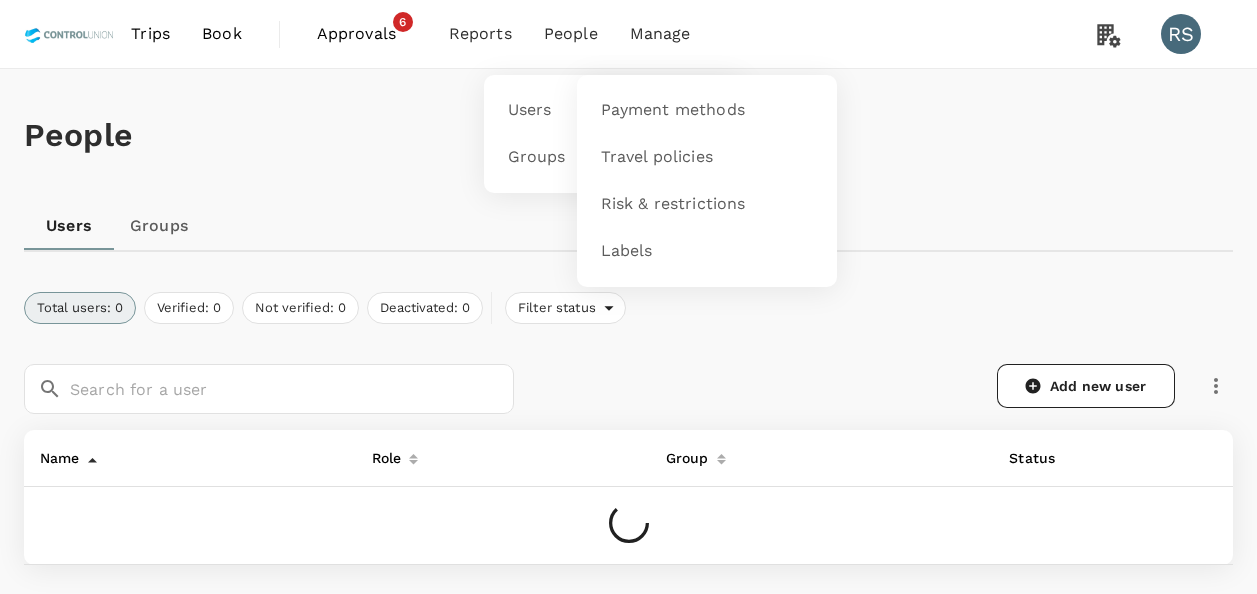 scroll, scrollTop: 0, scrollLeft: 0, axis: both 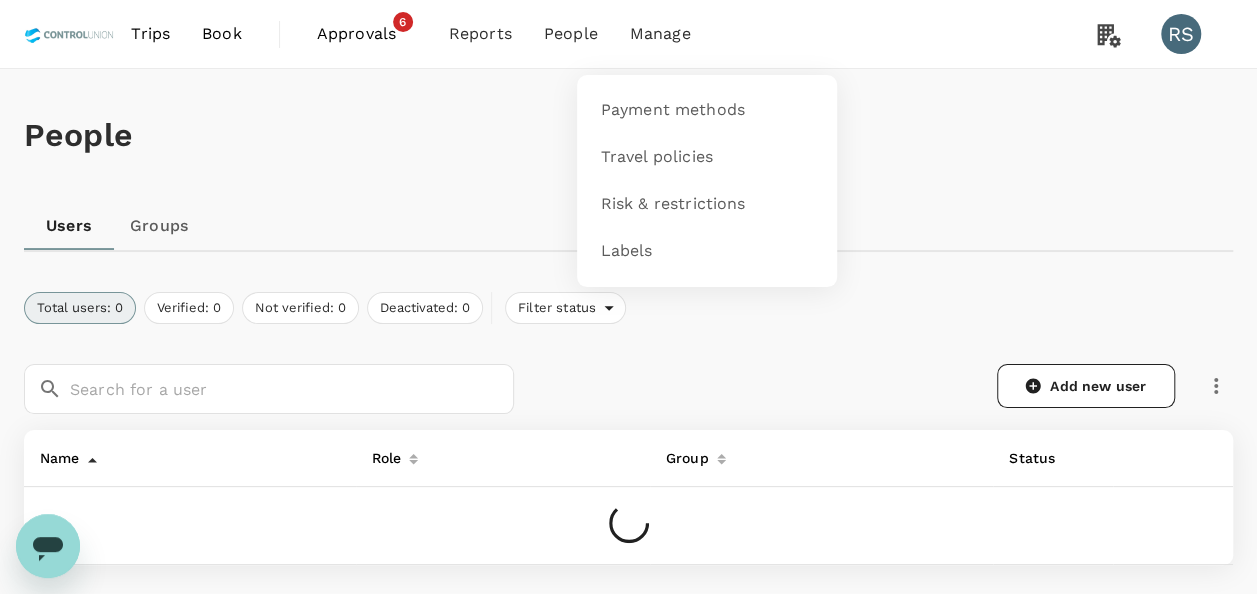 click on "Manage" at bounding box center (660, 34) 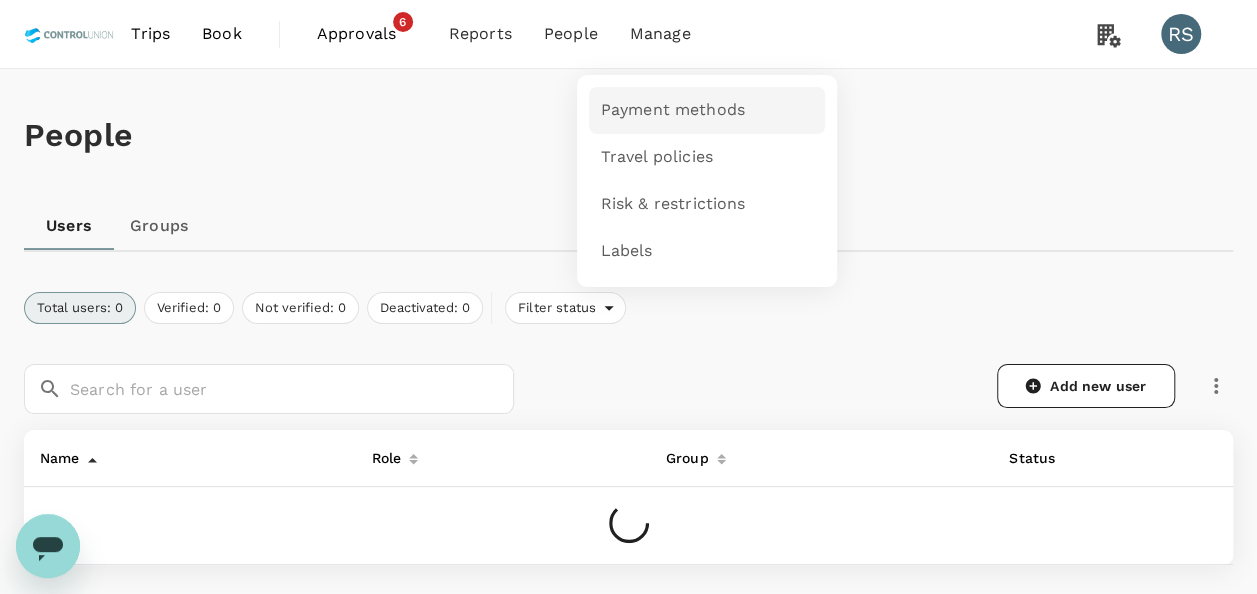 click on "Payment methods" at bounding box center (673, 110) 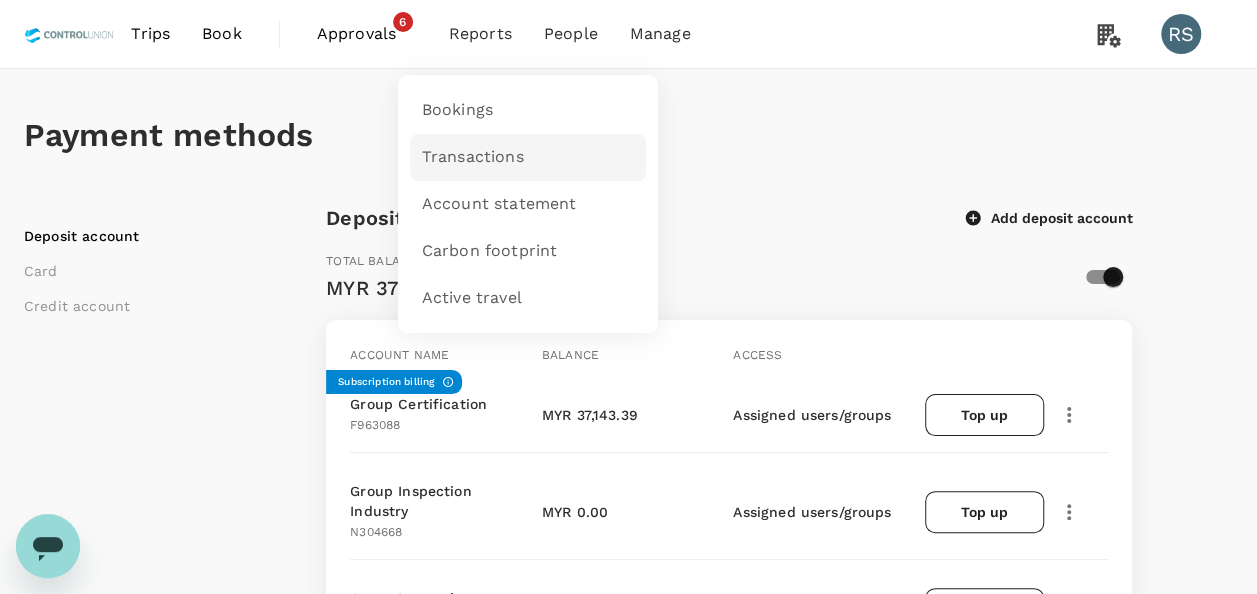 click on "Transactions" at bounding box center (473, 157) 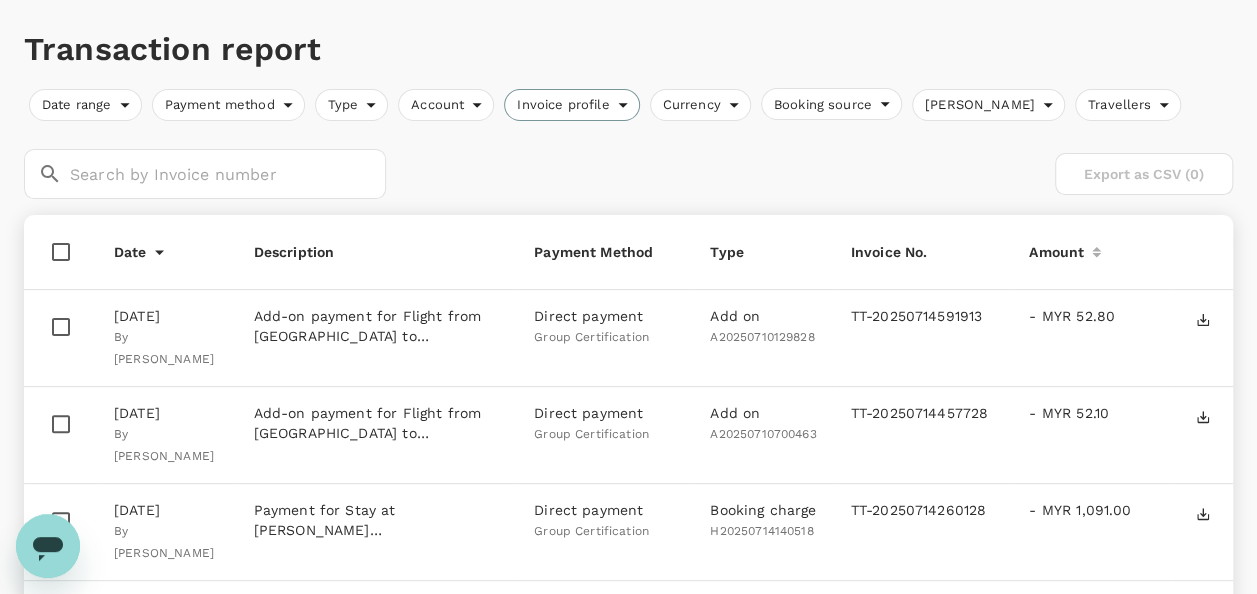 scroll, scrollTop: 0, scrollLeft: 0, axis: both 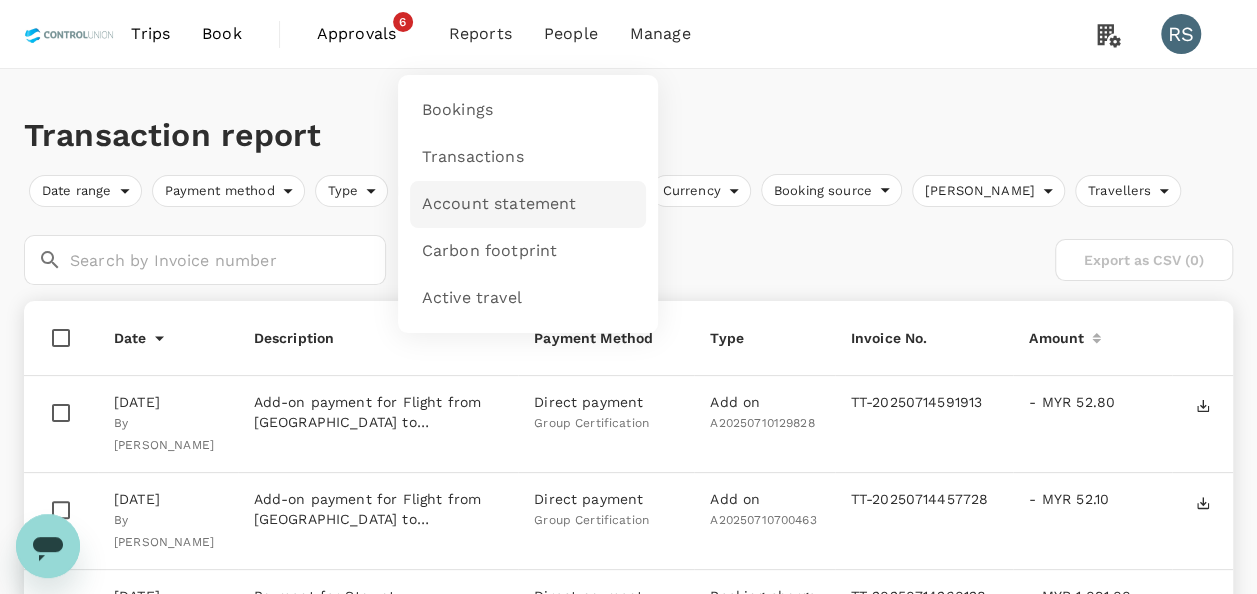 click on "Account statement" at bounding box center (499, 204) 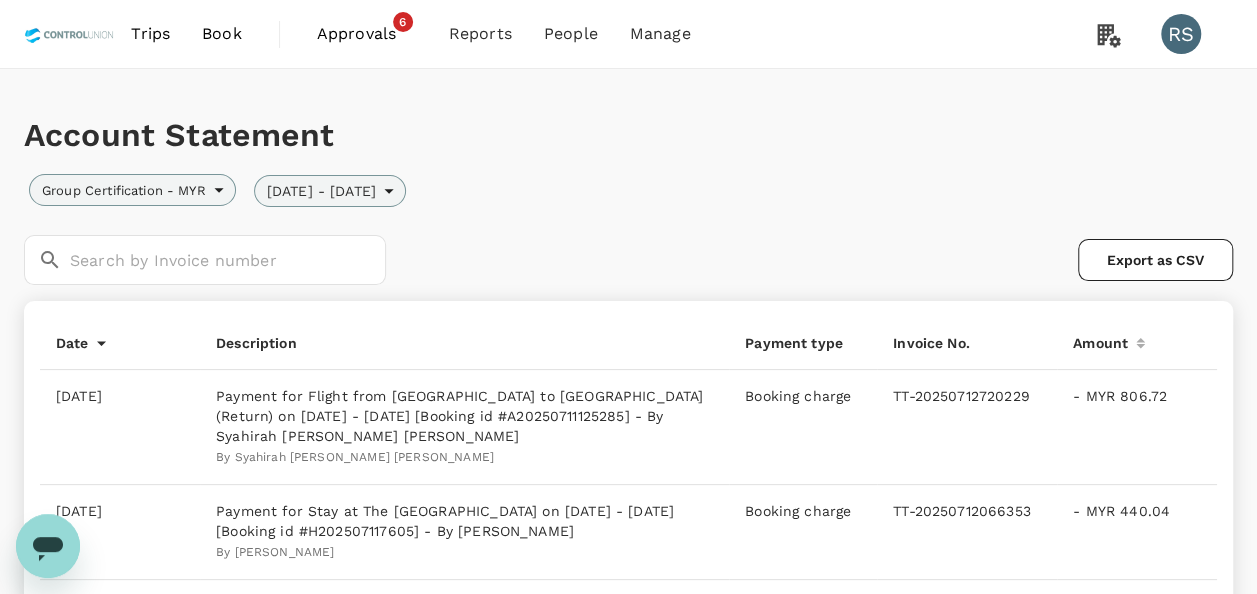 click on "07 Jul 2025 - 13 Jul 2025" at bounding box center [330, 191] 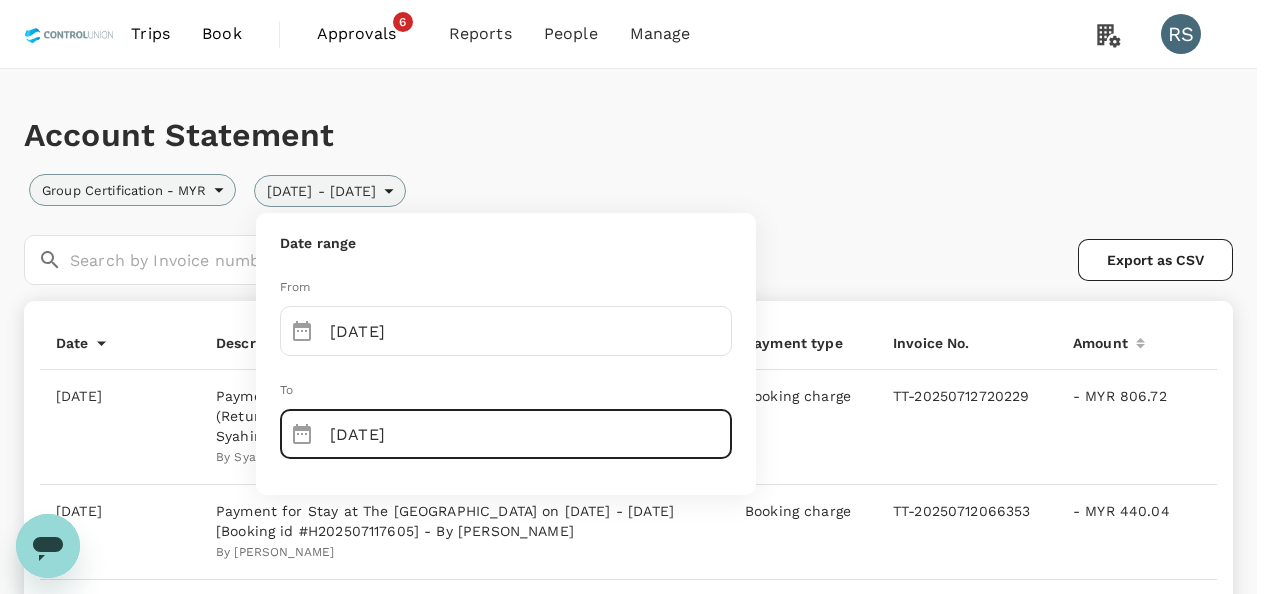 click on "13/07/2025" at bounding box center (531, 434) 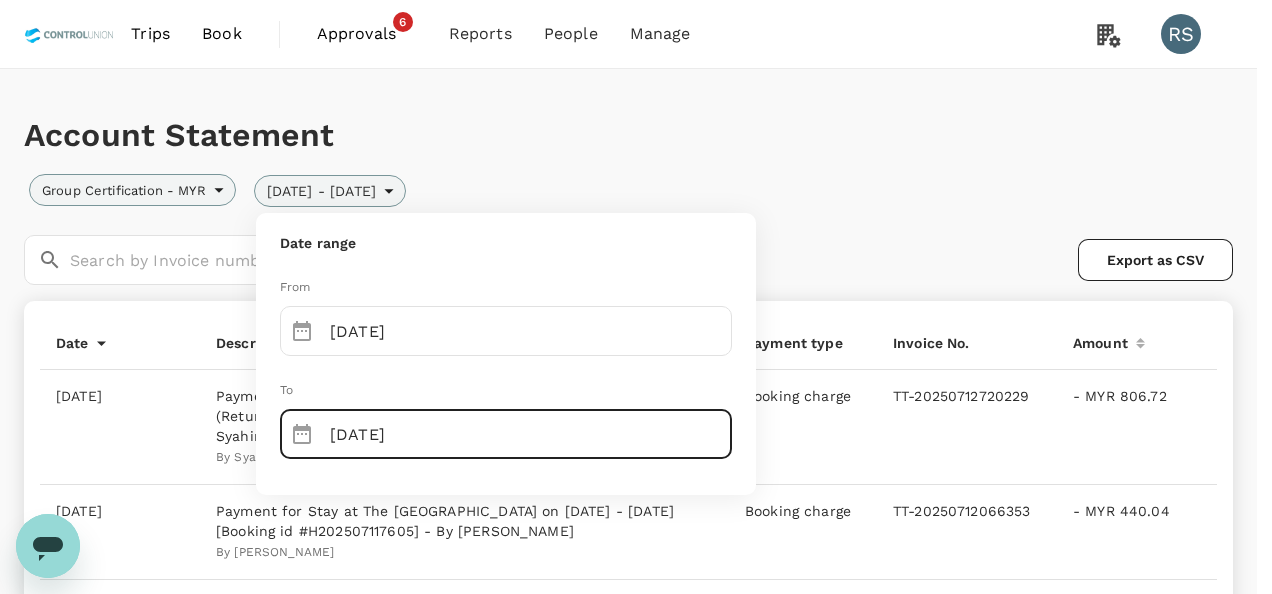 type on "14/07/2025" 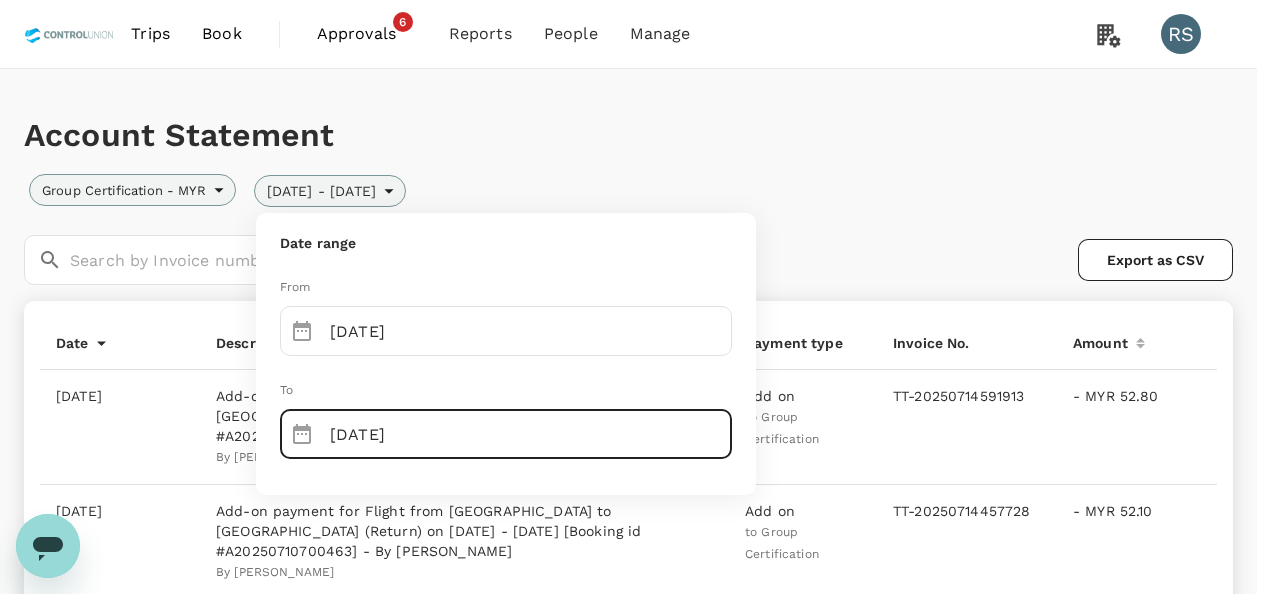click at bounding box center [636, 297] 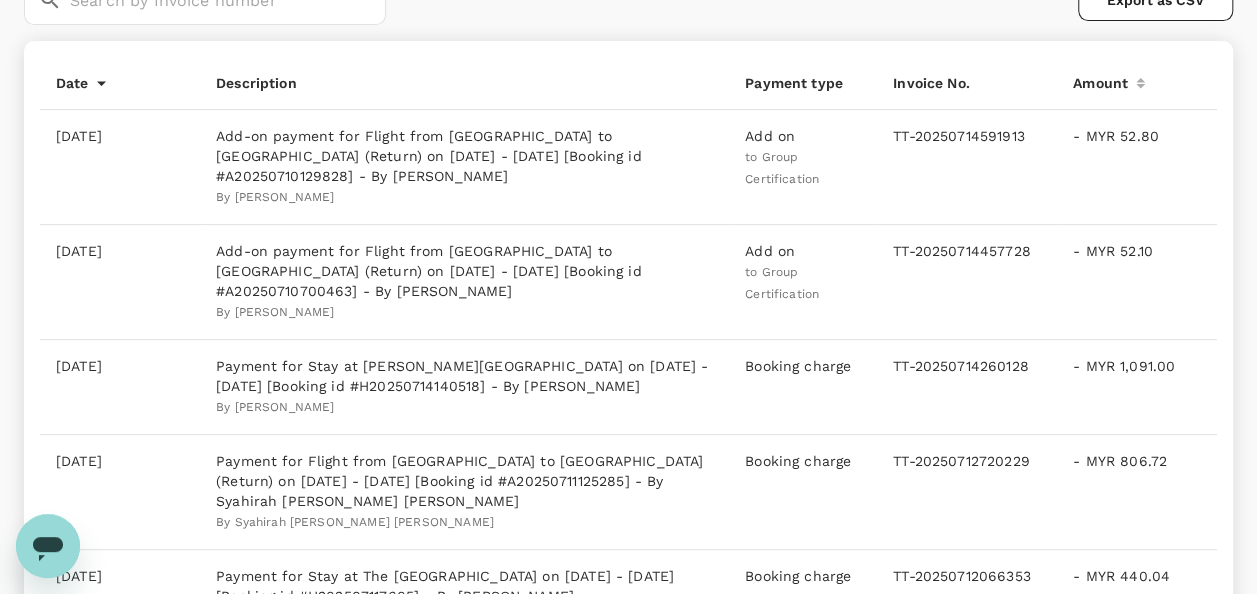 scroll, scrollTop: 300, scrollLeft: 0, axis: vertical 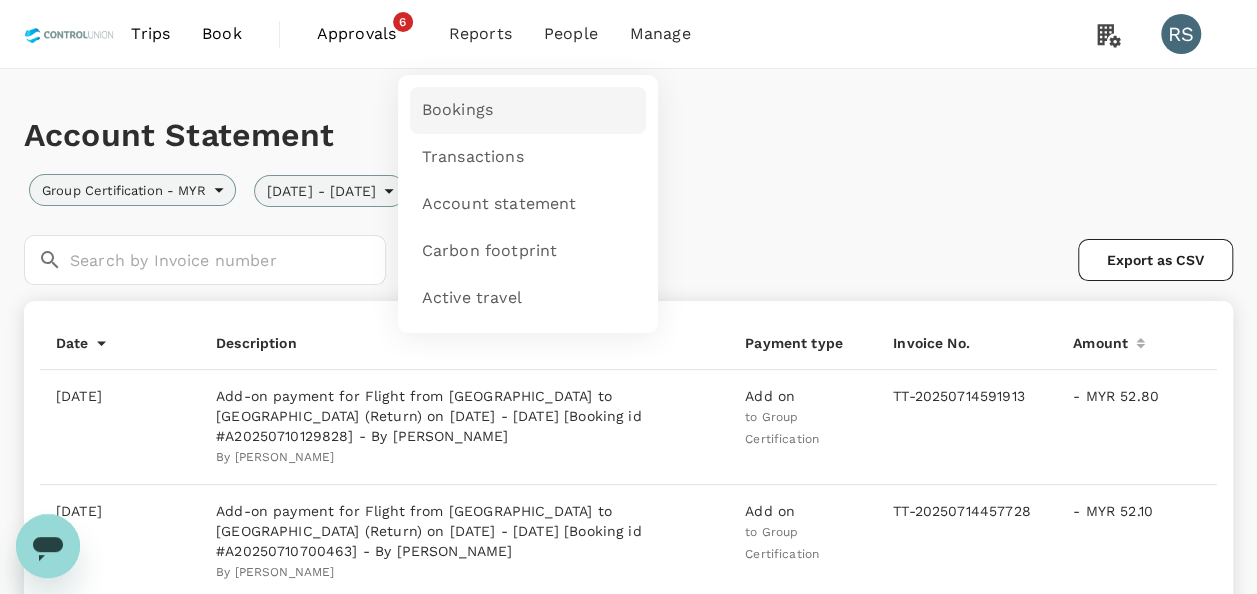 click on "Bookings" at bounding box center (528, 110) 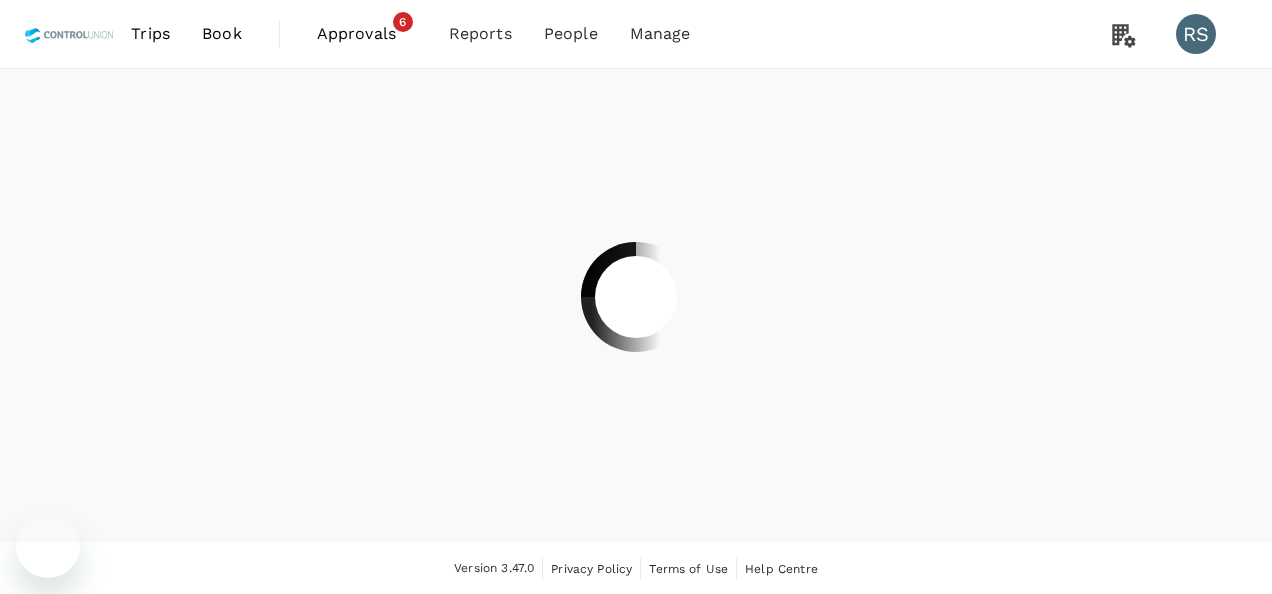 scroll, scrollTop: 0, scrollLeft: 0, axis: both 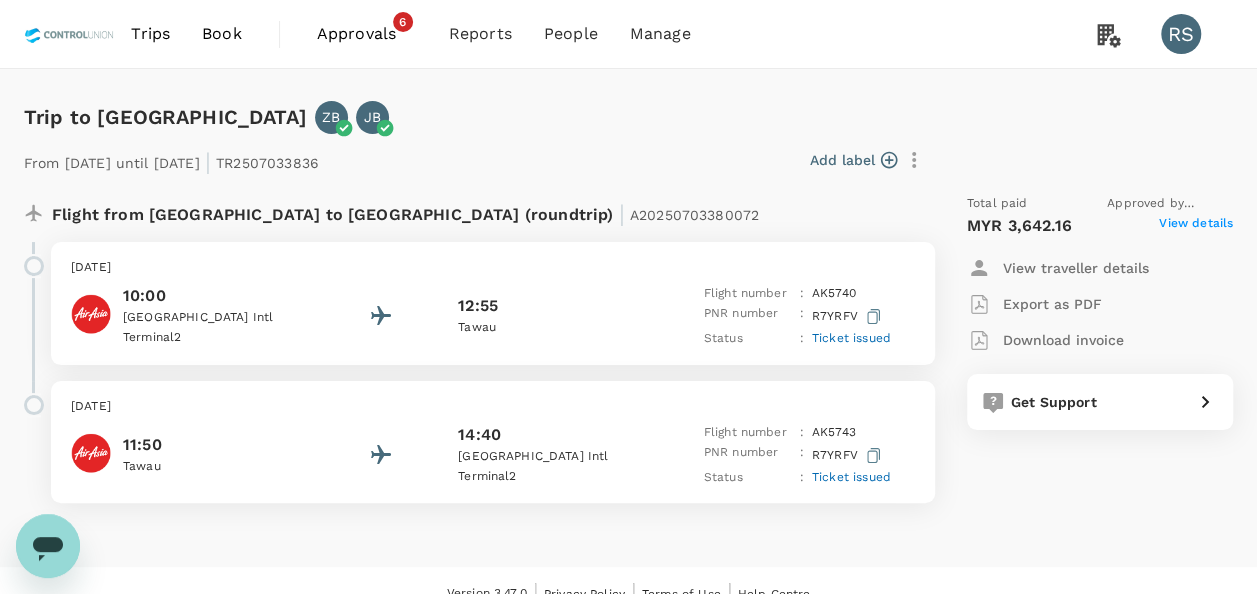 click on "View details" at bounding box center (1196, 226) 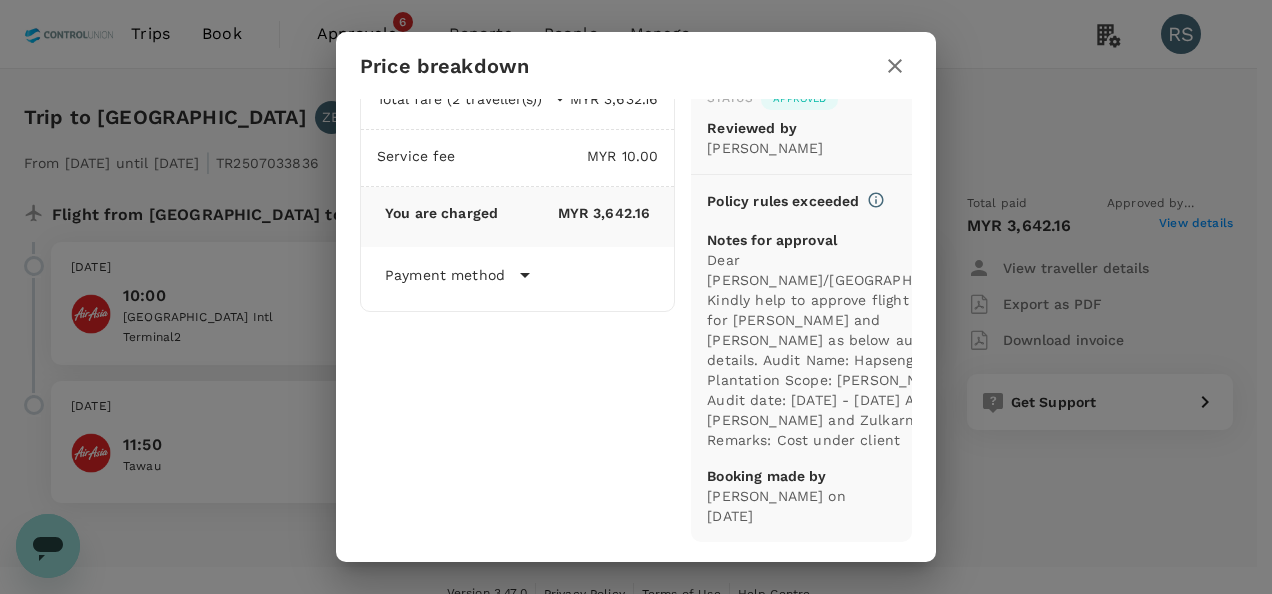 scroll, scrollTop: 66, scrollLeft: 0, axis: vertical 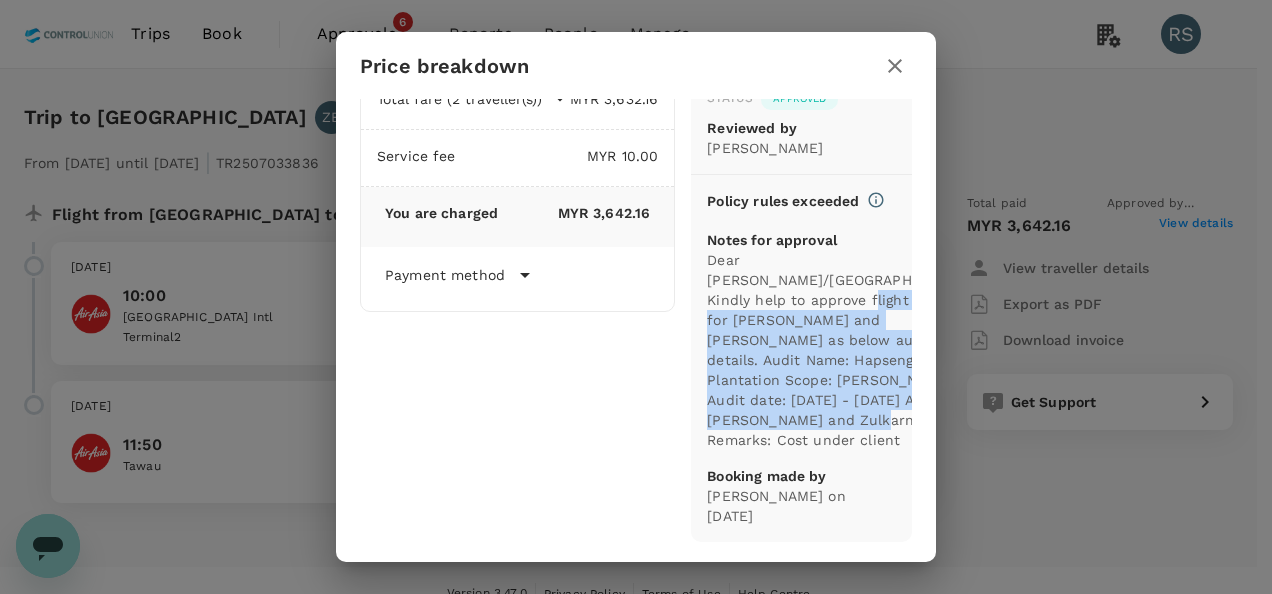 drag, startPoint x: 787, startPoint y: 279, endPoint x: 764, endPoint y: 444, distance: 166.59532 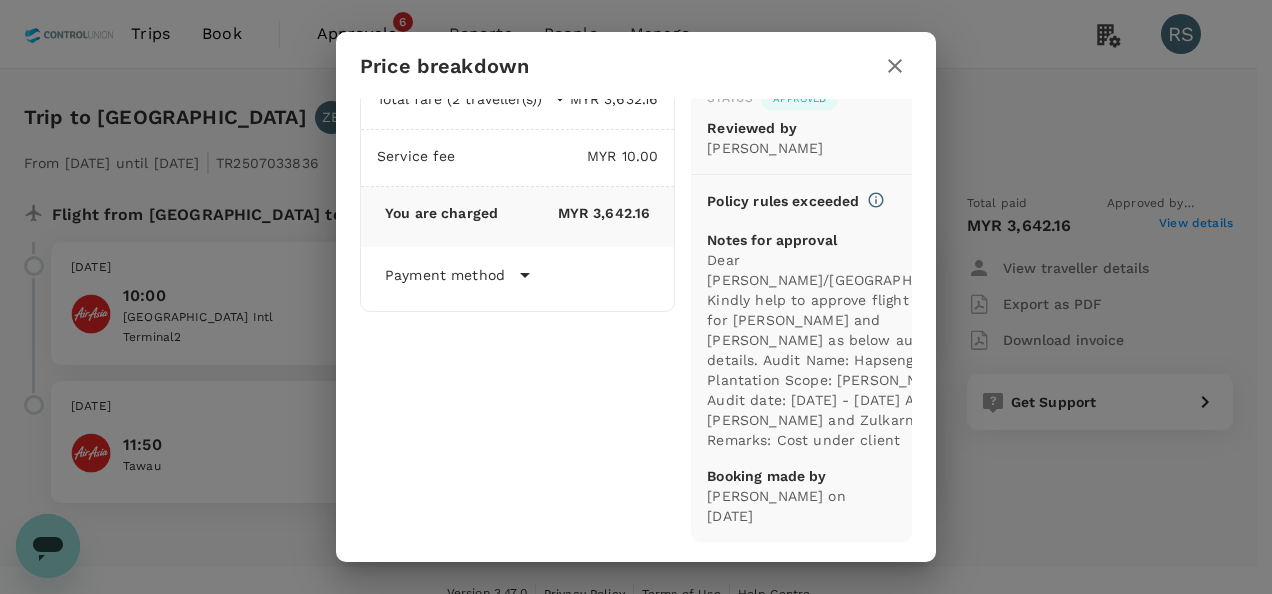 scroll, scrollTop: 0, scrollLeft: 0, axis: both 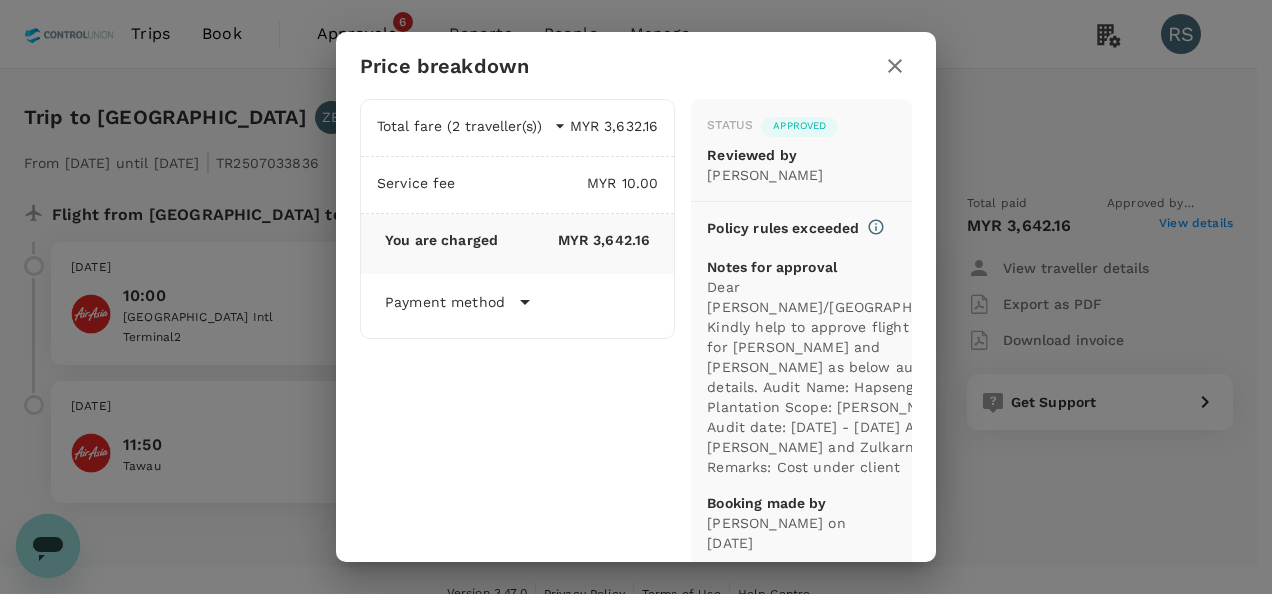 click 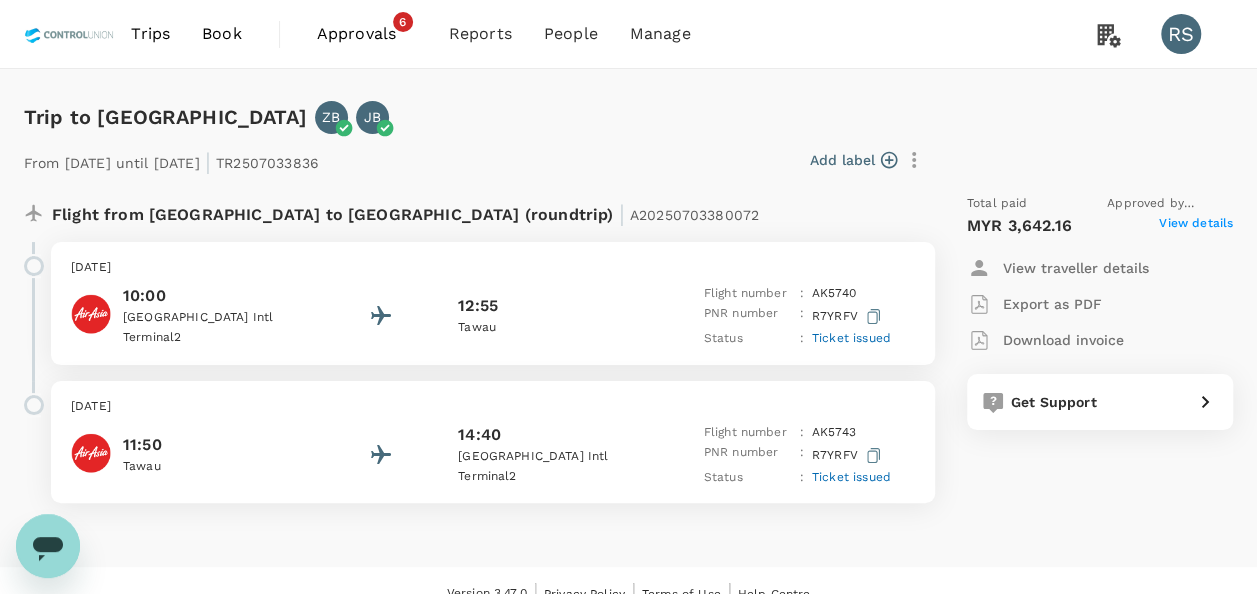 click on "Download invoice" at bounding box center (1063, 340) 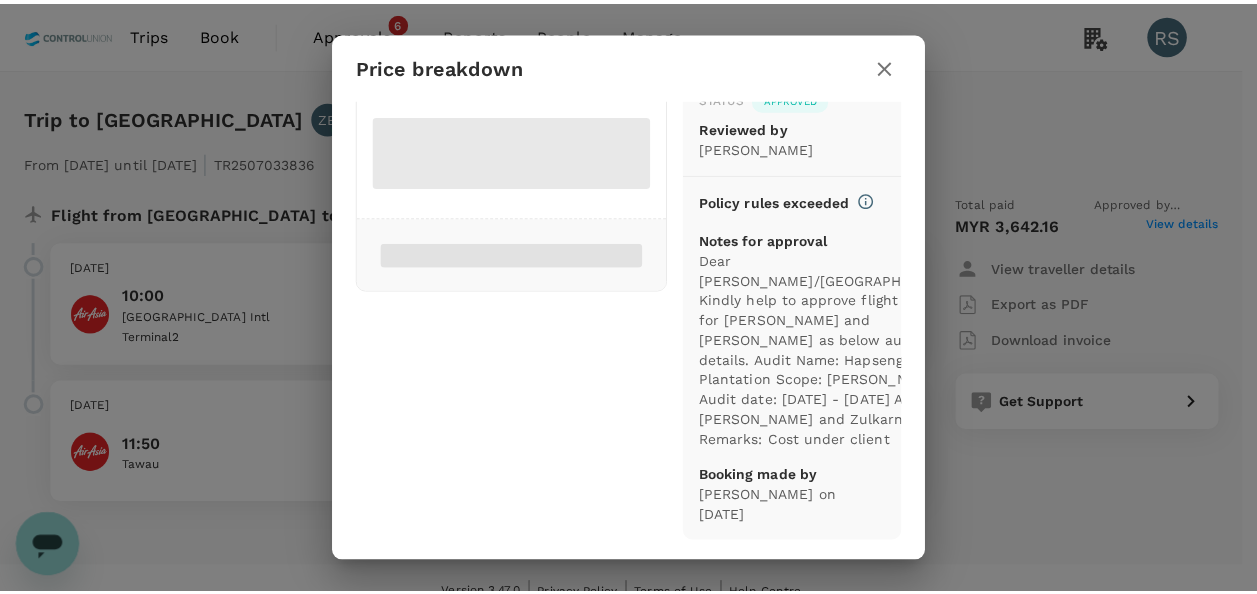 scroll, scrollTop: 0, scrollLeft: 0, axis: both 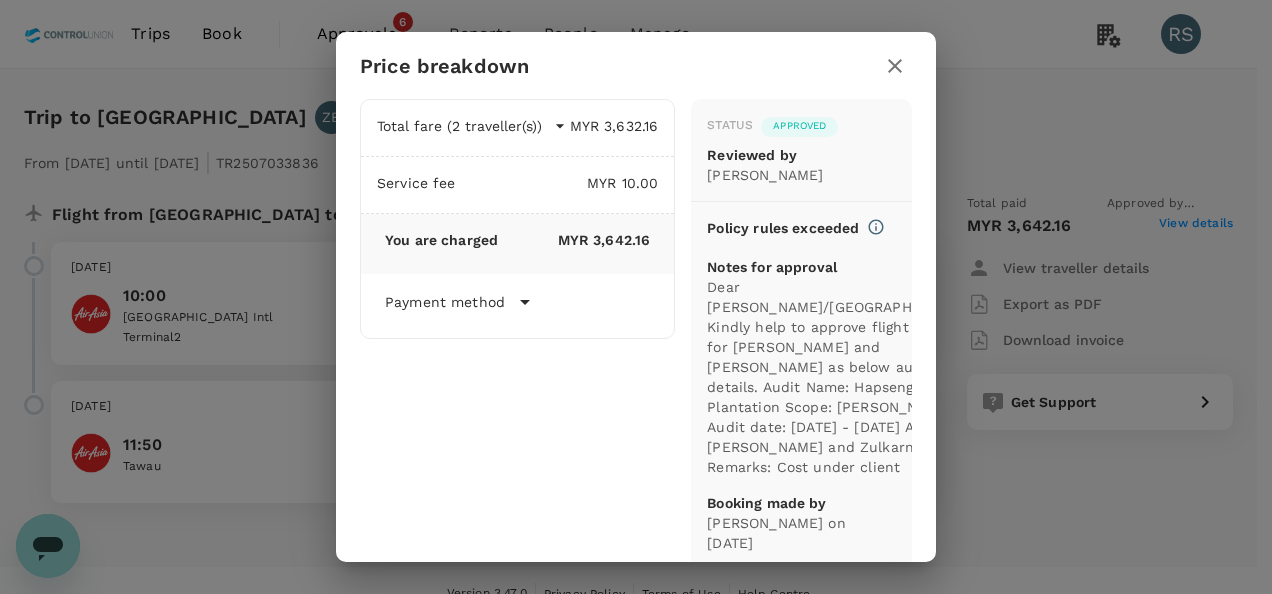 click 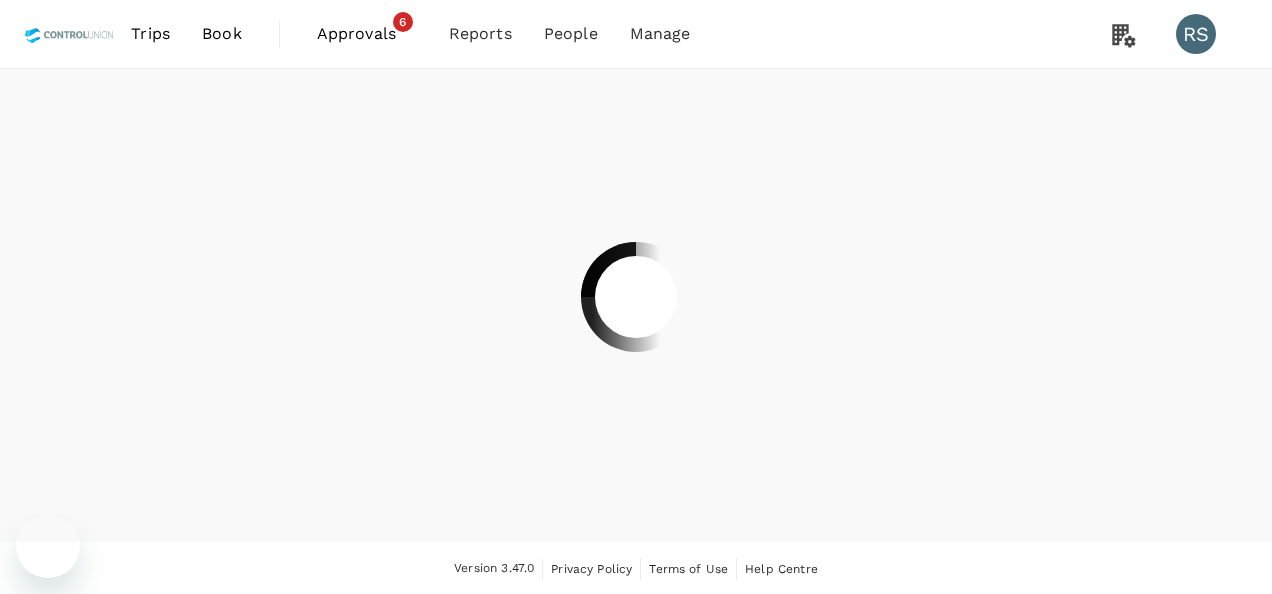 scroll, scrollTop: 0, scrollLeft: 0, axis: both 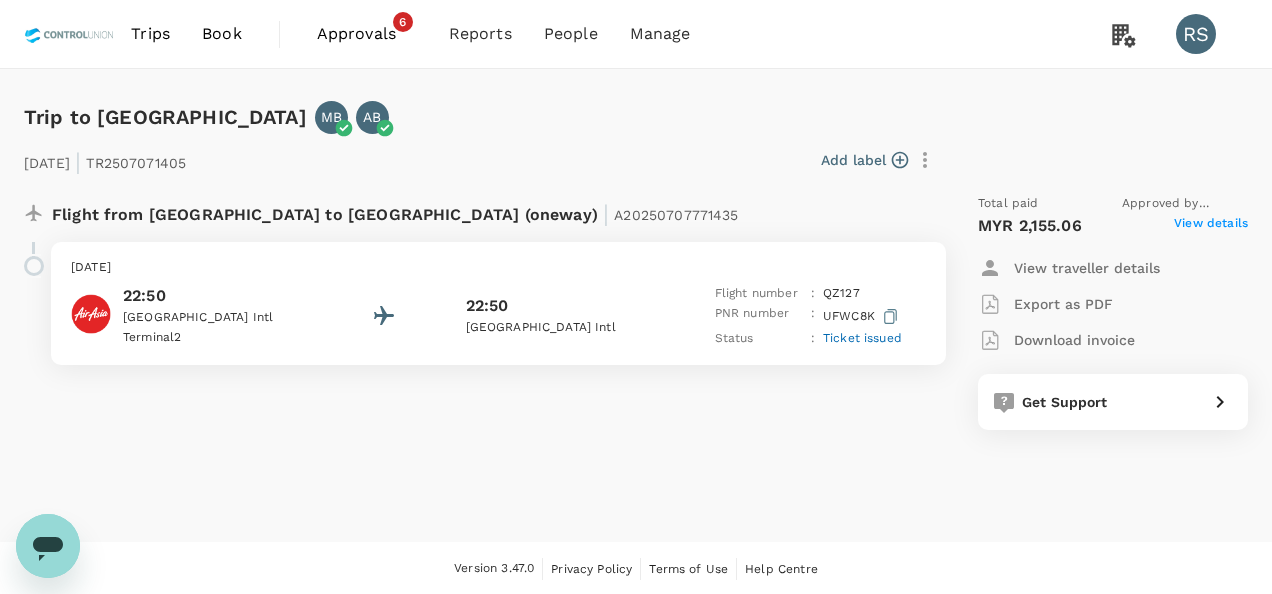 click on "View details" at bounding box center (1211, 226) 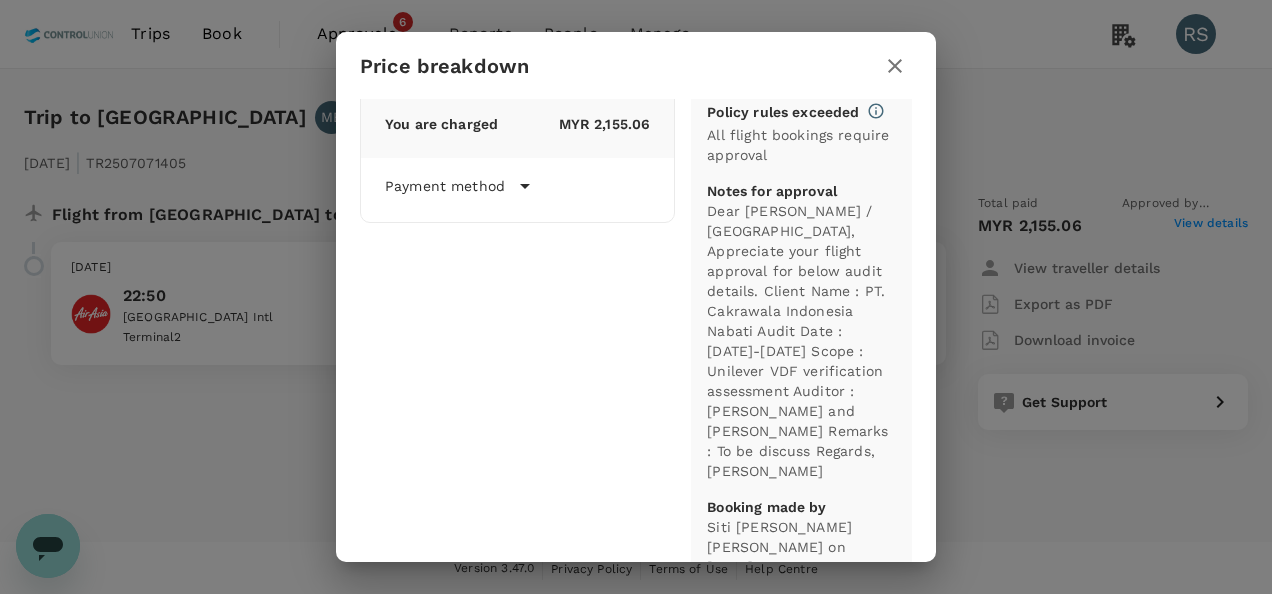 scroll, scrollTop: 126, scrollLeft: 0, axis: vertical 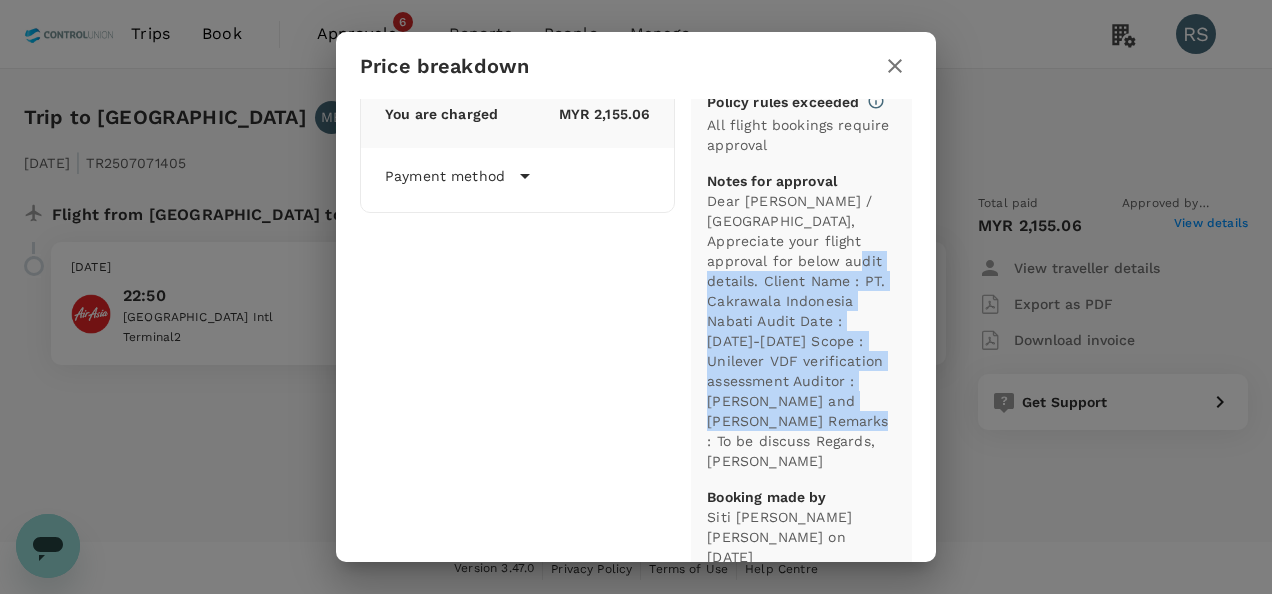 drag, startPoint x: 756, startPoint y: 280, endPoint x: 752, endPoint y: 432, distance: 152.05263 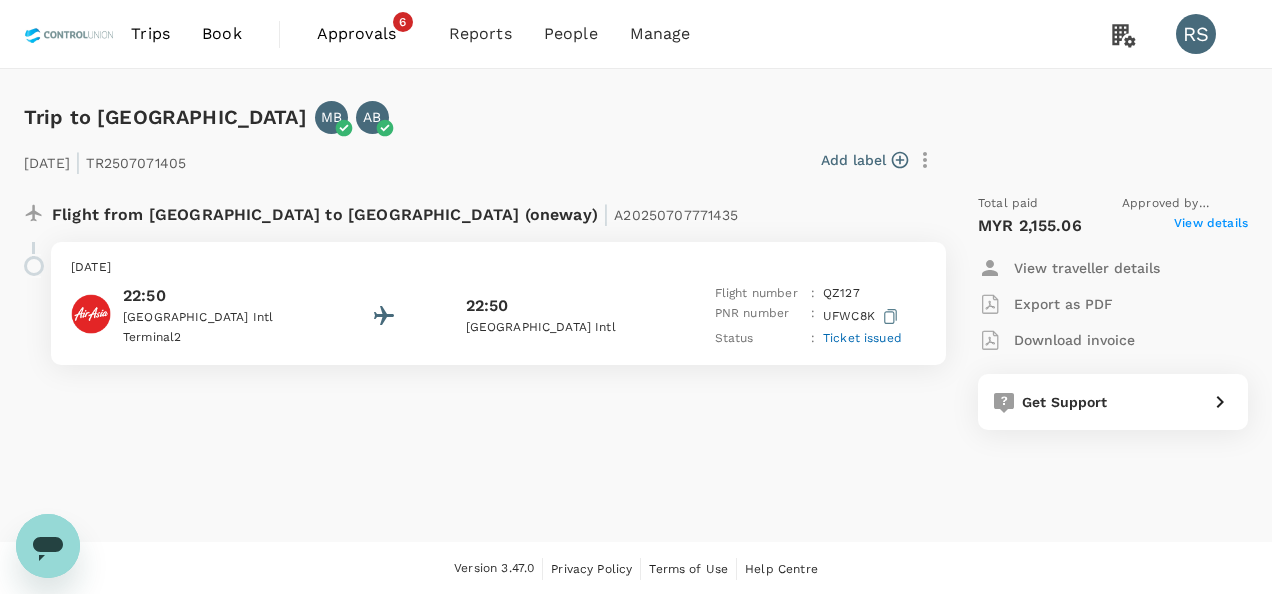 click on "View details" at bounding box center (1211, 226) 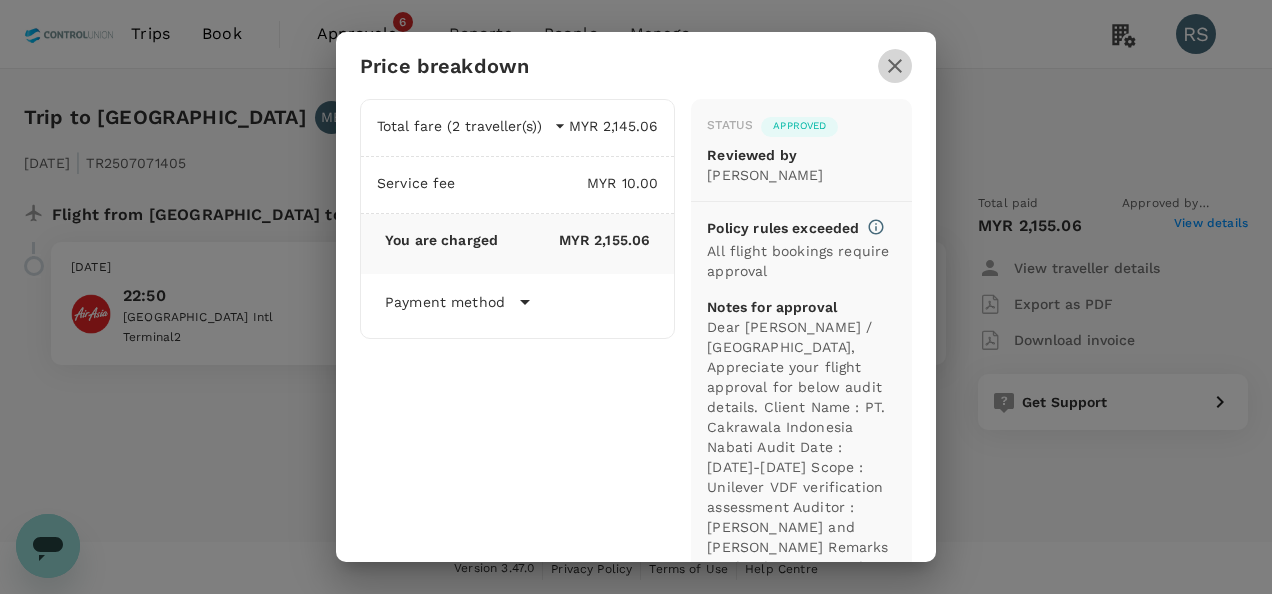 click 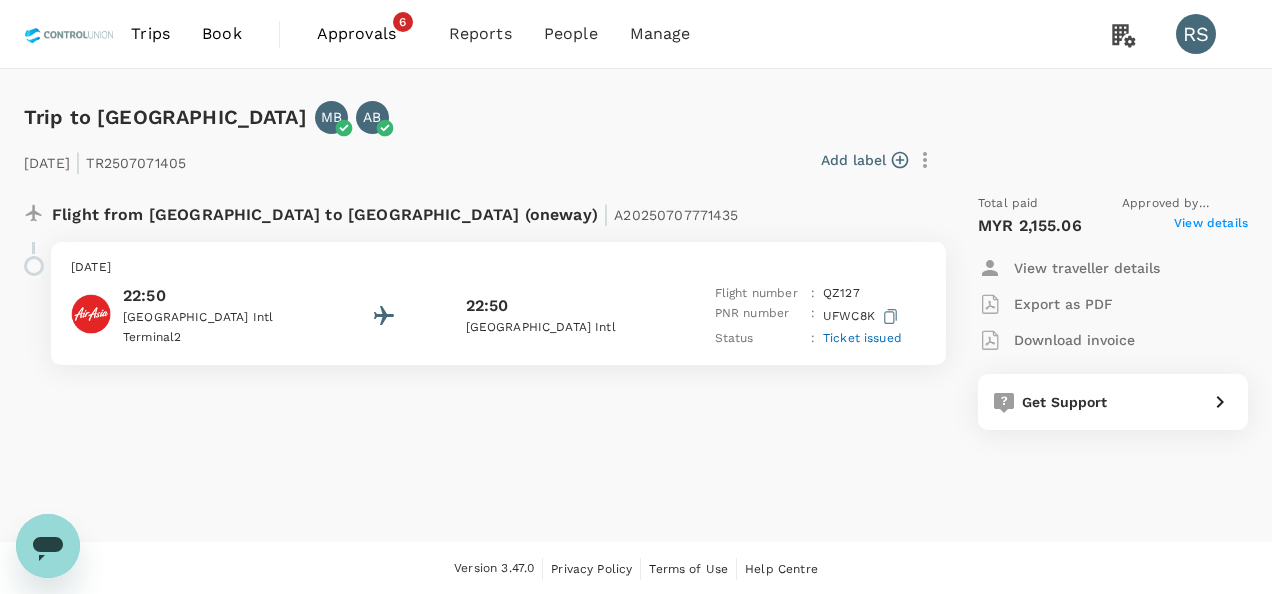 click on "Download invoice" at bounding box center (1074, 340) 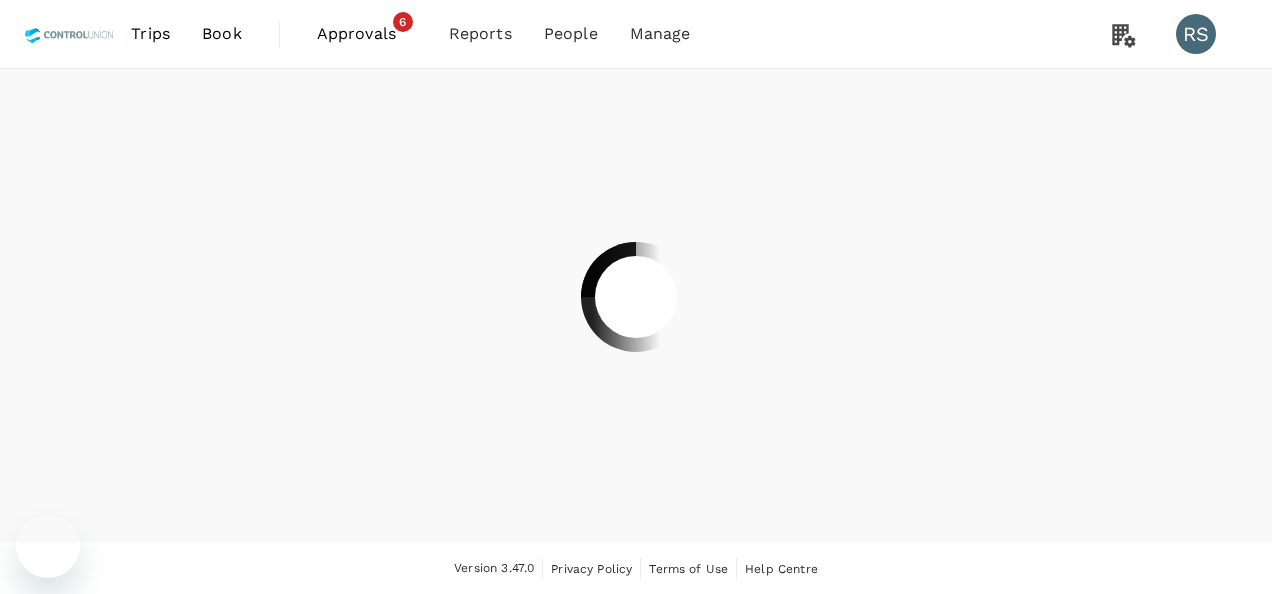 scroll, scrollTop: 0, scrollLeft: 0, axis: both 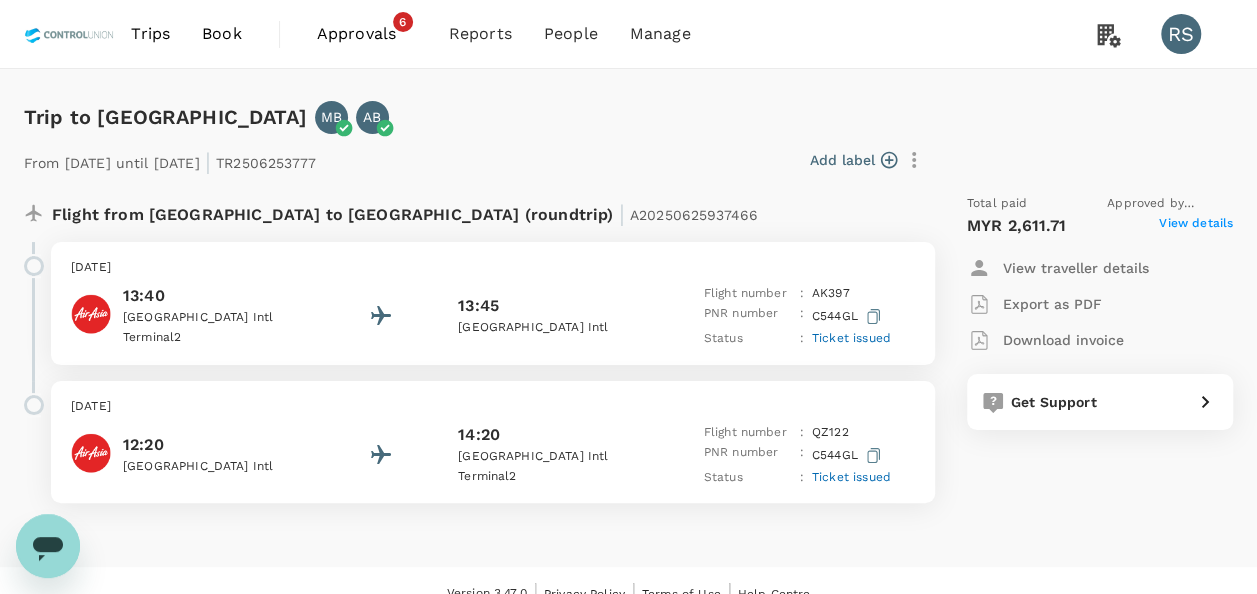 click on "View details" at bounding box center [1196, 226] 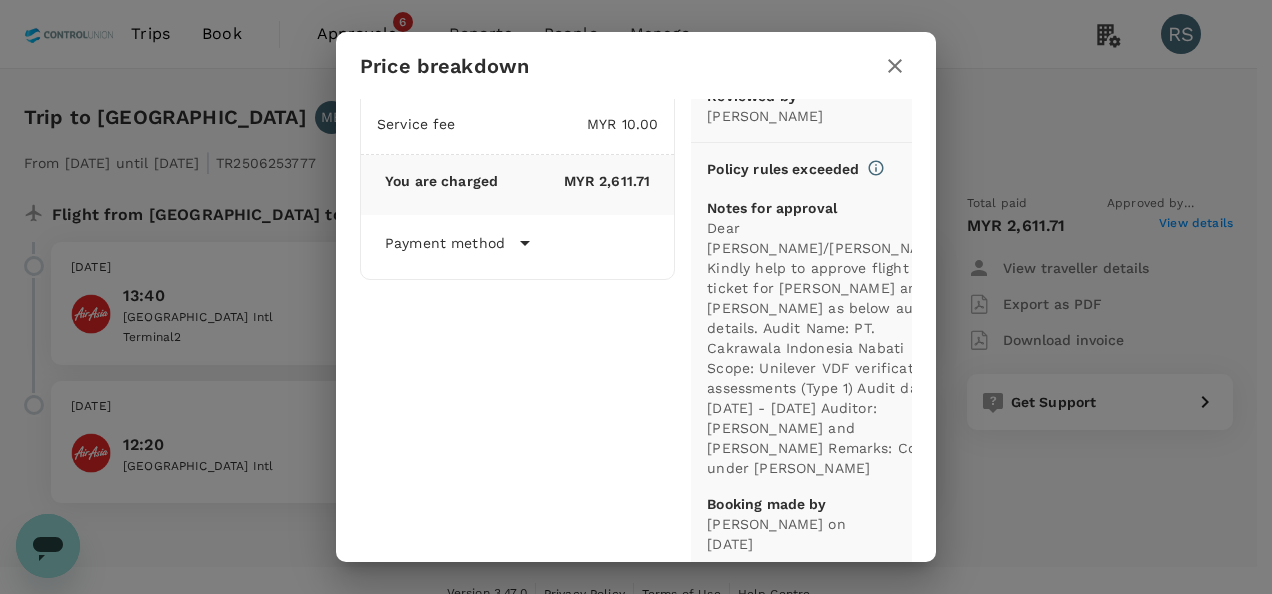scroll, scrollTop: 100, scrollLeft: 0, axis: vertical 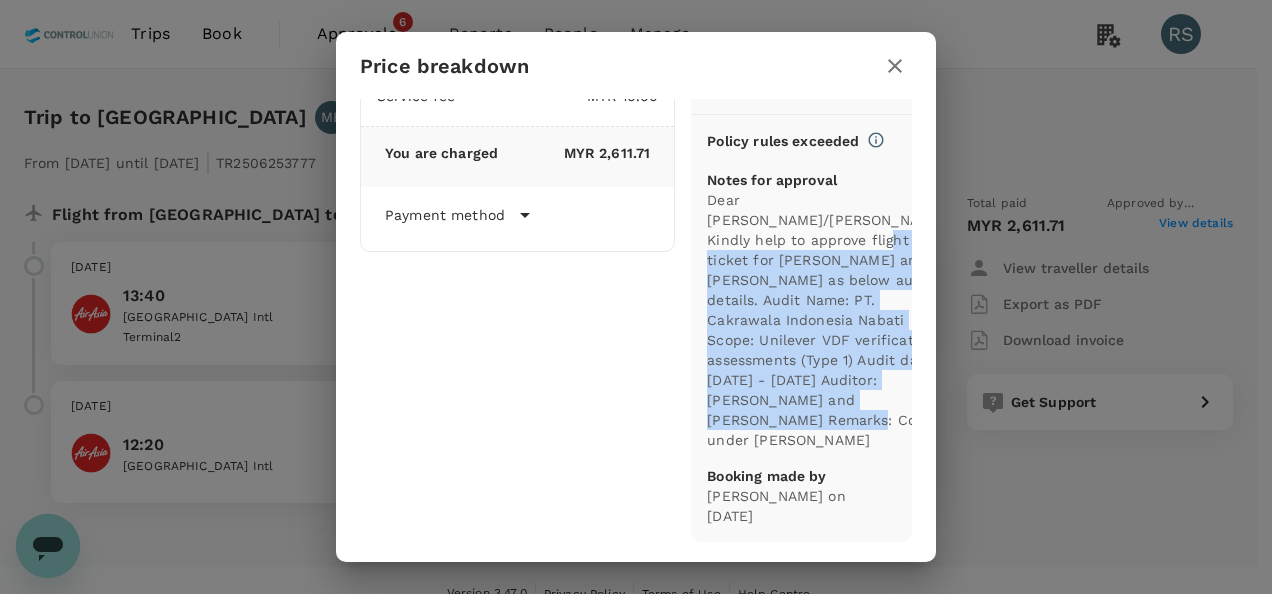 drag, startPoint x: 784, startPoint y: 244, endPoint x: 866, endPoint y: 440, distance: 212.46176 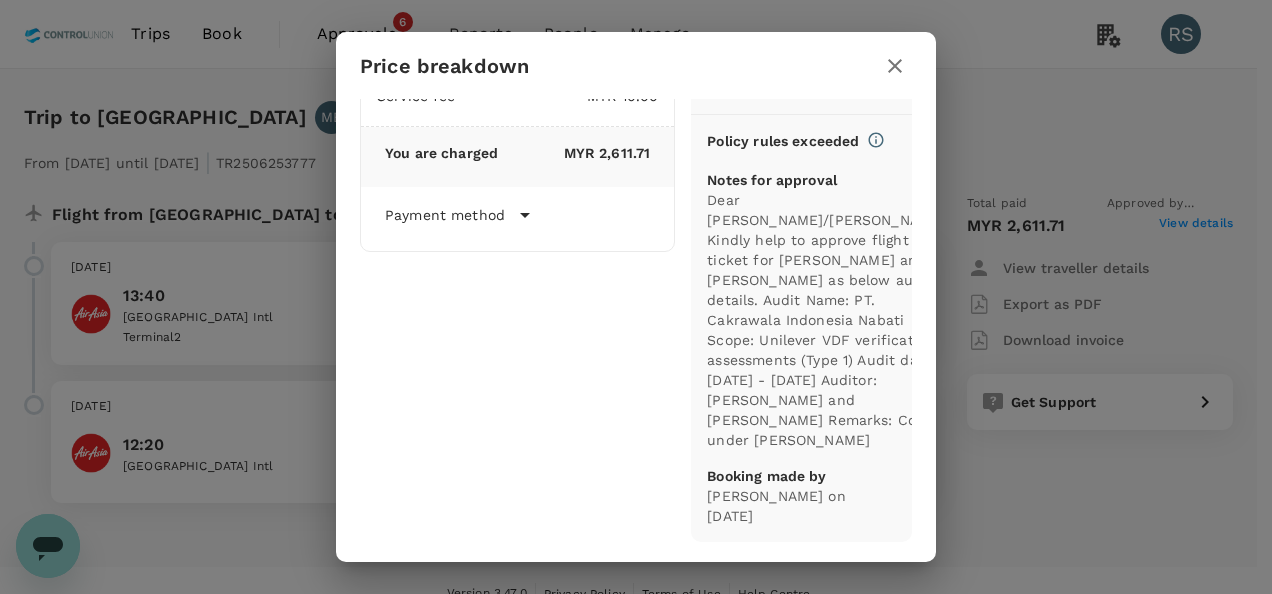 click on "Total fare (2 traveller(s)) MYR 2,279.71 Air fare MYR 2,279.71 Baggage fee MYR 0.00 Seat fee MYR 0.00 Service fee MYR 10.00 You are charged MYR 2,611.71 Payment method Direct payment (Deposit) Group Certification Booking date 25 Jun 2025 - 16:06 Account number F963088" 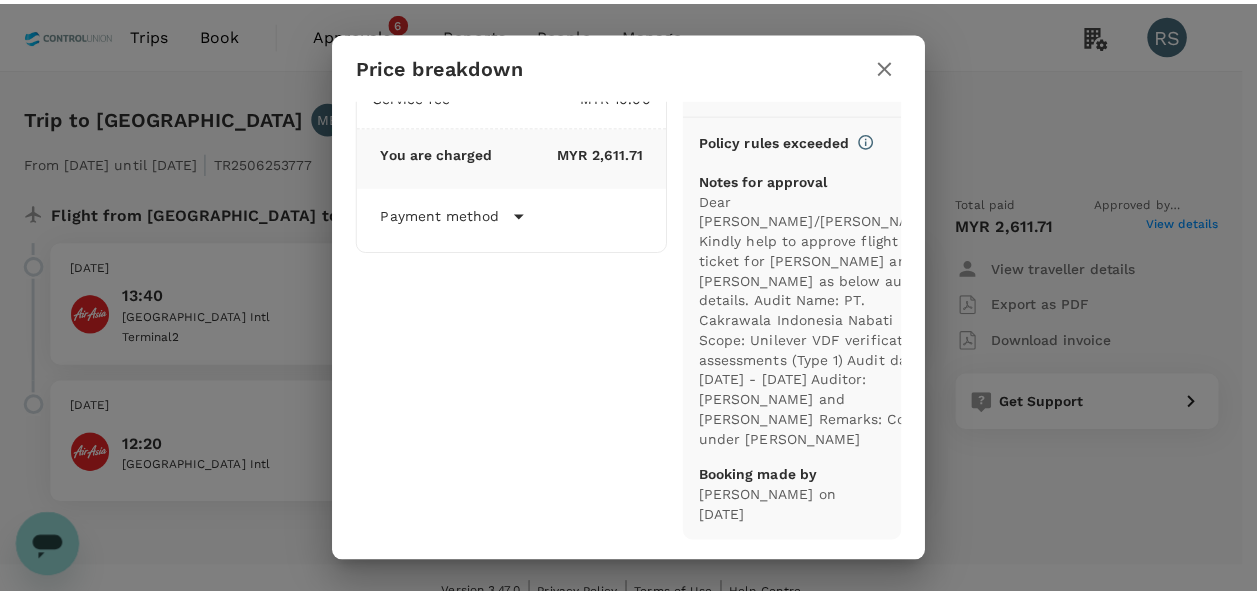 scroll, scrollTop: 0, scrollLeft: 0, axis: both 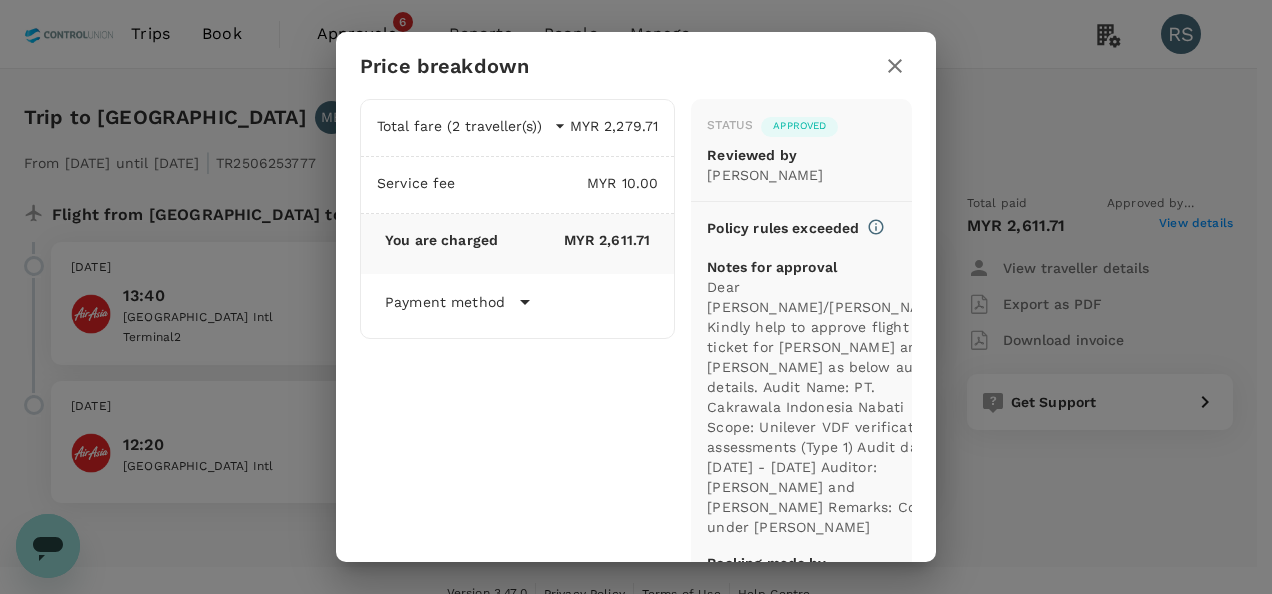 click 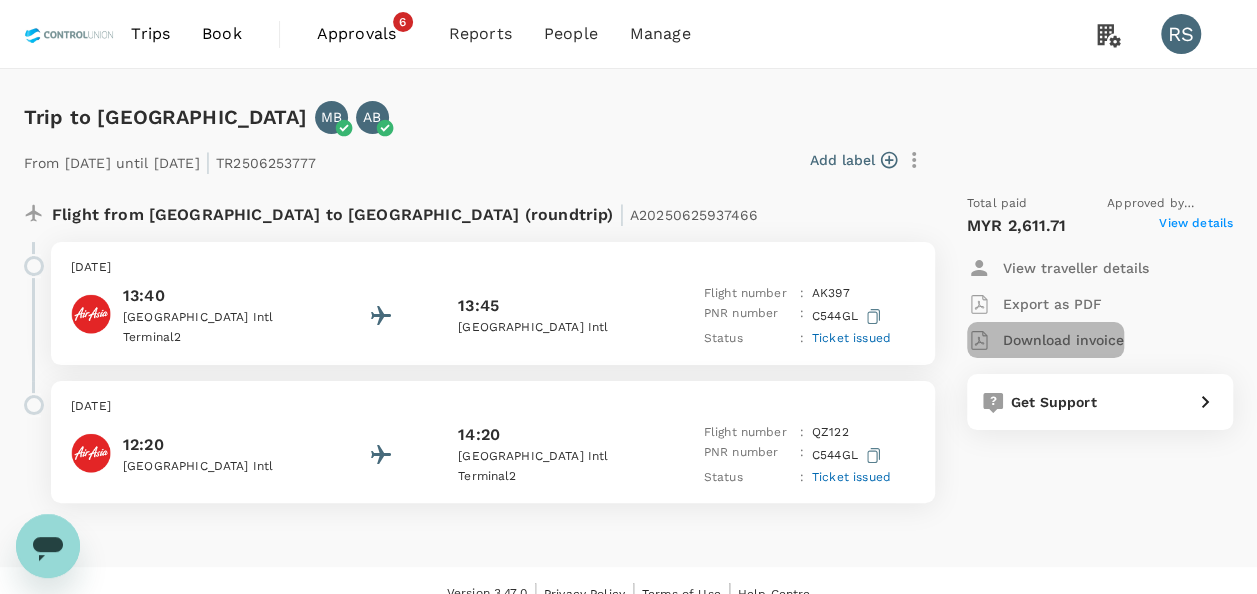 click on "Download invoice" 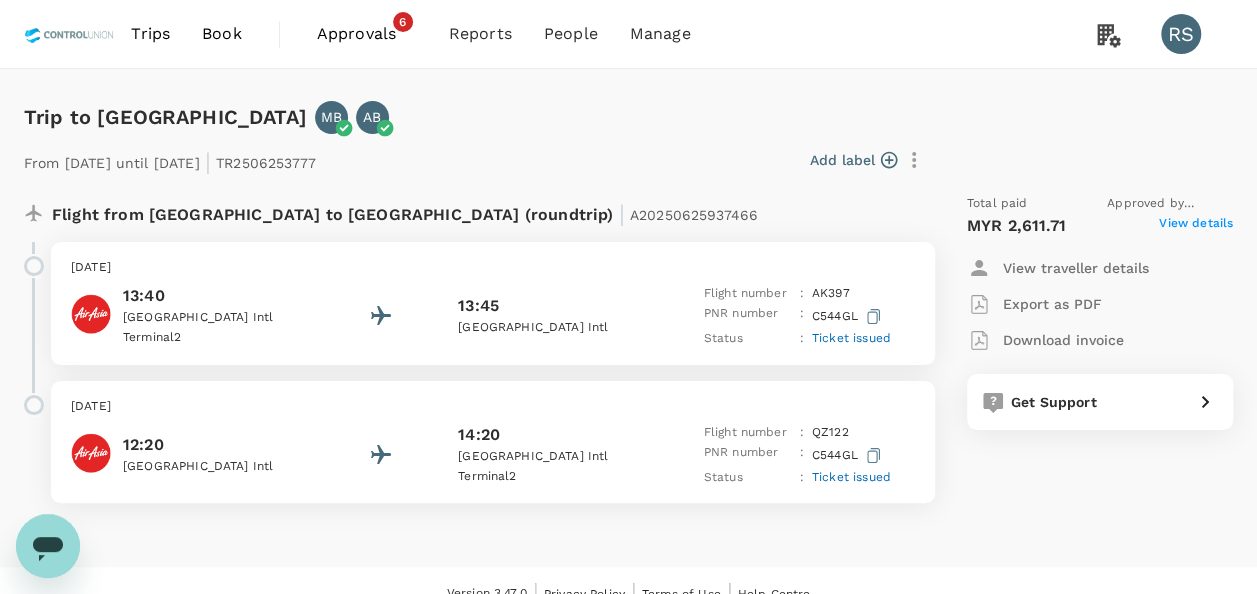 type 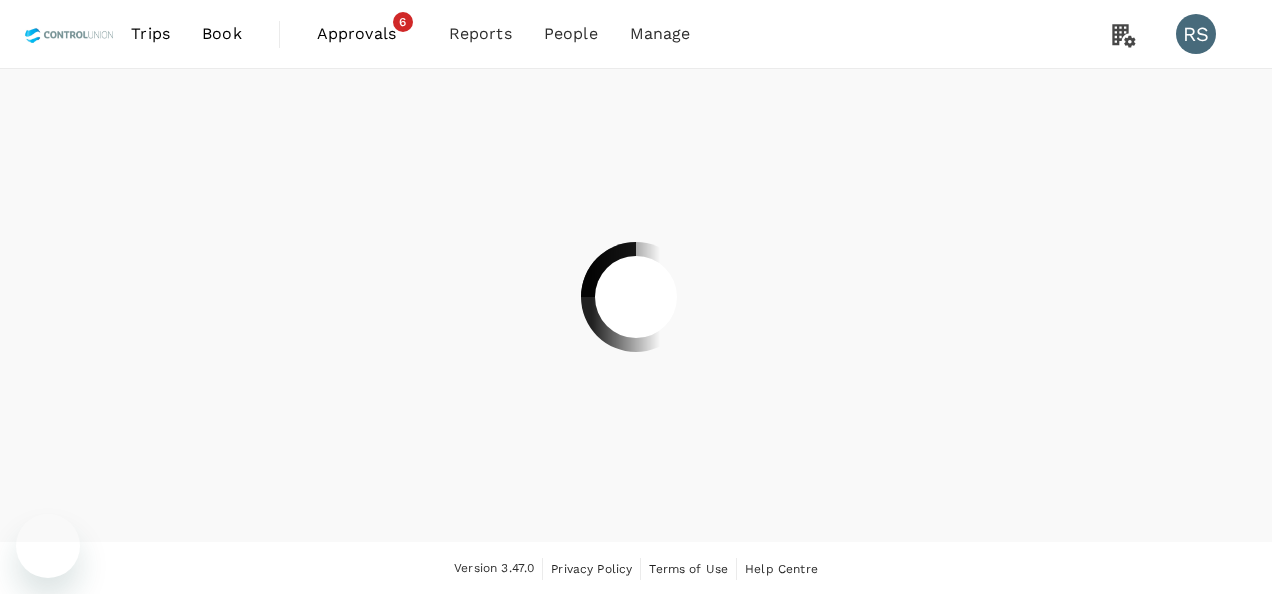 scroll, scrollTop: 0, scrollLeft: 0, axis: both 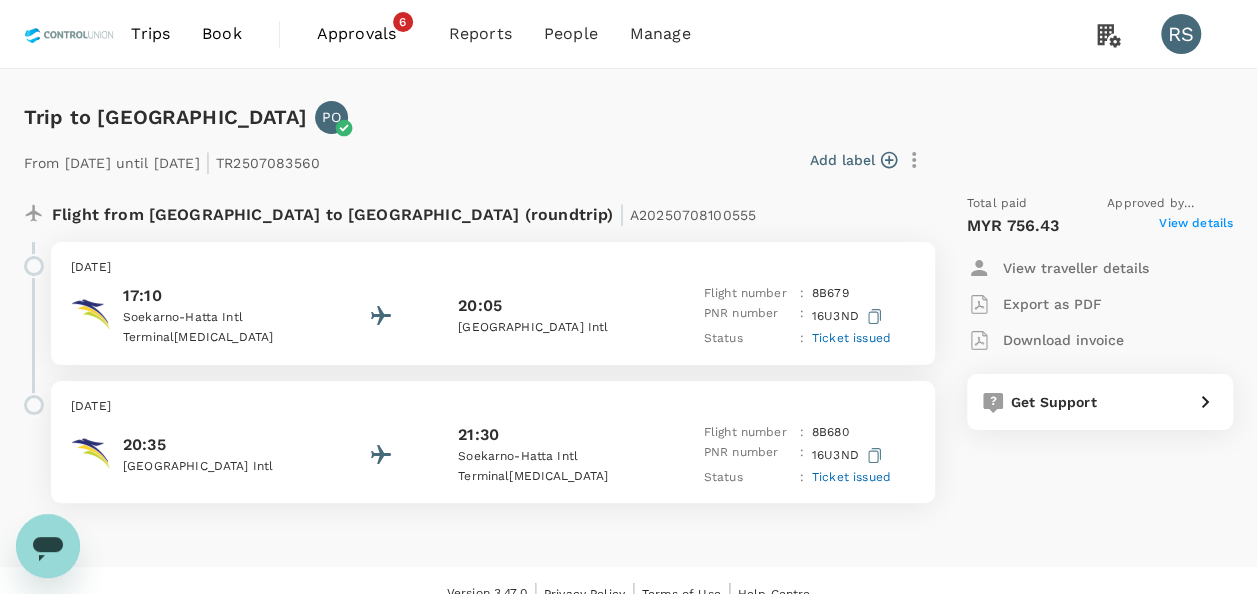 click on "View details" at bounding box center [1196, 226] 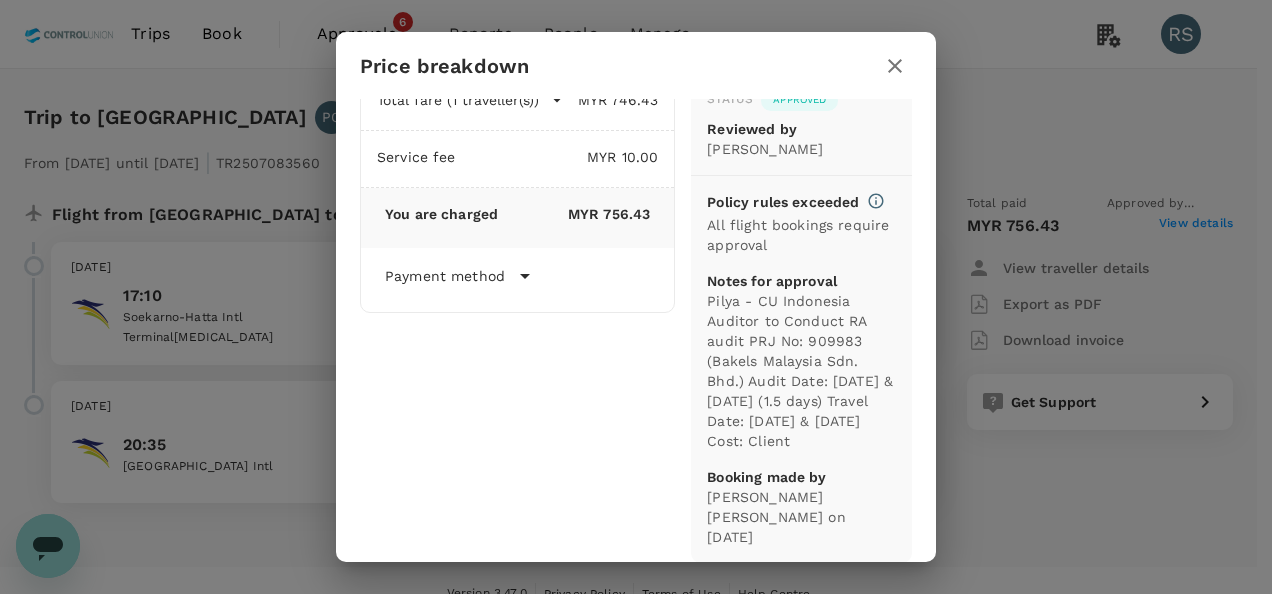scroll, scrollTop: 46, scrollLeft: 0, axis: vertical 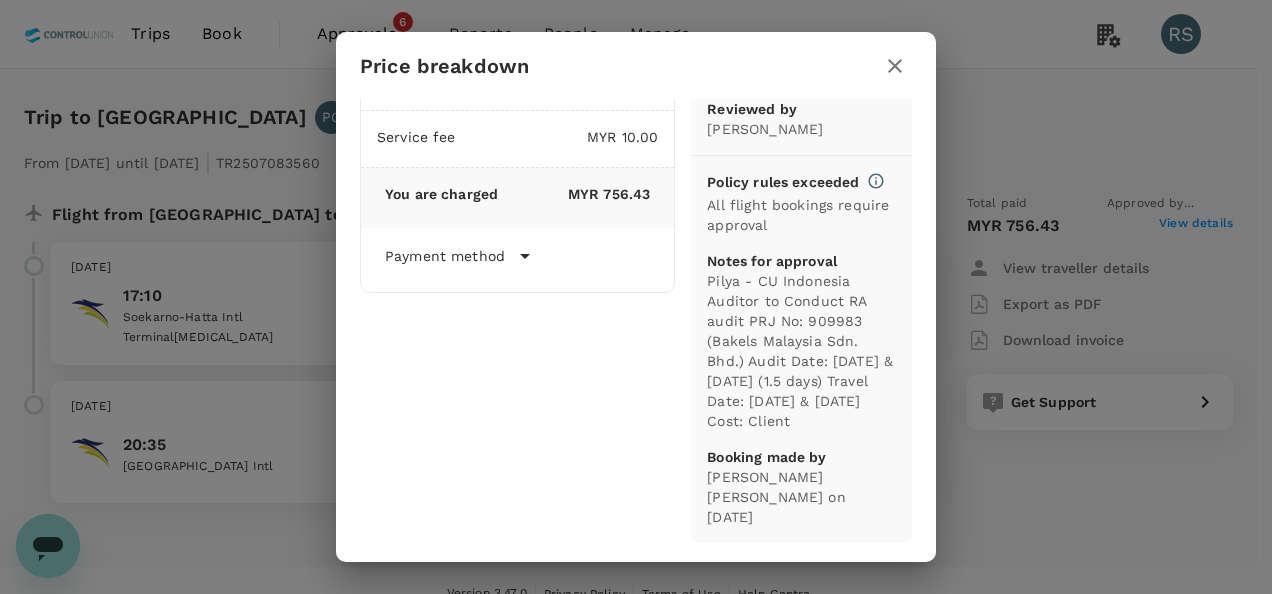 drag, startPoint x: 697, startPoint y: 299, endPoint x: 856, endPoint y: 434, distance: 208.58092 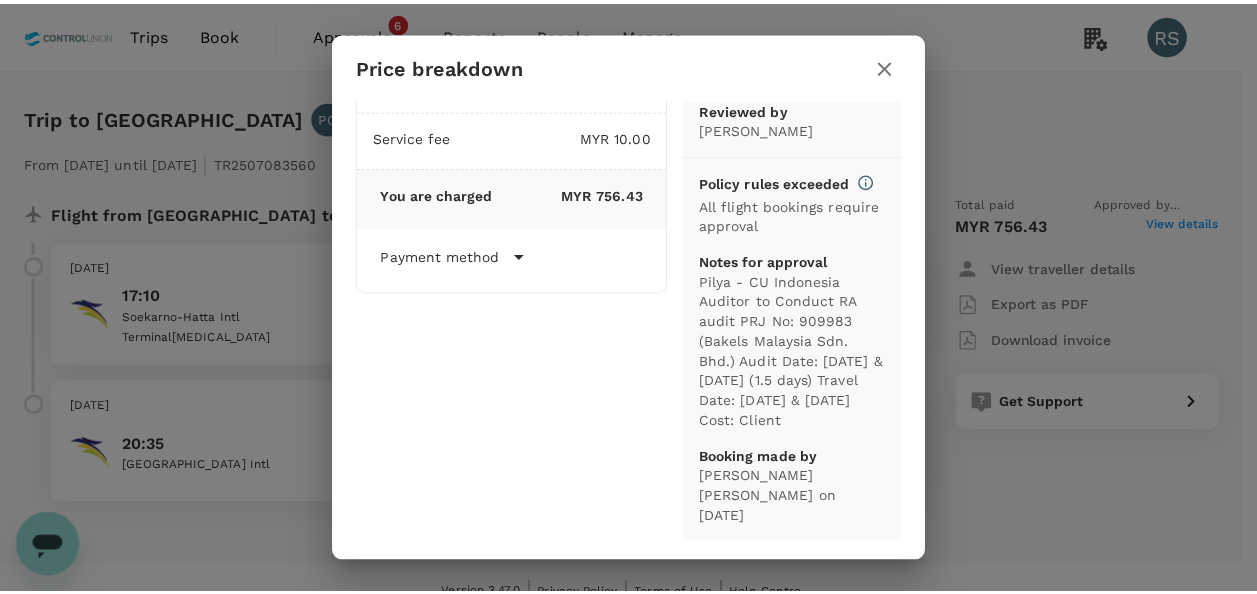 scroll, scrollTop: 0, scrollLeft: 0, axis: both 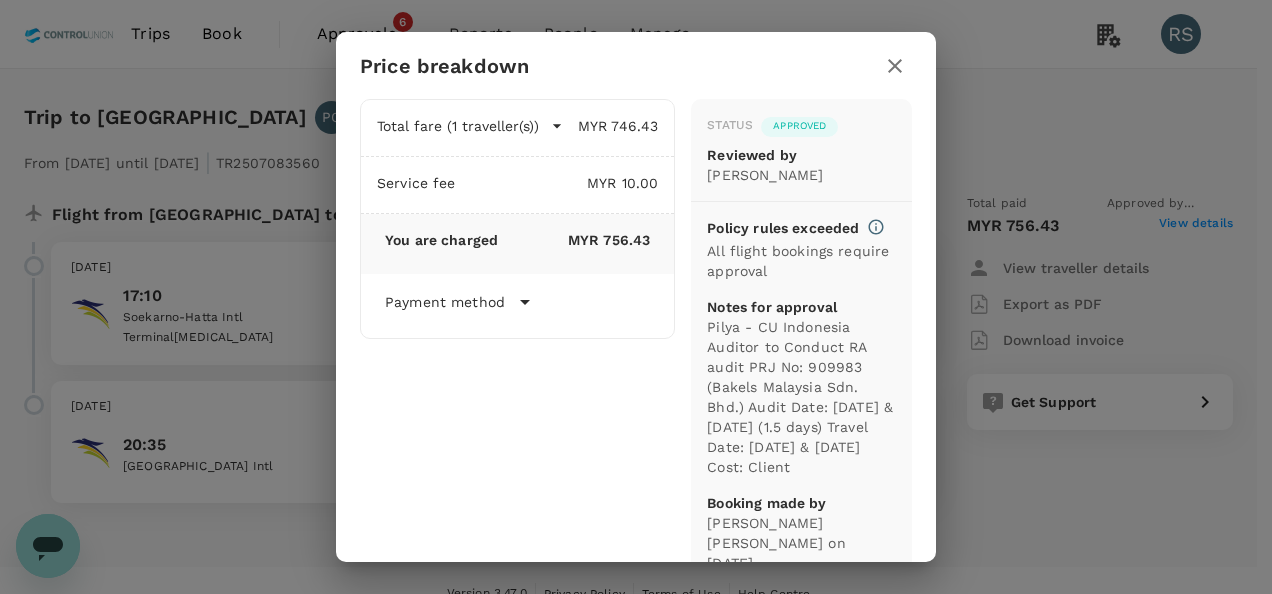 click 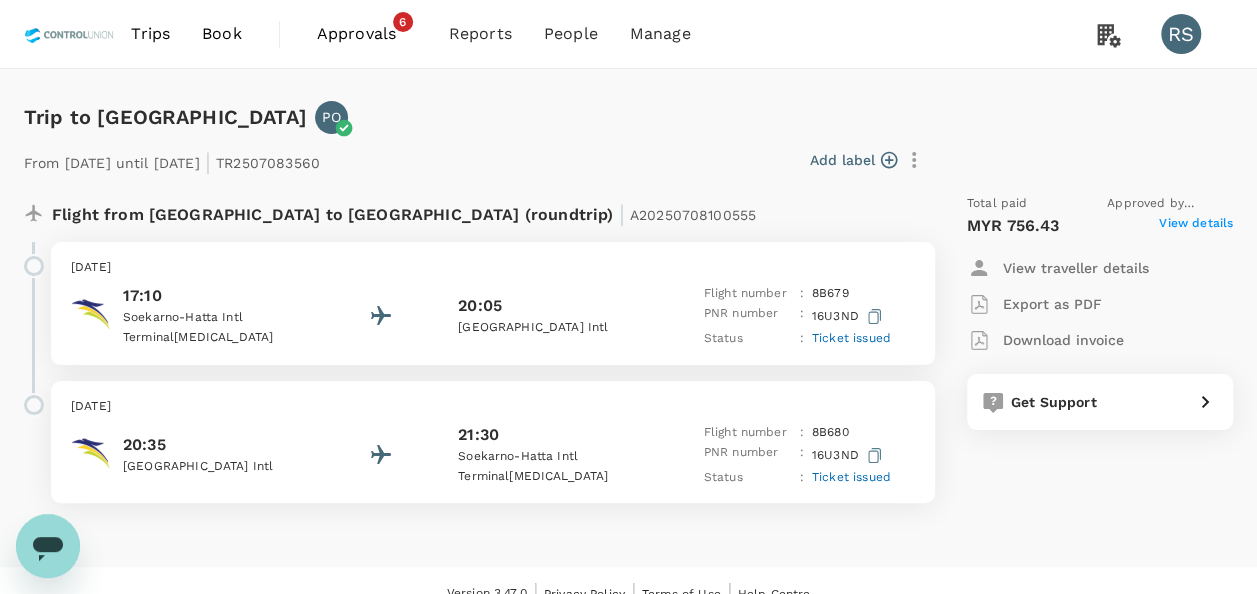 click on "Download invoice" at bounding box center [1063, 340] 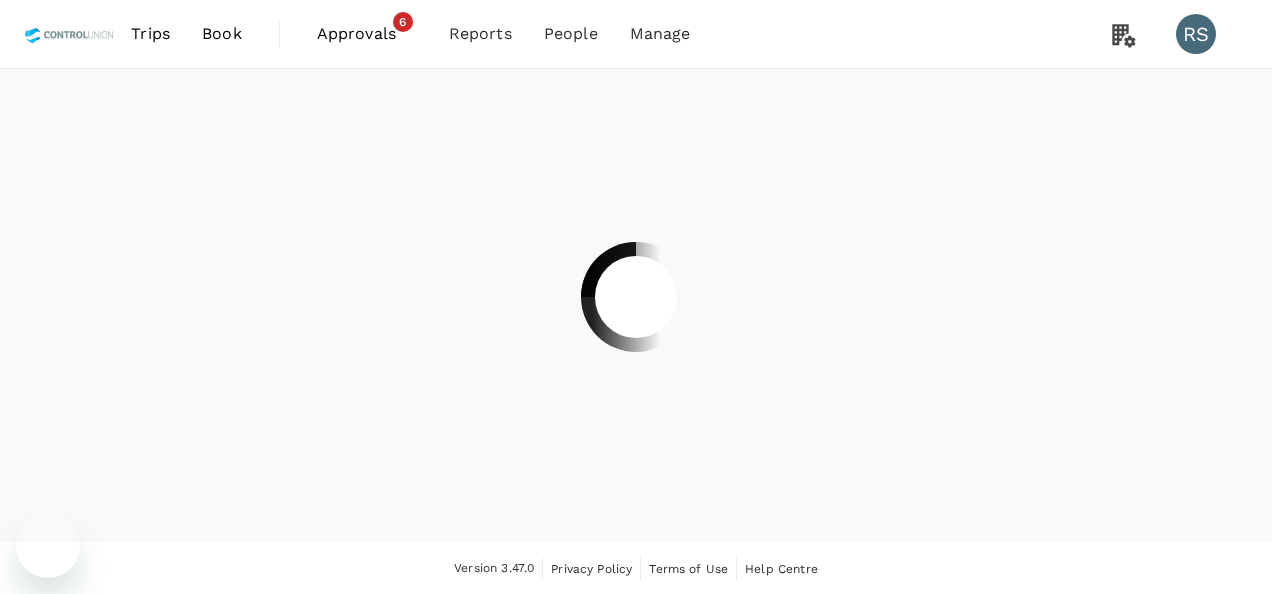 scroll, scrollTop: 0, scrollLeft: 0, axis: both 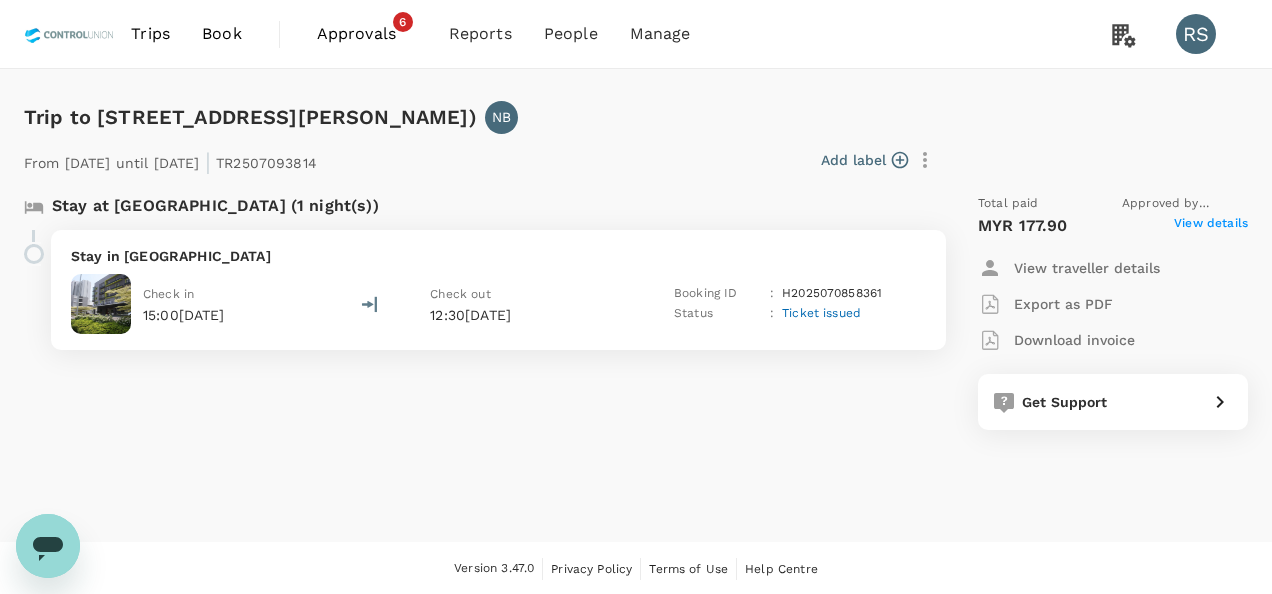 click on "View details" at bounding box center [1211, 226] 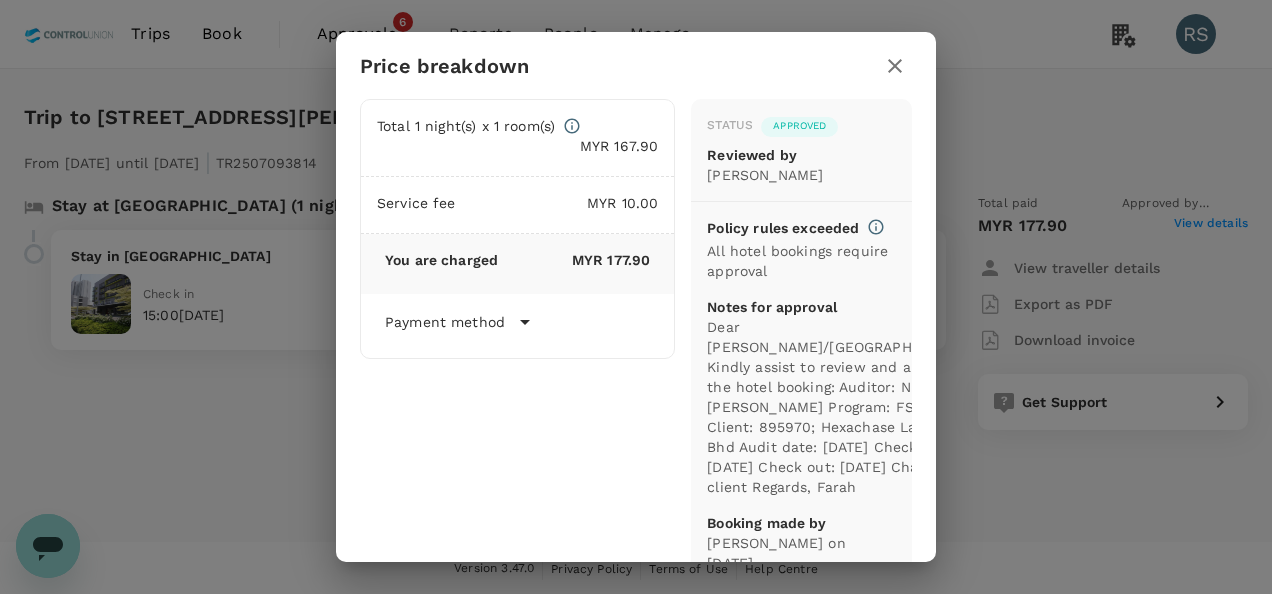 scroll, scrollTop: 100, scrollLeft: 0, axis: vertical 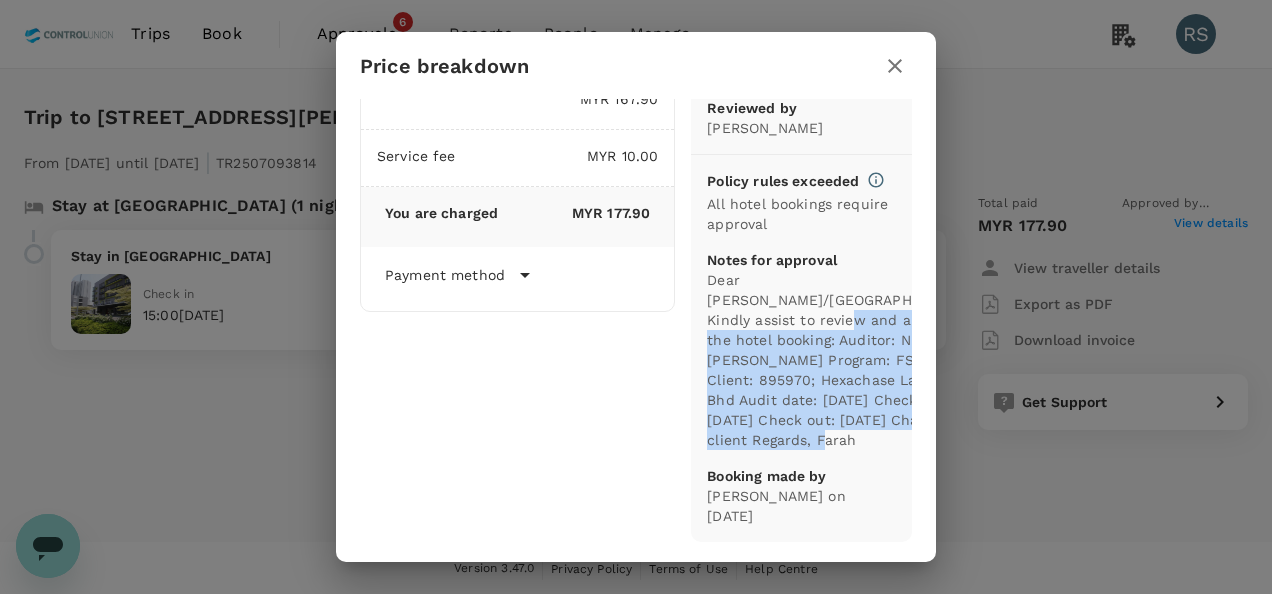 drag, startPoint x: 789, startPoint y: 283, endPoint x: 770, endPoint y: 466, distance: 183.98369 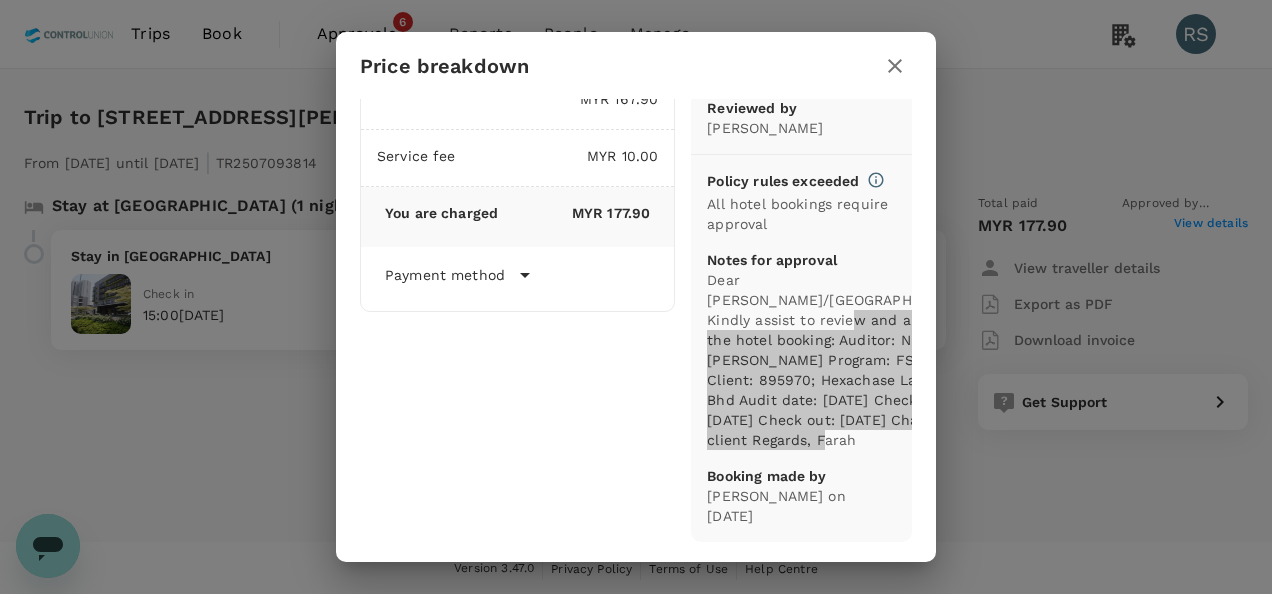 scroll, scrollTop: 0, scrollLeft: 0, axis: both 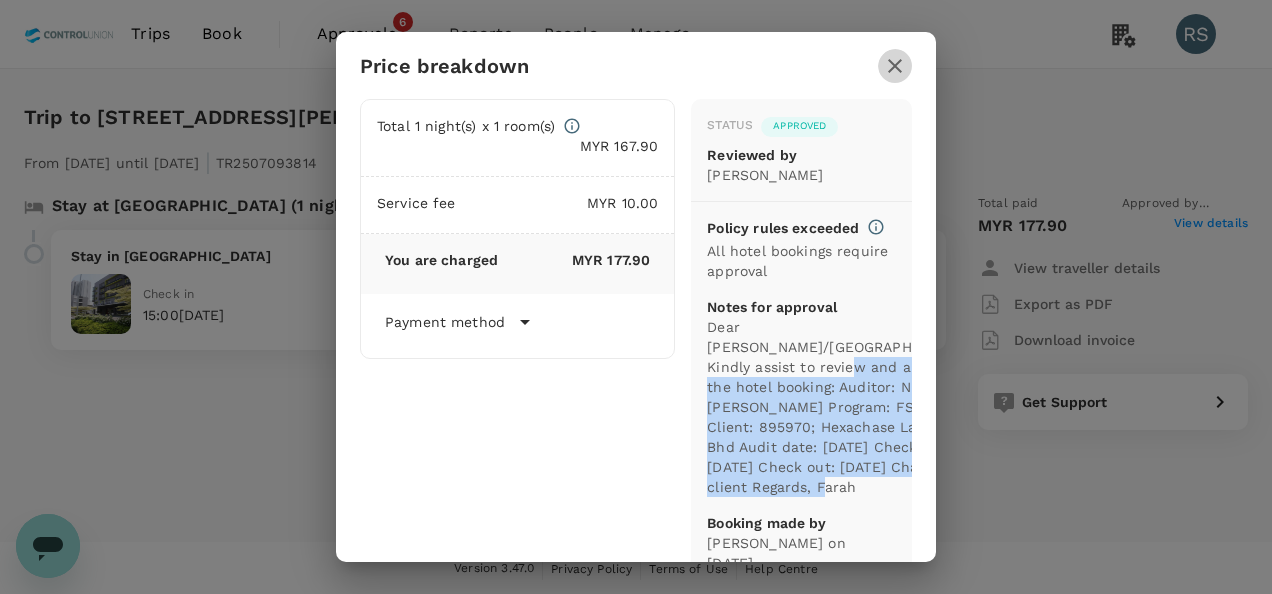 click 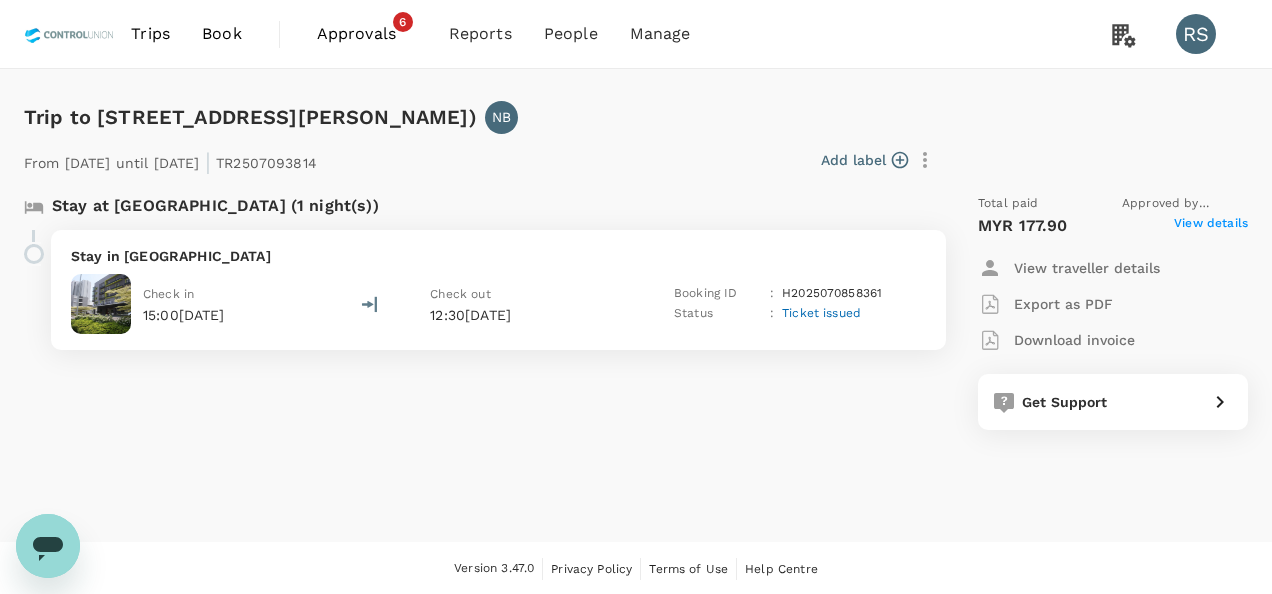 click on "Download invoice" at bounding box center [1074, 340] 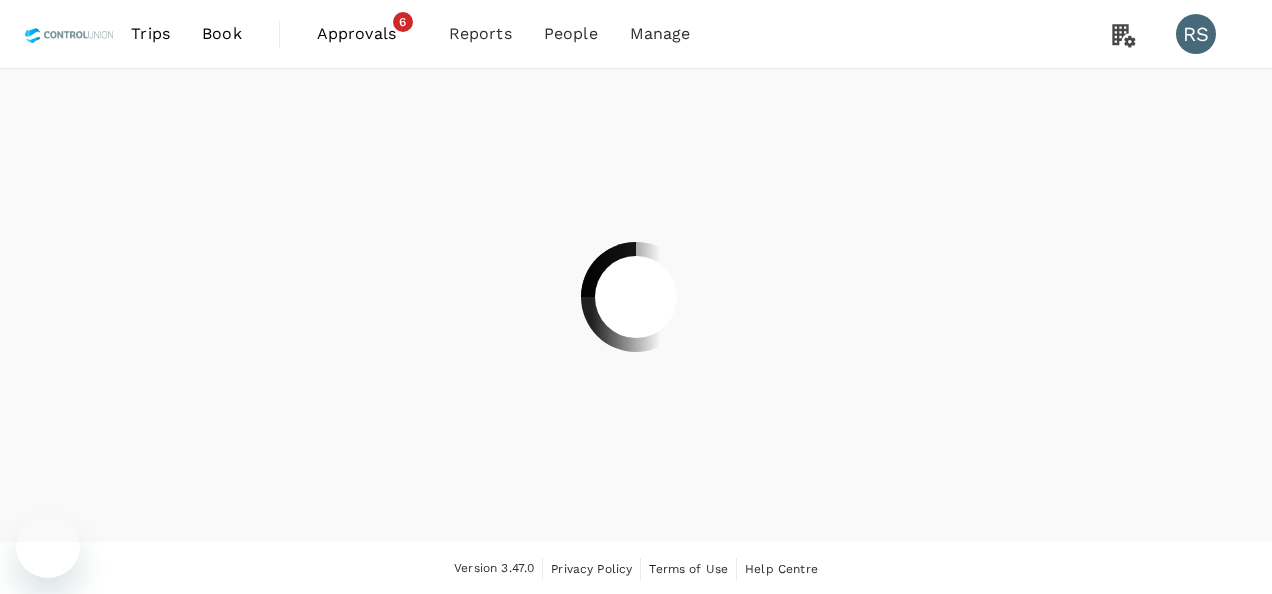 scroll, scrollTop: 0, scrollLeft: 0, axis: both 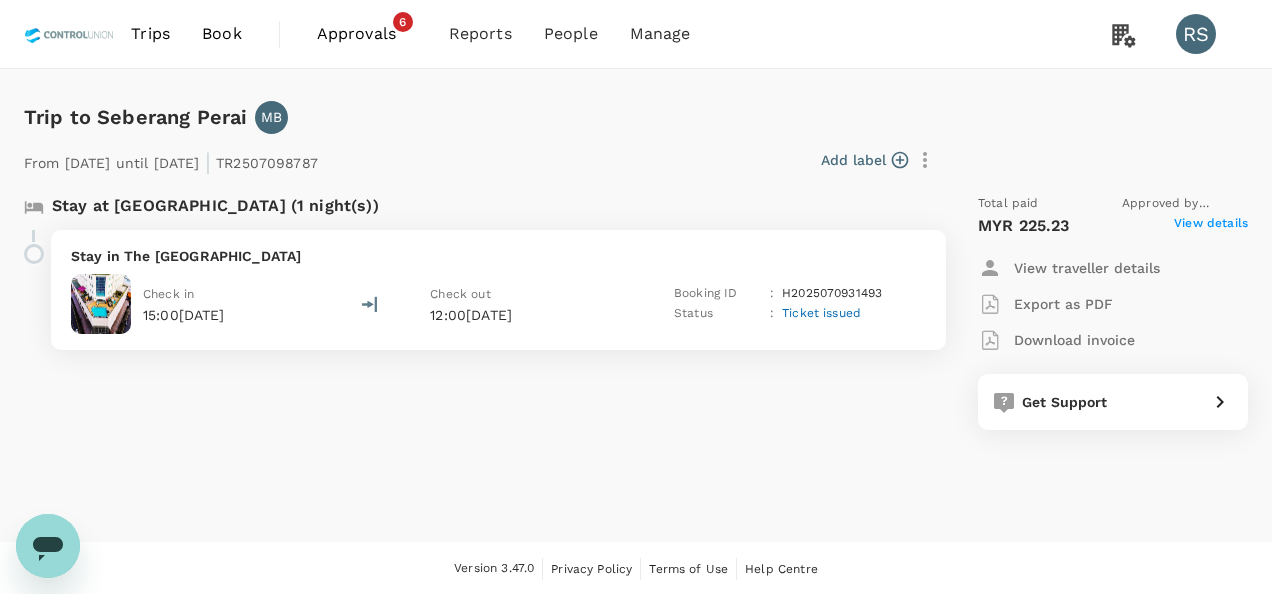 click on "View details" at bounding box center (1211, 226) 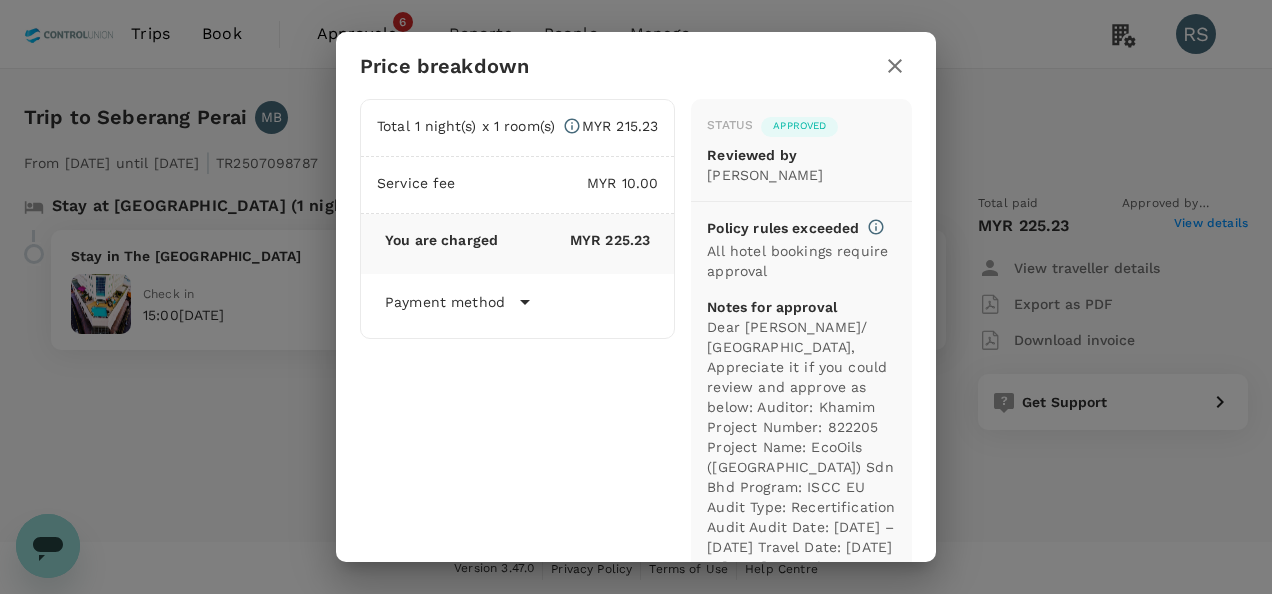 scroll, scrollTop: 100, scrollLeft: 0, axis: vertical 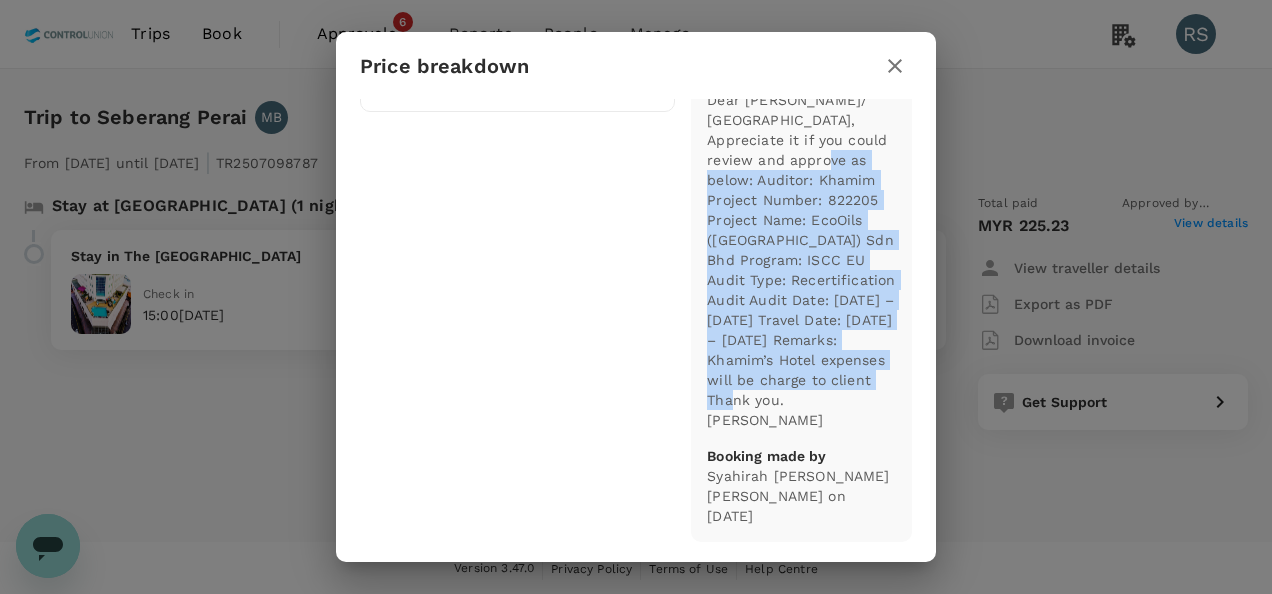 drag, startPoint x: 748, startPoint y: 304, endPoint x: 865, endPoint y: 396, distance: 148.83884 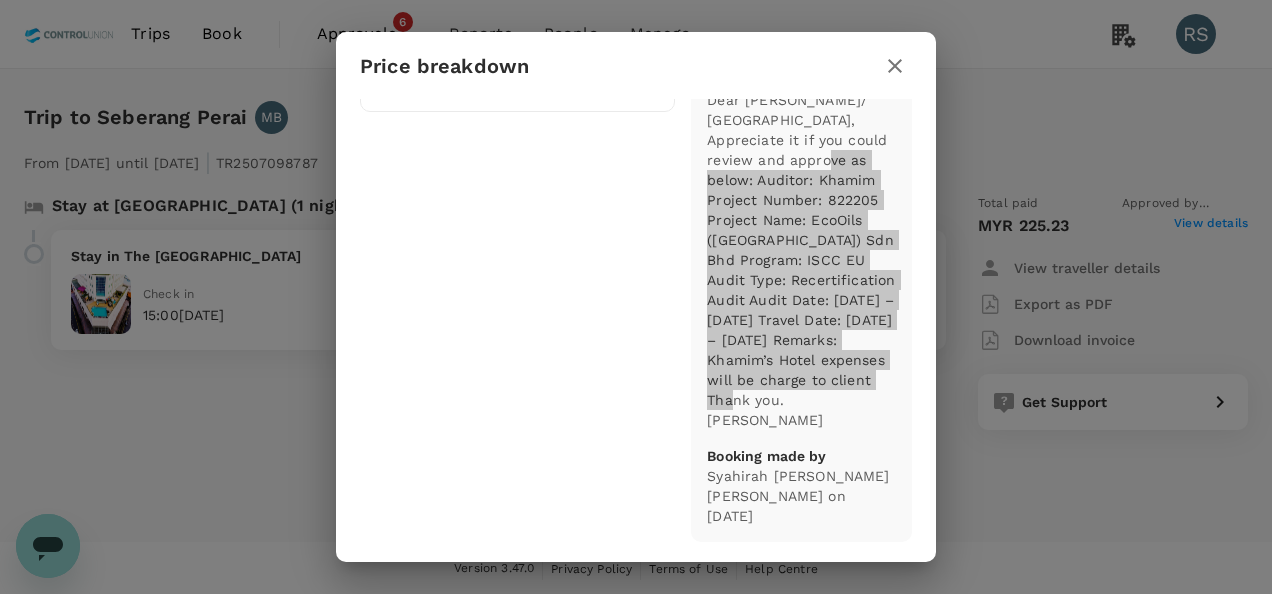 scroll, scrollTop: 0, scrollLeft: 0, axis: both 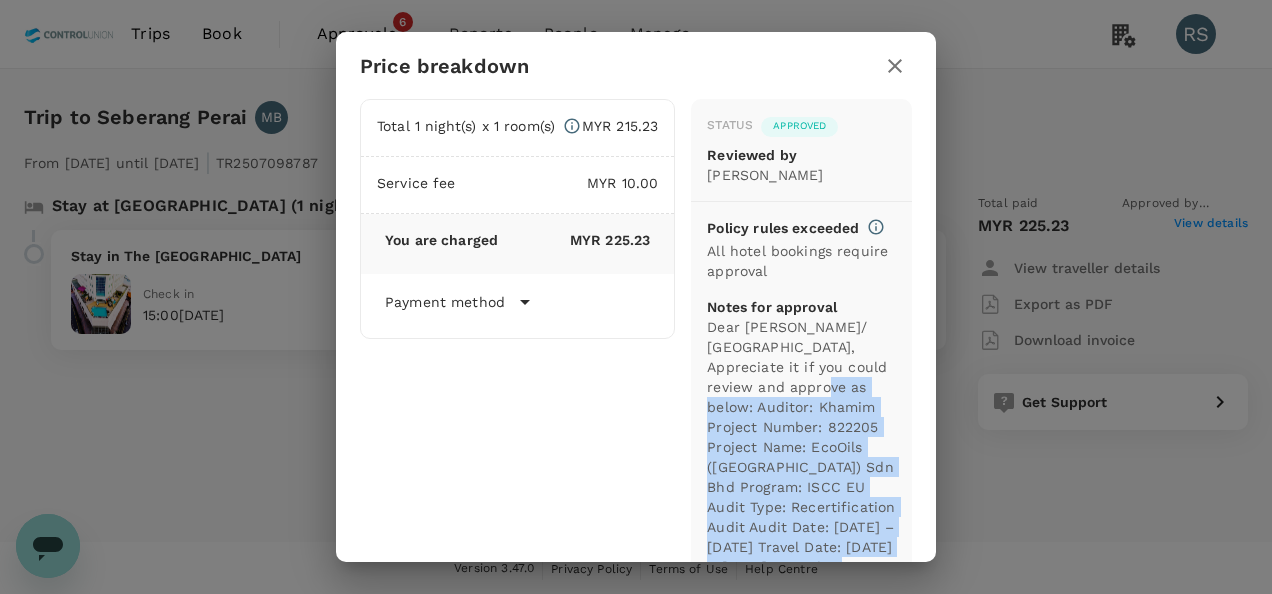 click 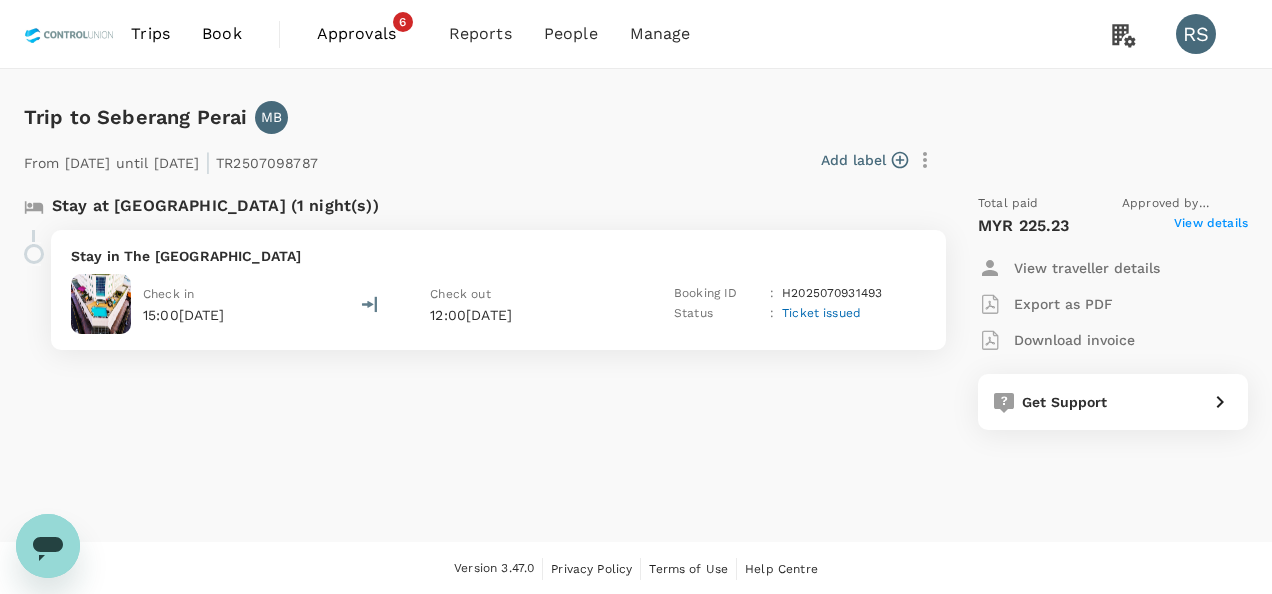 click on "Download invoice" at bounding box center (1074, 340) 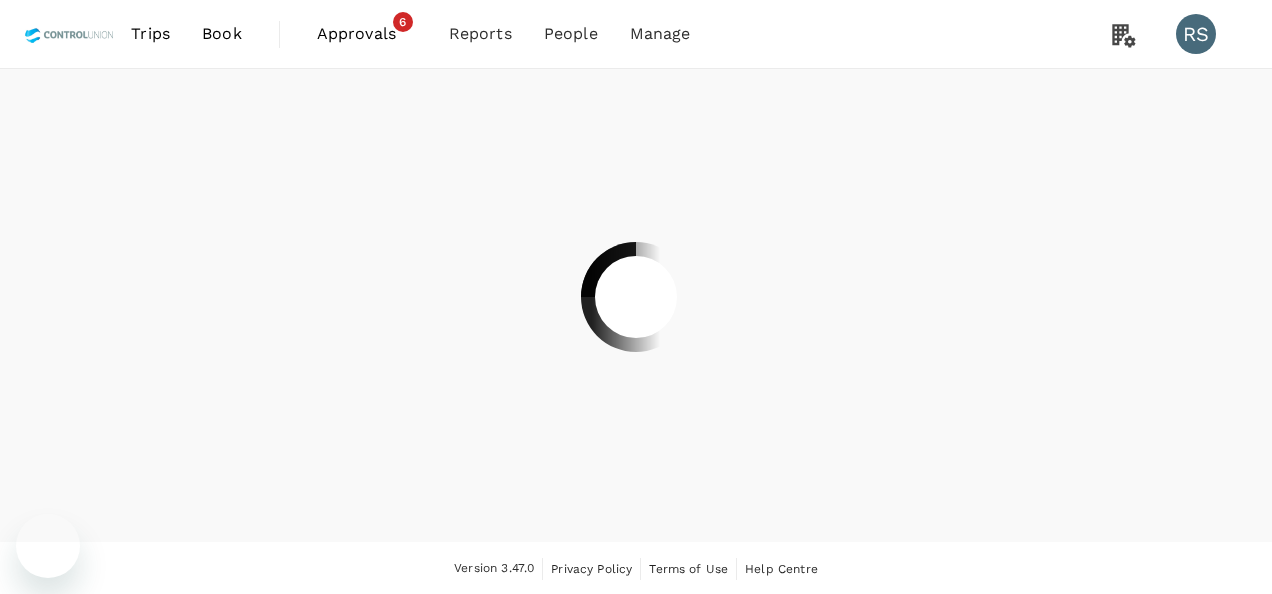 scroll, scrollTop: 0, scrollLeft: 0, axis: both 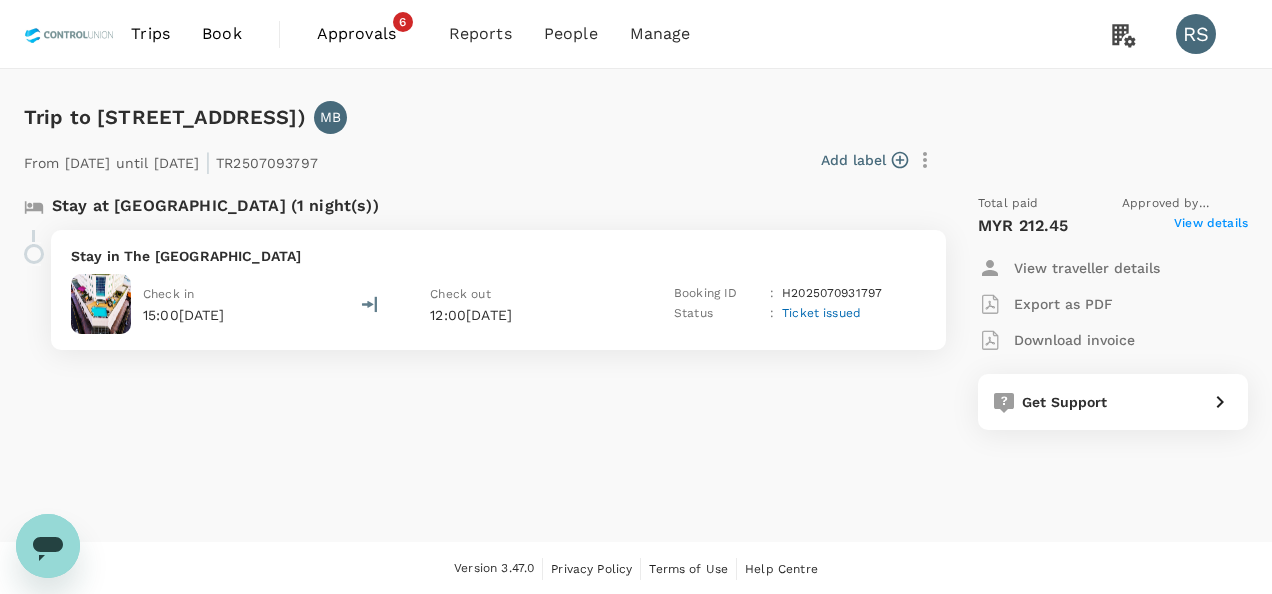click on "View details" at bounding box center (1211, 226) 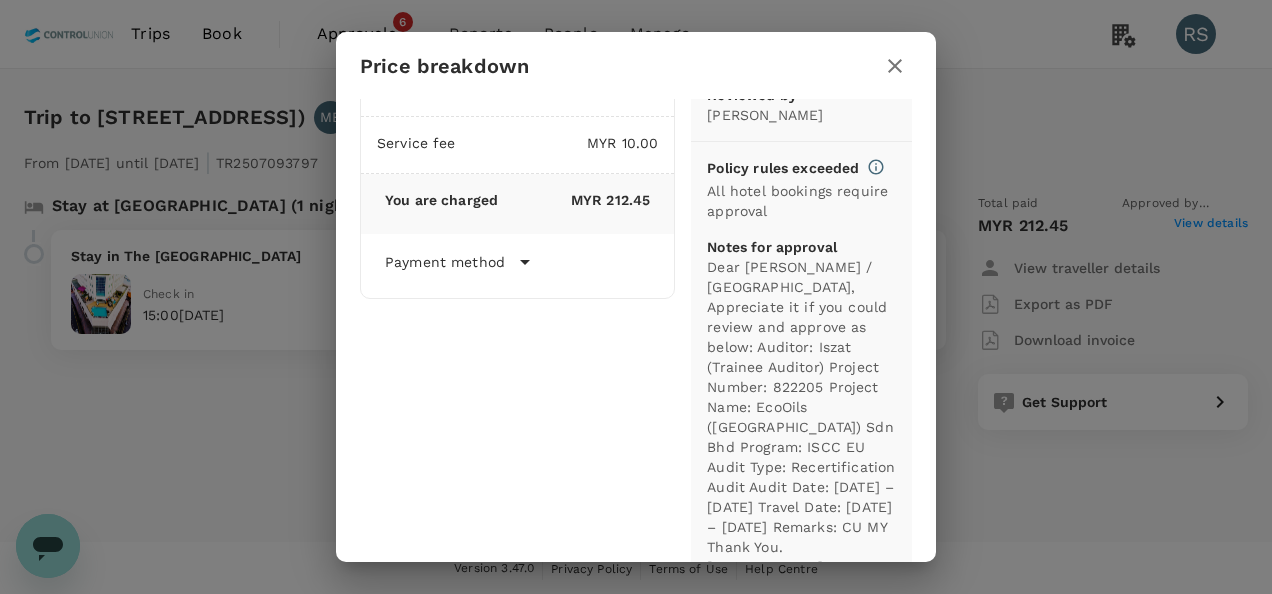 scroll, scrollTop: 100, scrollLeft: 0, axis: vertical 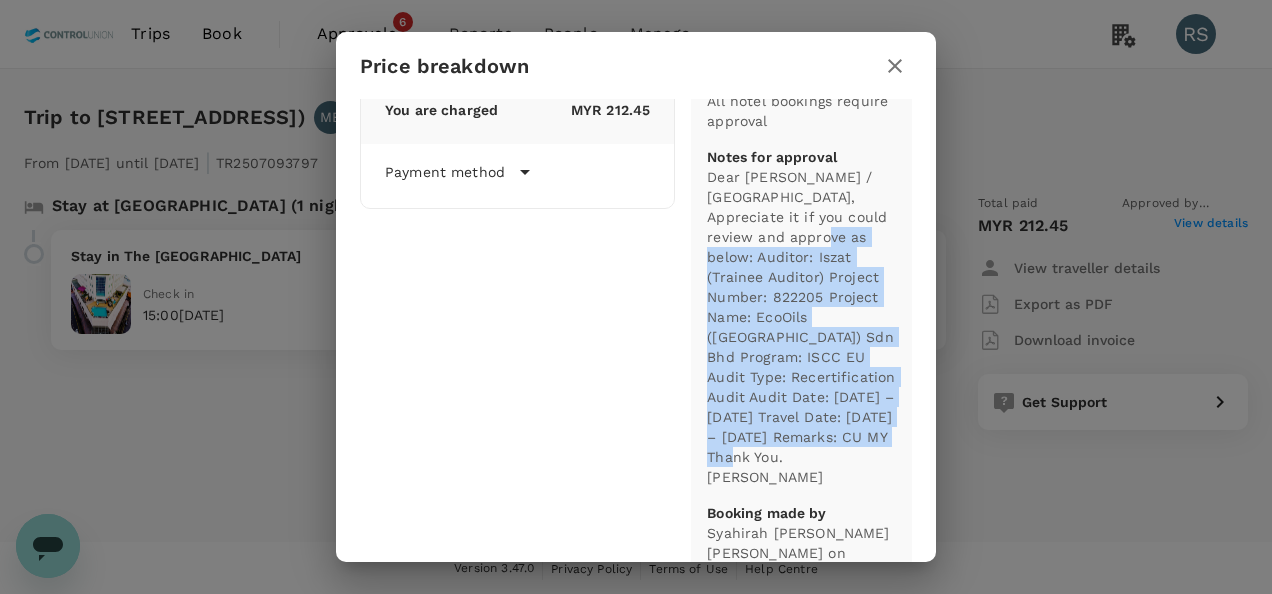 drag, startPoint x: 750, startPoint y: 308, endPoint x: 747, endPoint y: 477, distance: 169.02663 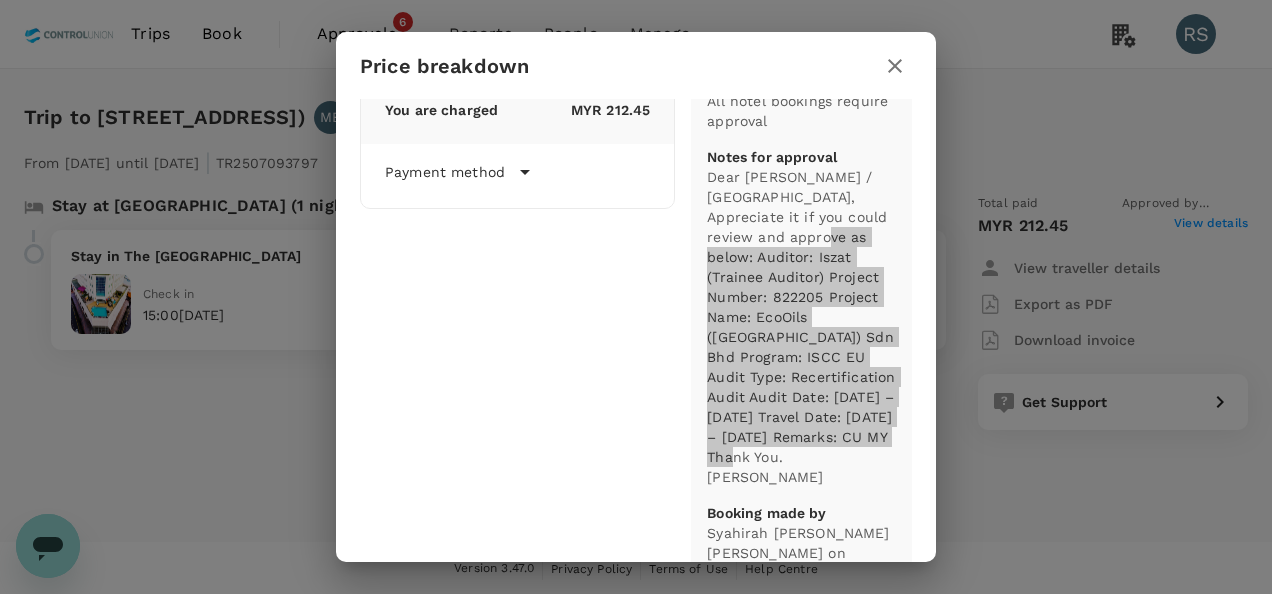 scroll, scrollTop: 0, scrollLeft: 0, axis: both 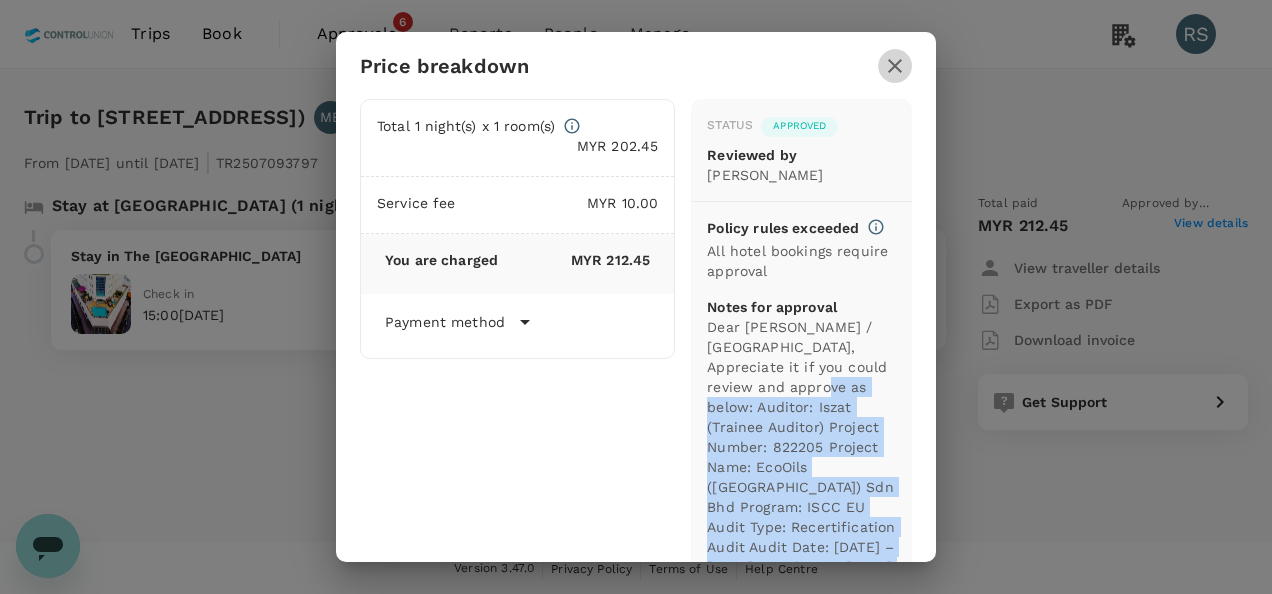 click 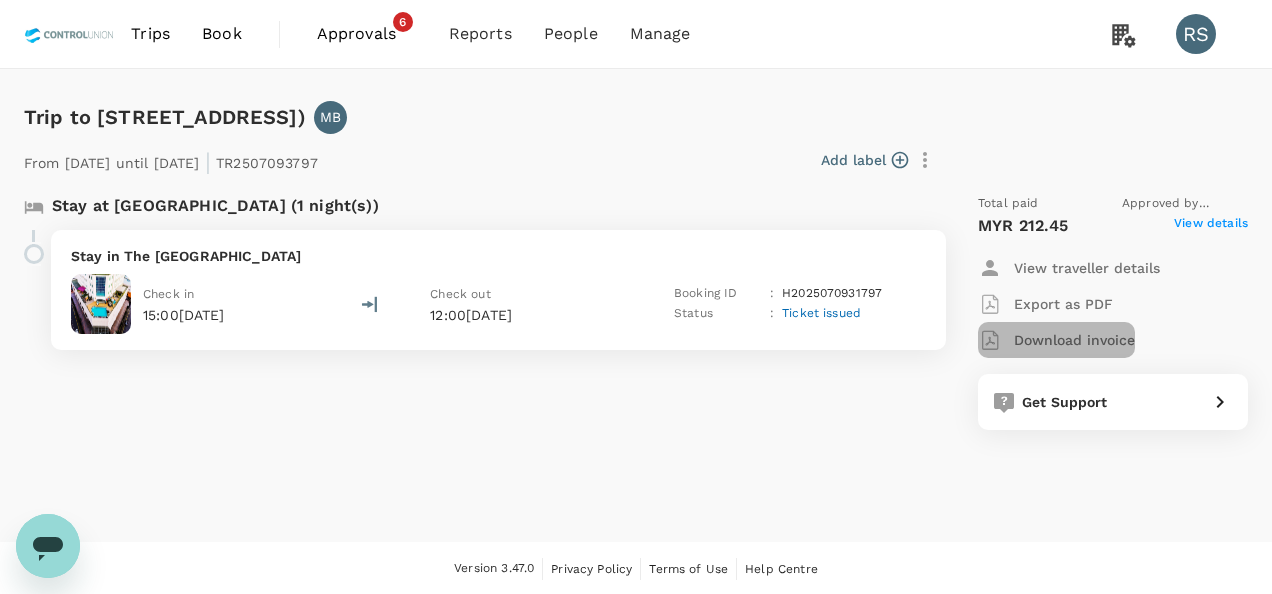 click on "Download invoice" at bounding box center [1074, 340] 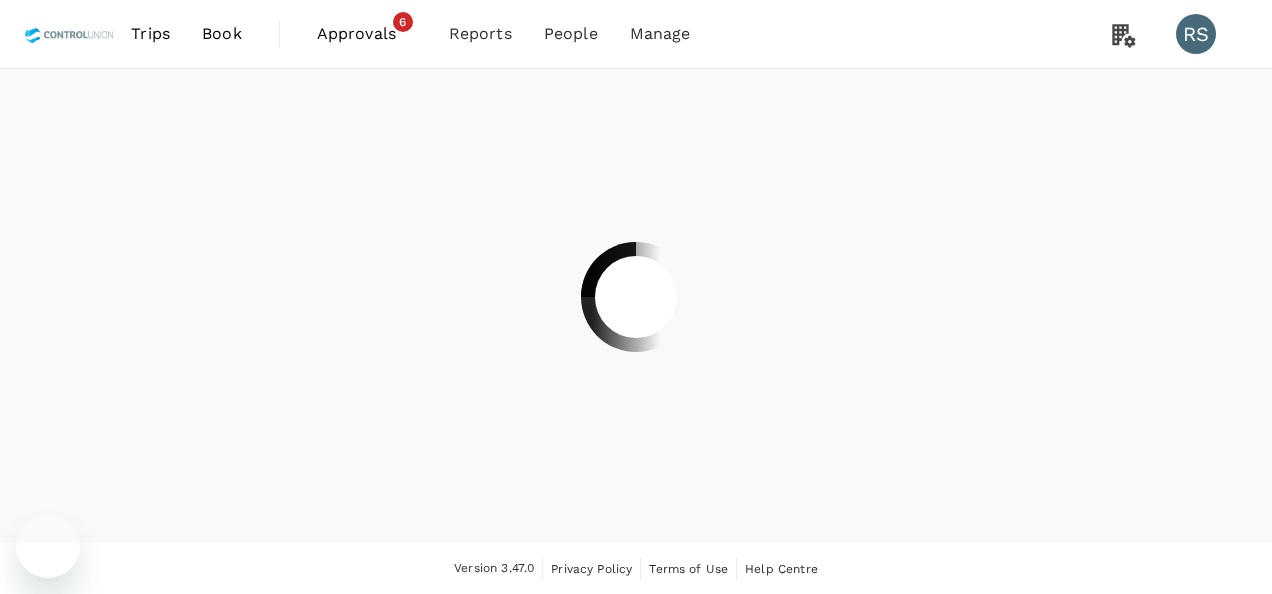 scroll, scrollTop: 0, scrollLeft: 0, axis: both 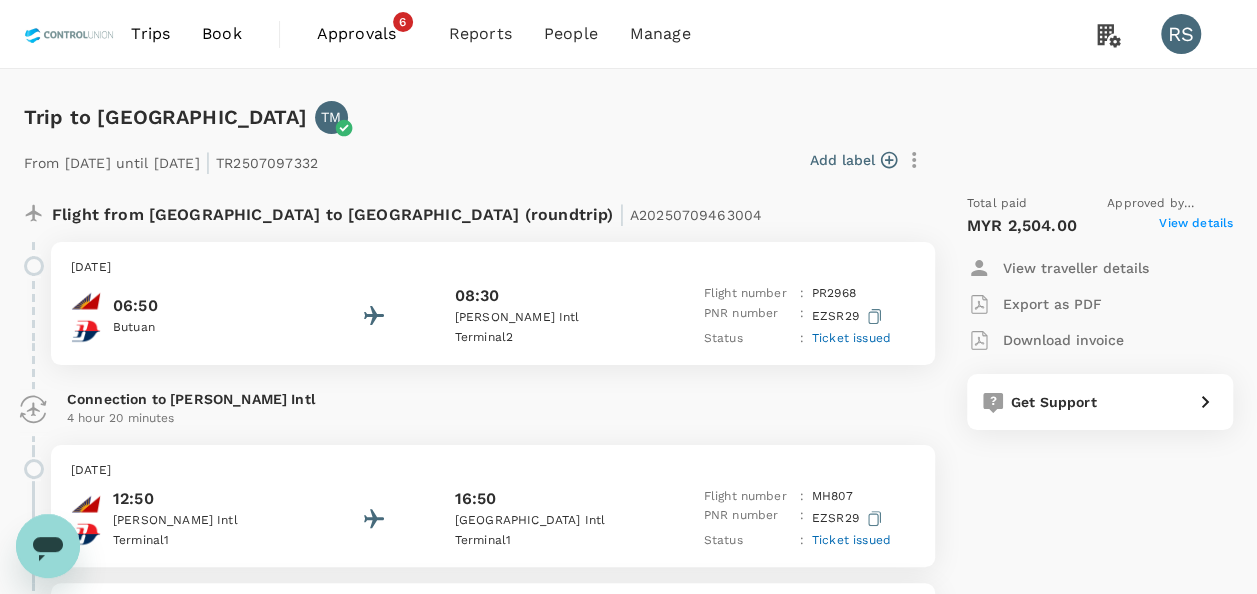 click on "View details" at bounding box center [1196, 226] 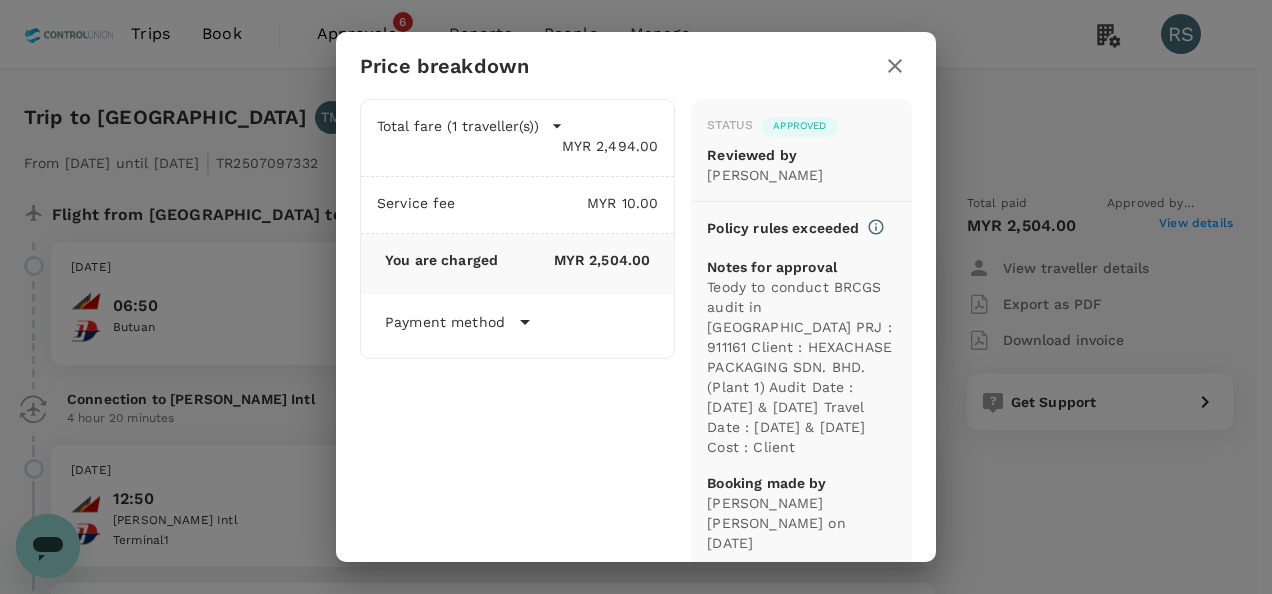 drag, startPoint x: 701, startPoint y: 303, endPoint x: 751, endPoint y: 465, distance: 169.54056 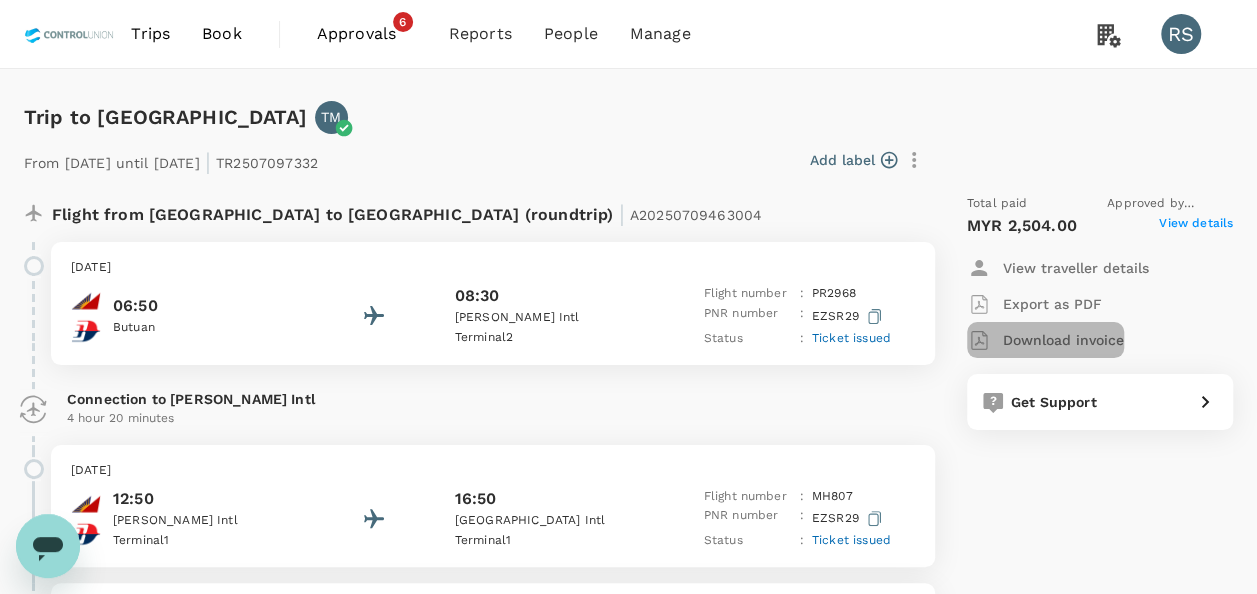 click on "Download invoice" at bounding box center (1063, 340) 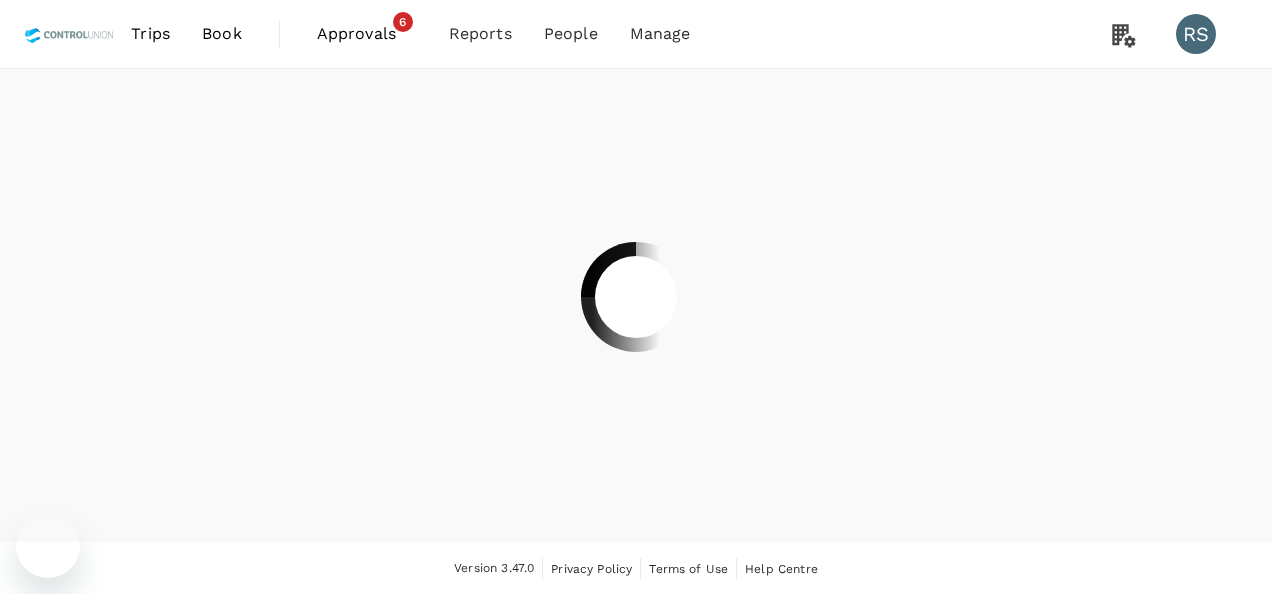 scroll, scrollTop: 0, scrollLeft: 0, axis: both 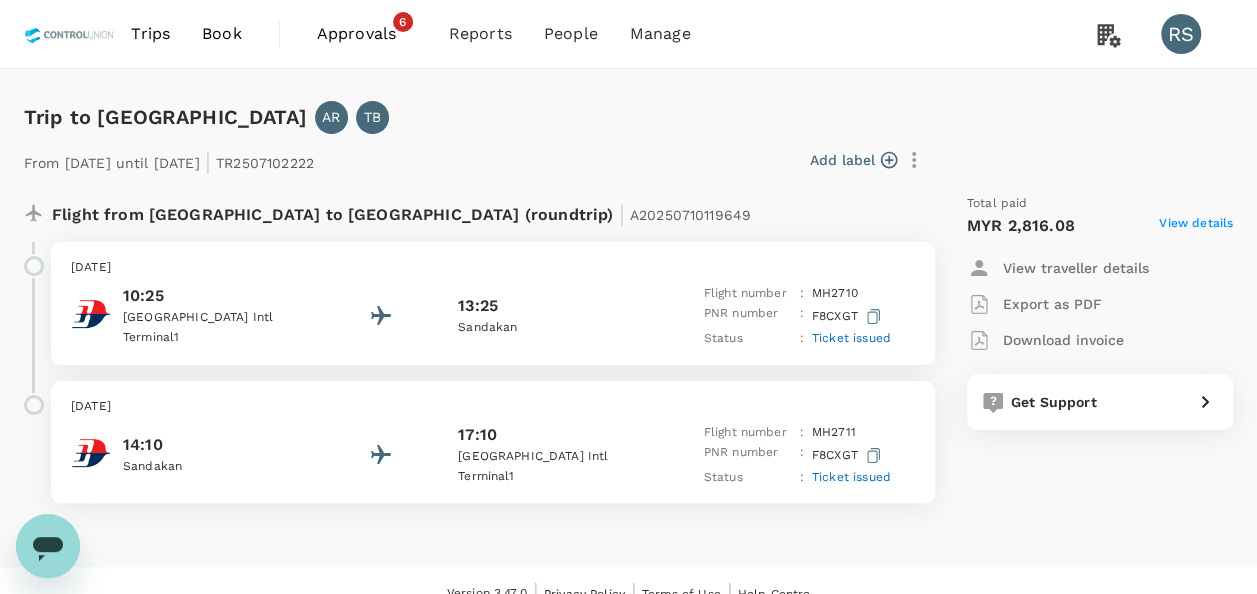 click on "View details" at bounding box center (1196, 226) 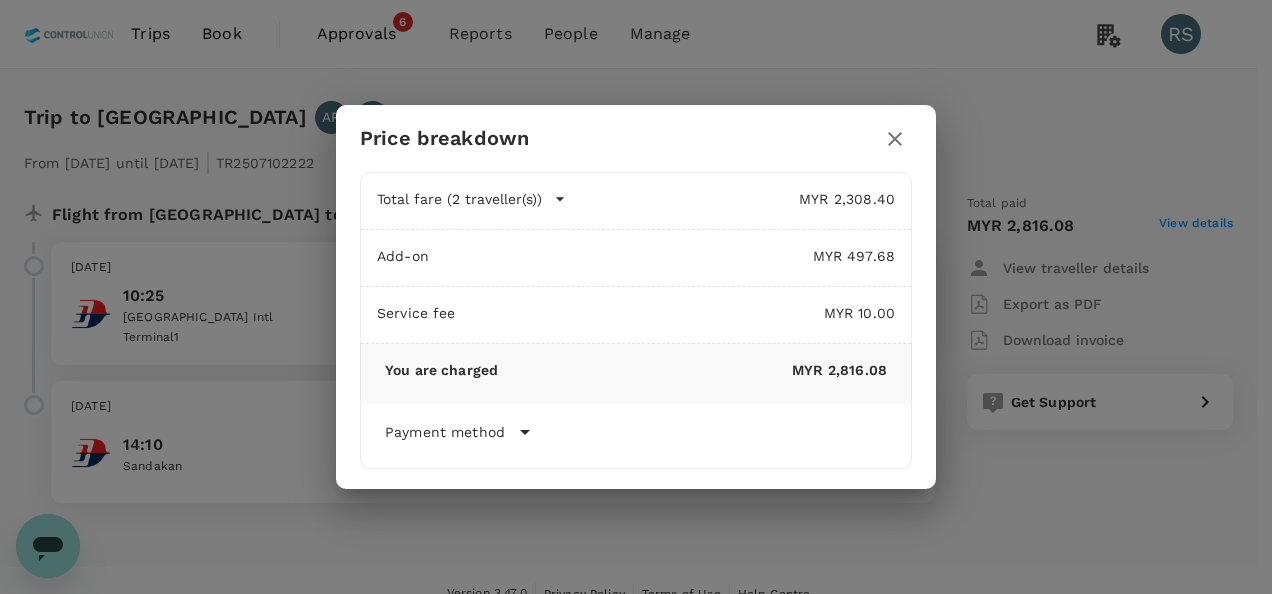 click 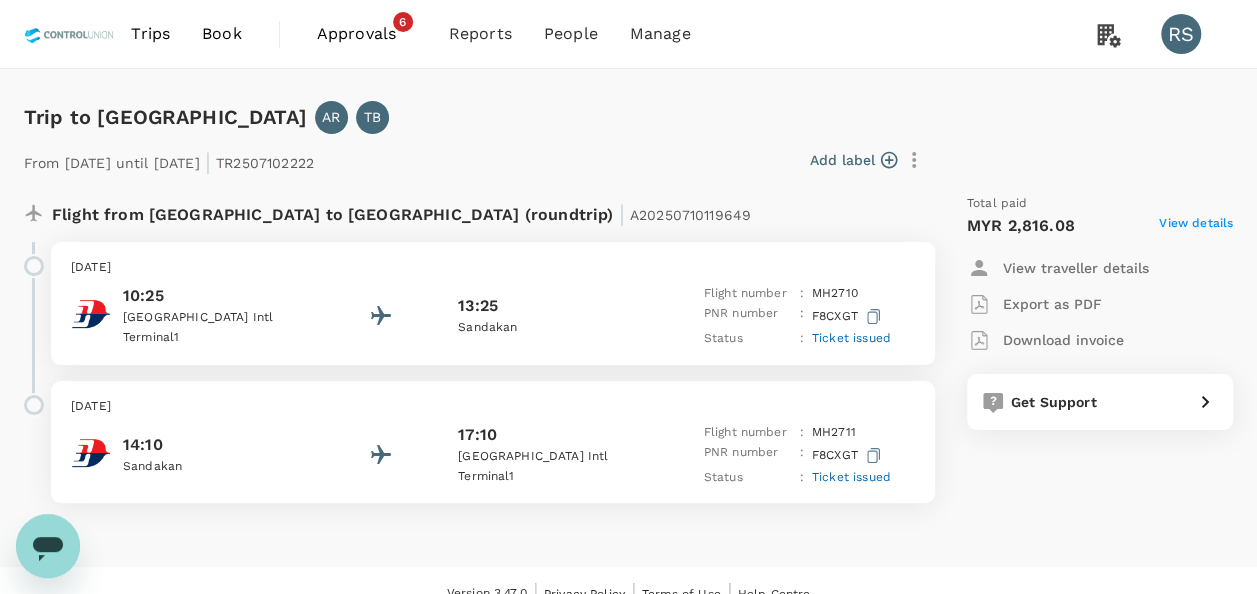 click on "Download invoice" at bounding box center (1063, 340) 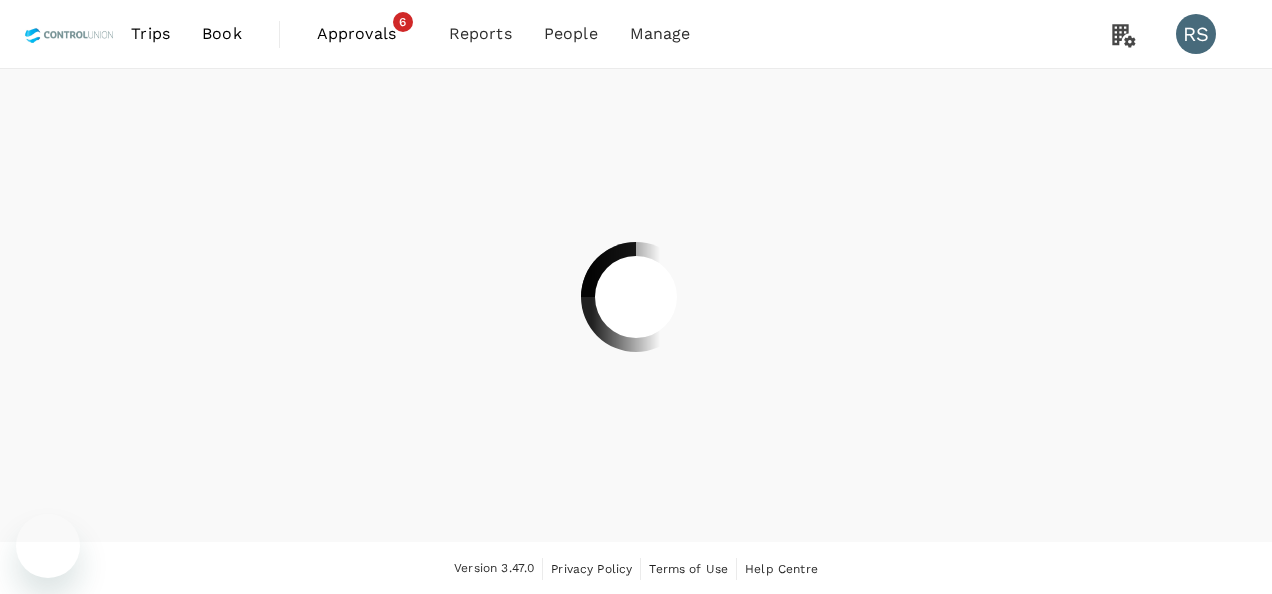 scroll, scrollTop: 0, scrollLeft: 0, axis: both 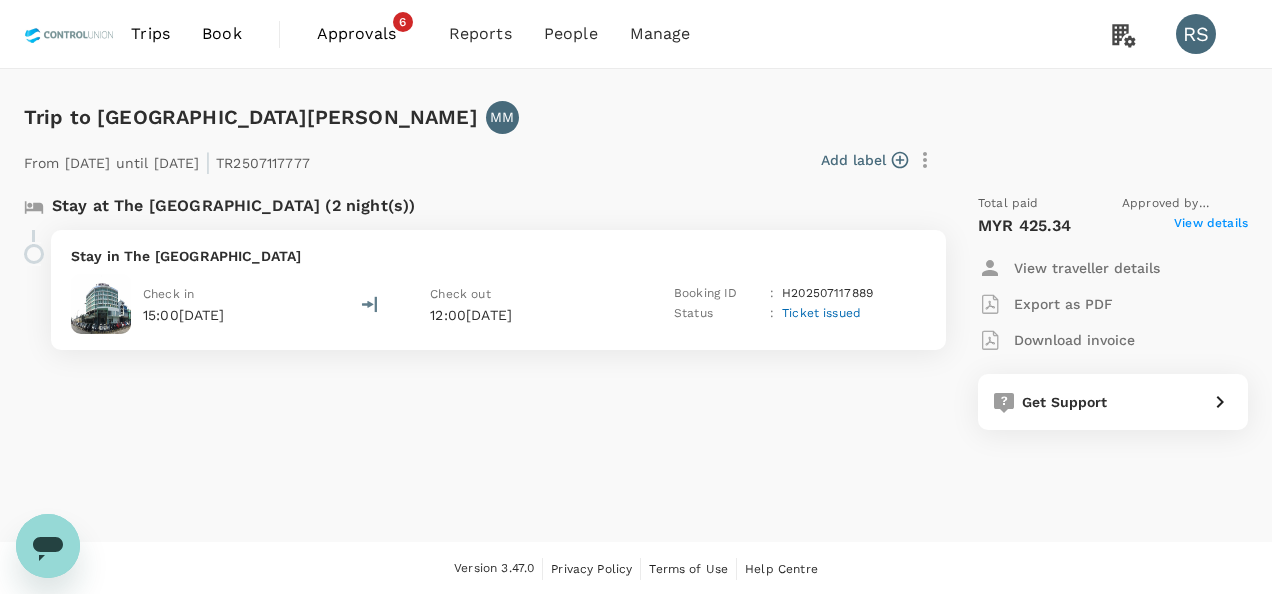 click on "View details" at bounding box center [1211, 226] 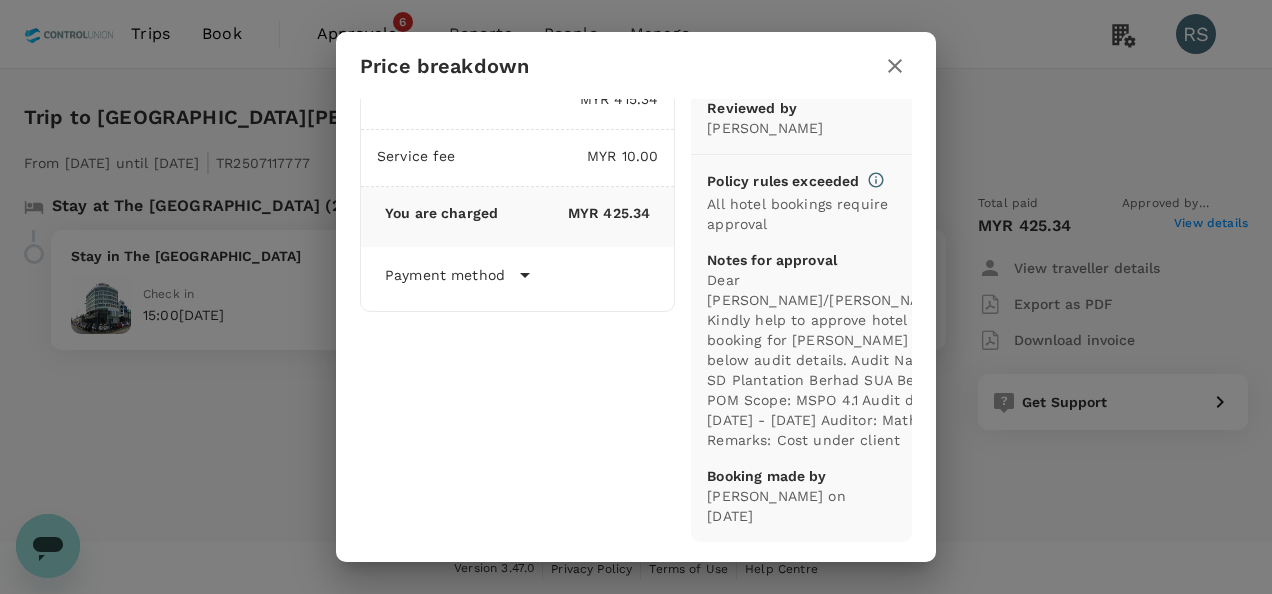 scroll, scrollTop: 106, scrollLeft: 0, axis: vertical 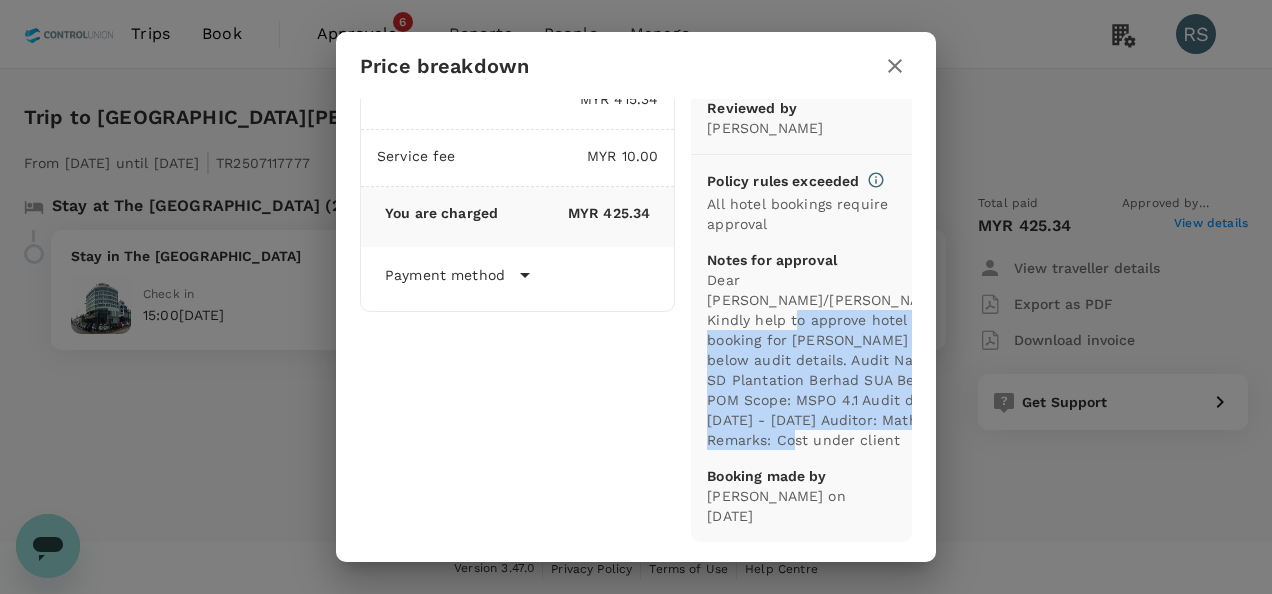 drag, startPoint x: 700, startPoint y: 279, endPoint x: 800, endPoint y: 434, distance: 184.45866 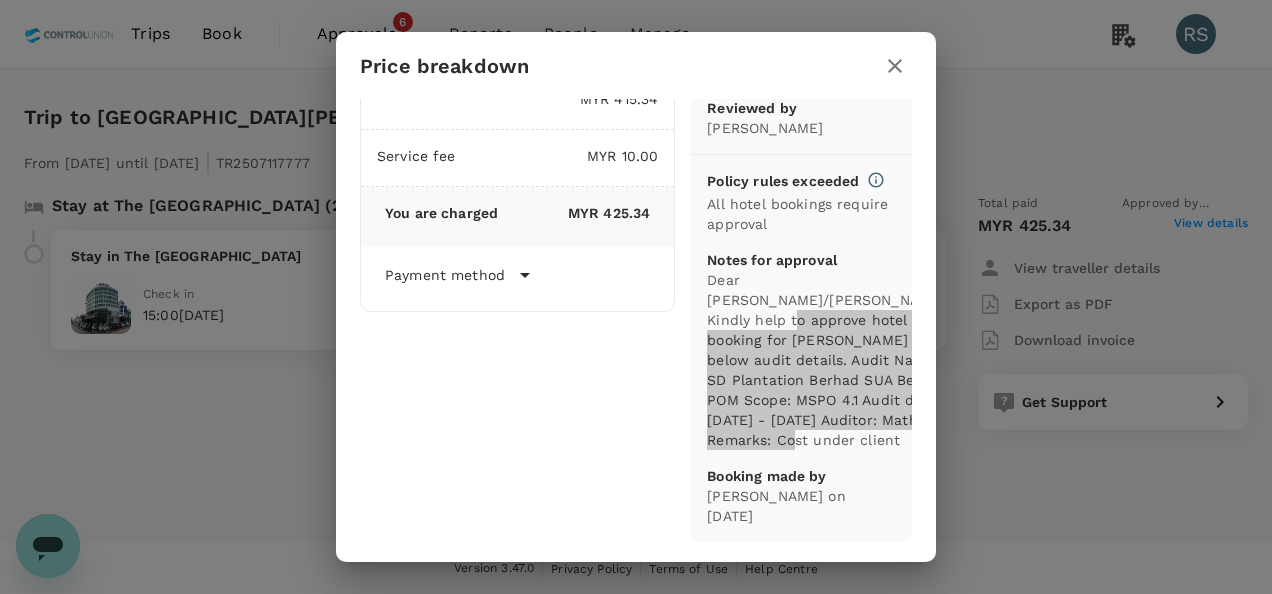 scroll, scrollTop: 0, scrollLeft: 0, axis: both 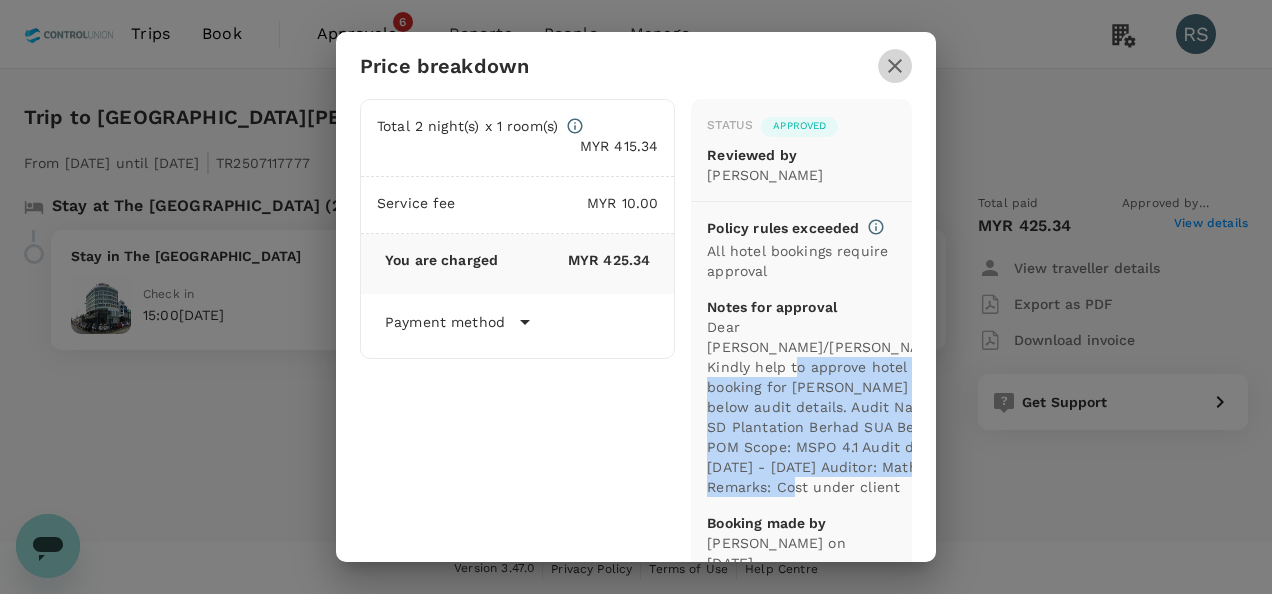 click 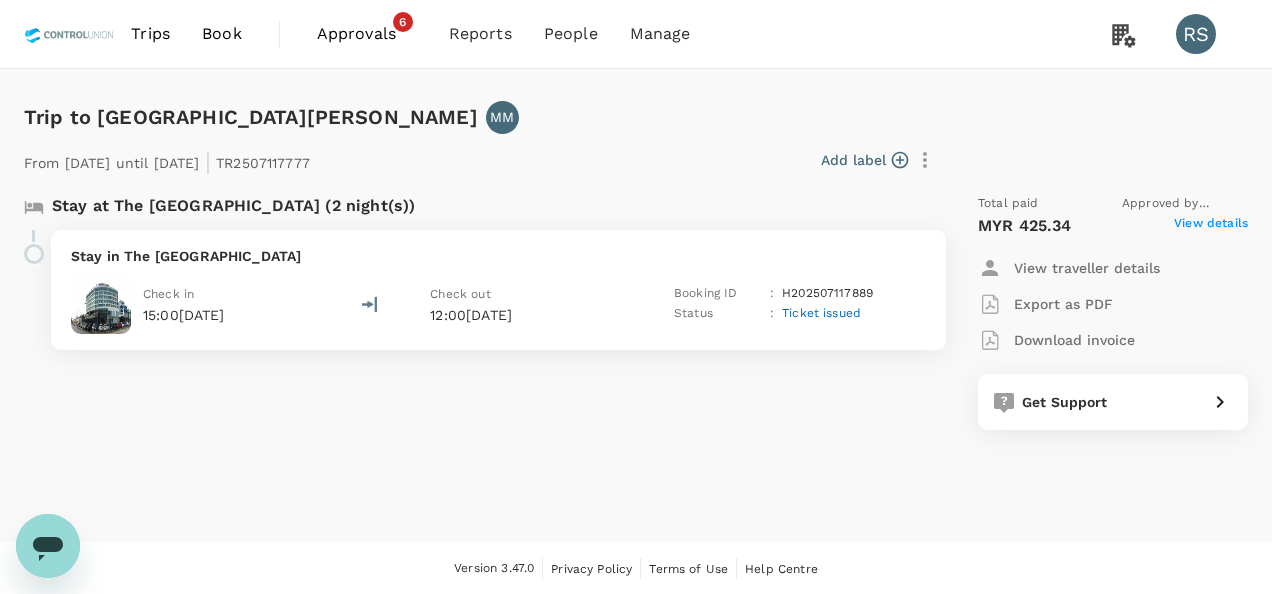 click on "Download invoice" at bounding box center [1074, 340] 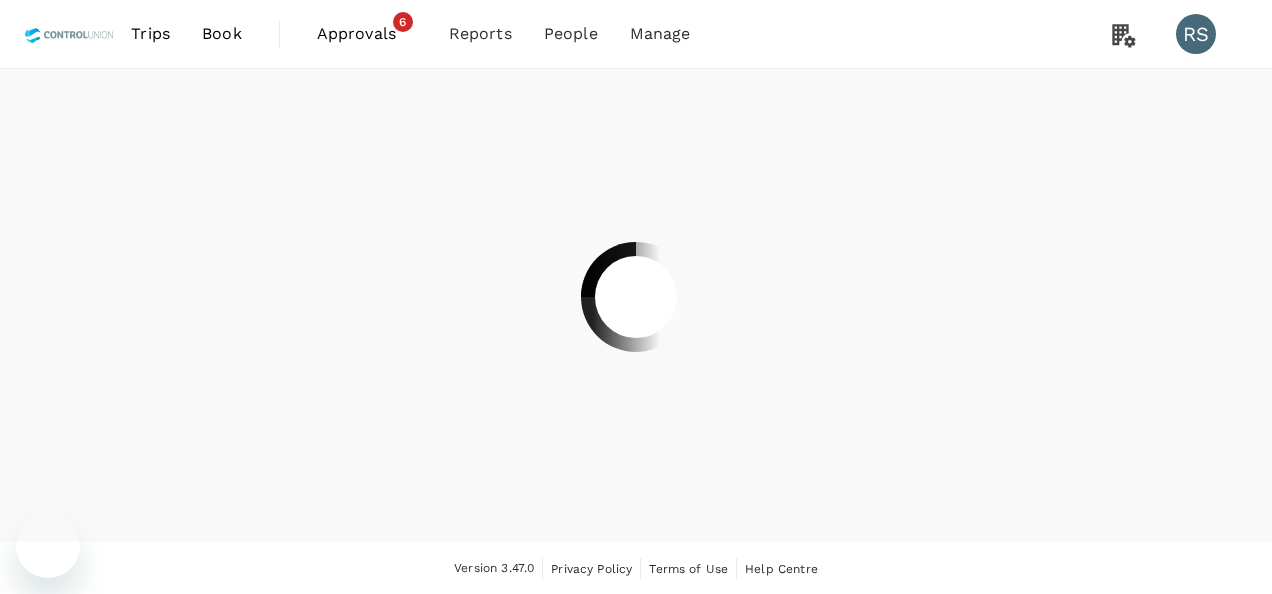 scroll, scrollTop: 0, scrollLeft: 0, axis: both 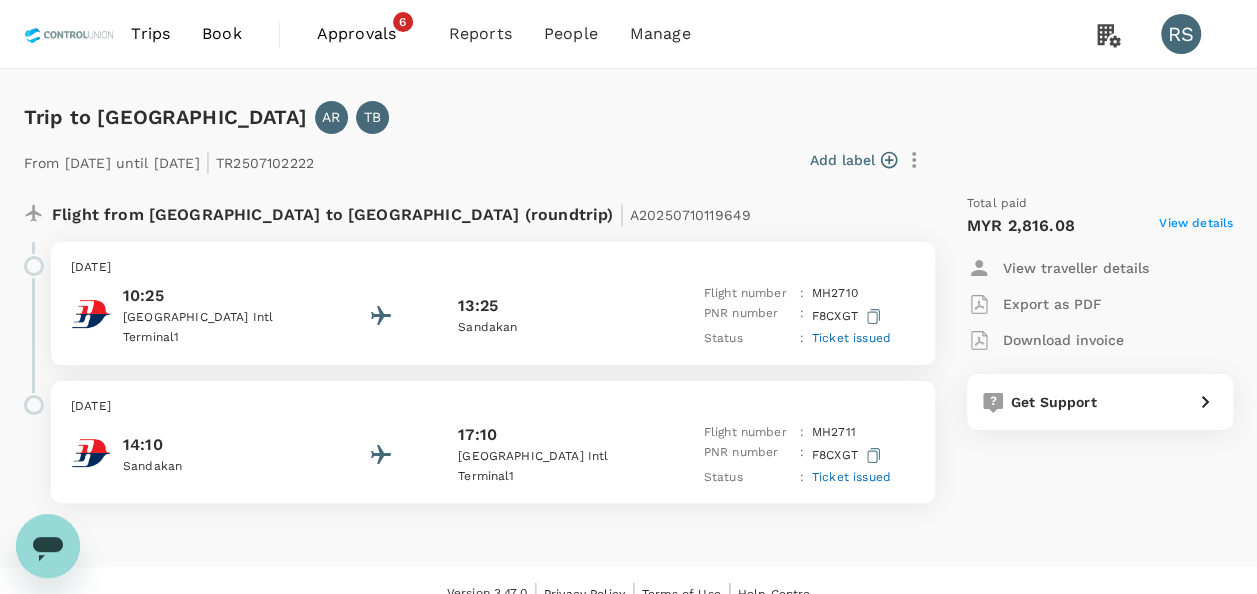click on "View details" at bounding box center (1196, 226) 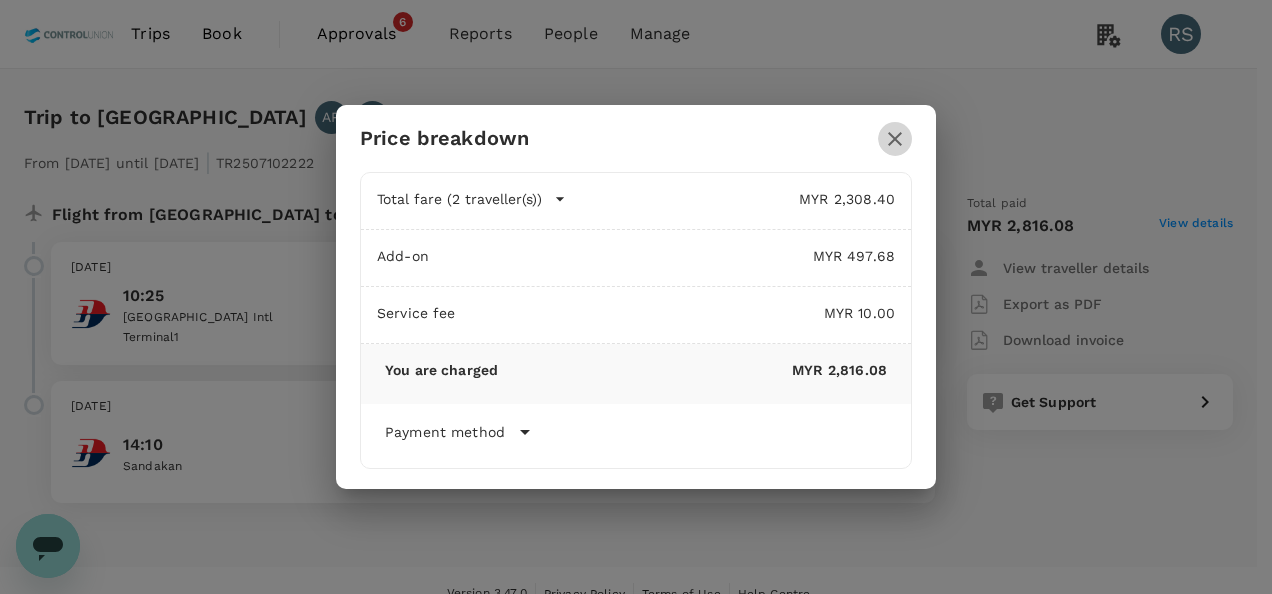 click 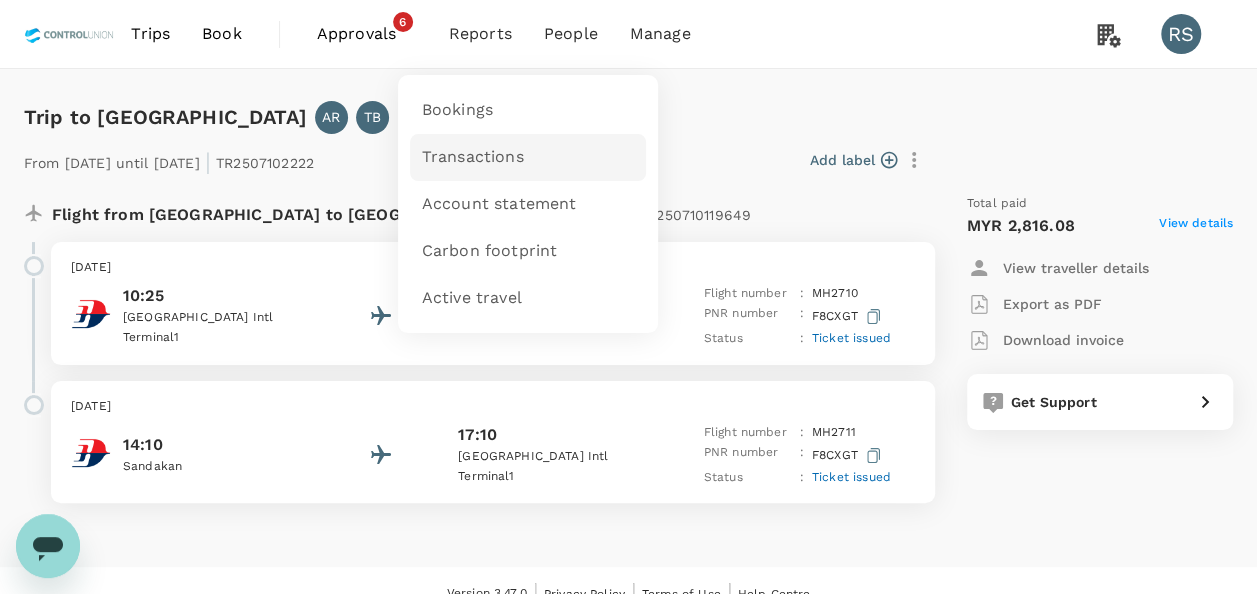 click on "Transactions" at bounding box center (473, 157) 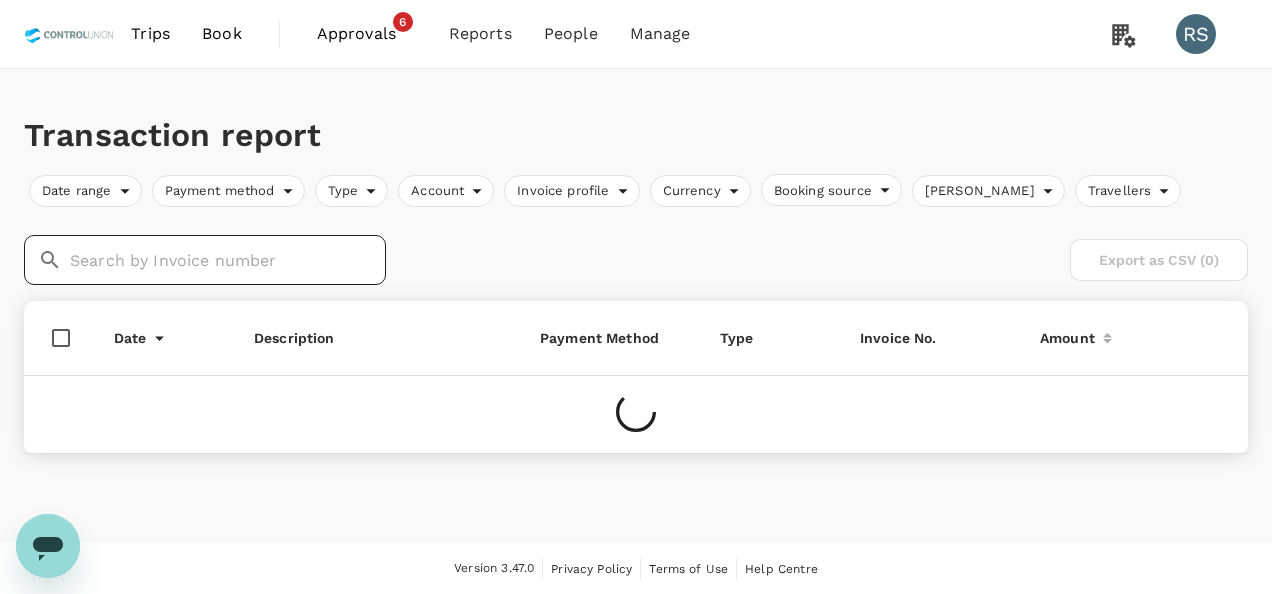click at bounding box center (228, 260) 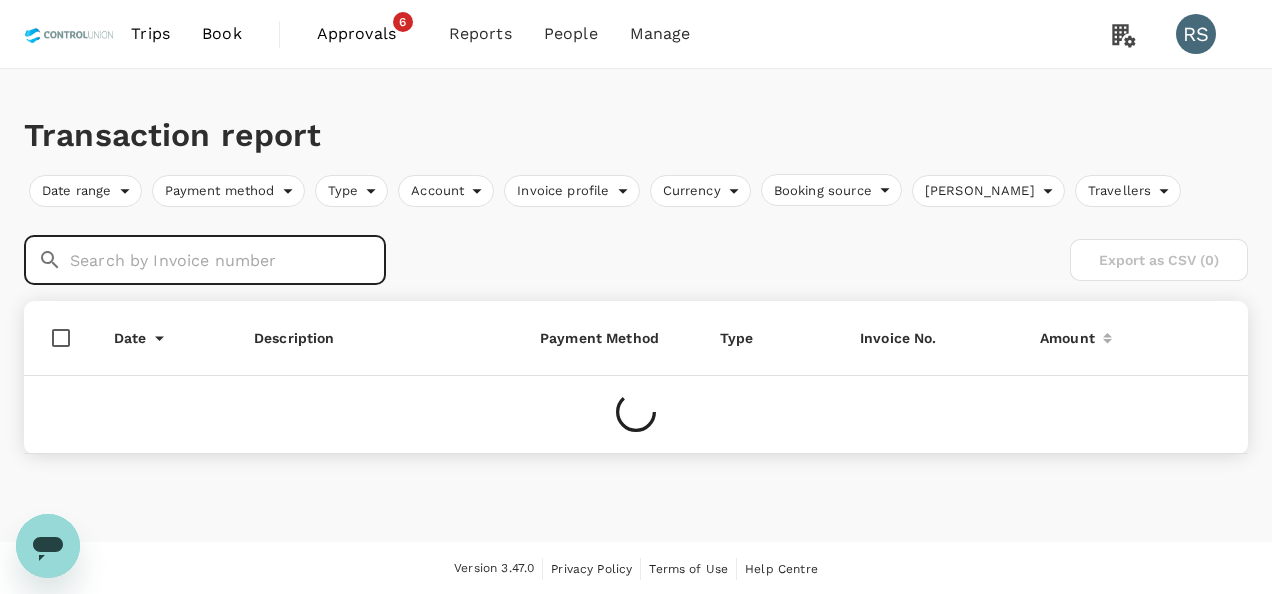 paste on "A20250710119649" 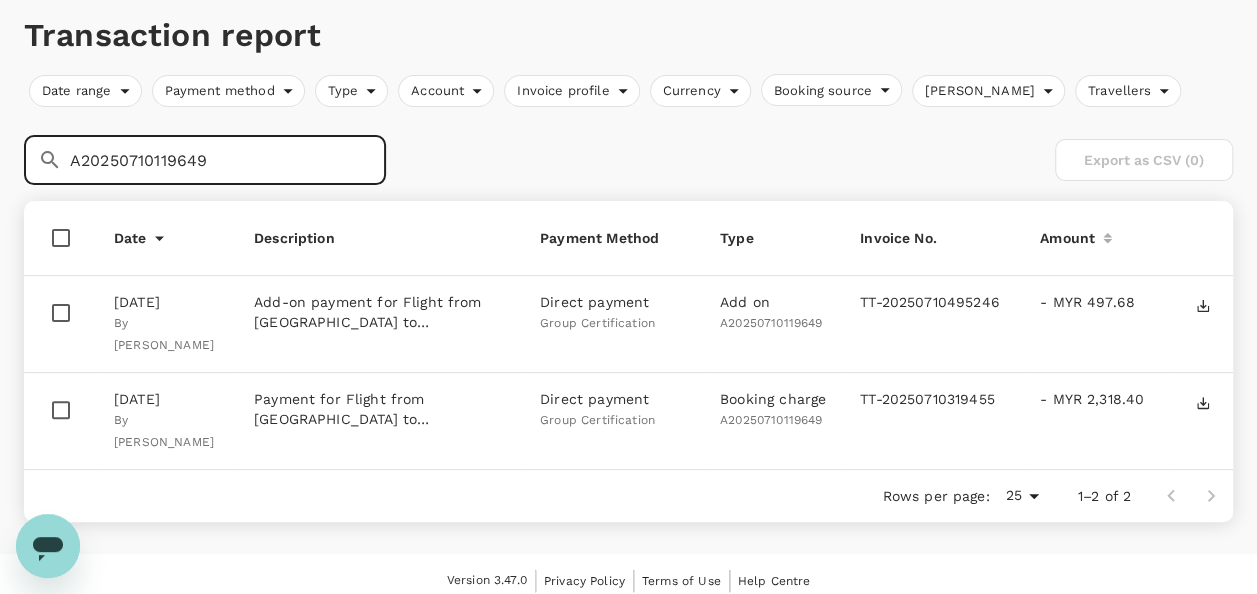 scroll, scrollTop: 0, scrollLeft: 0, axis: both 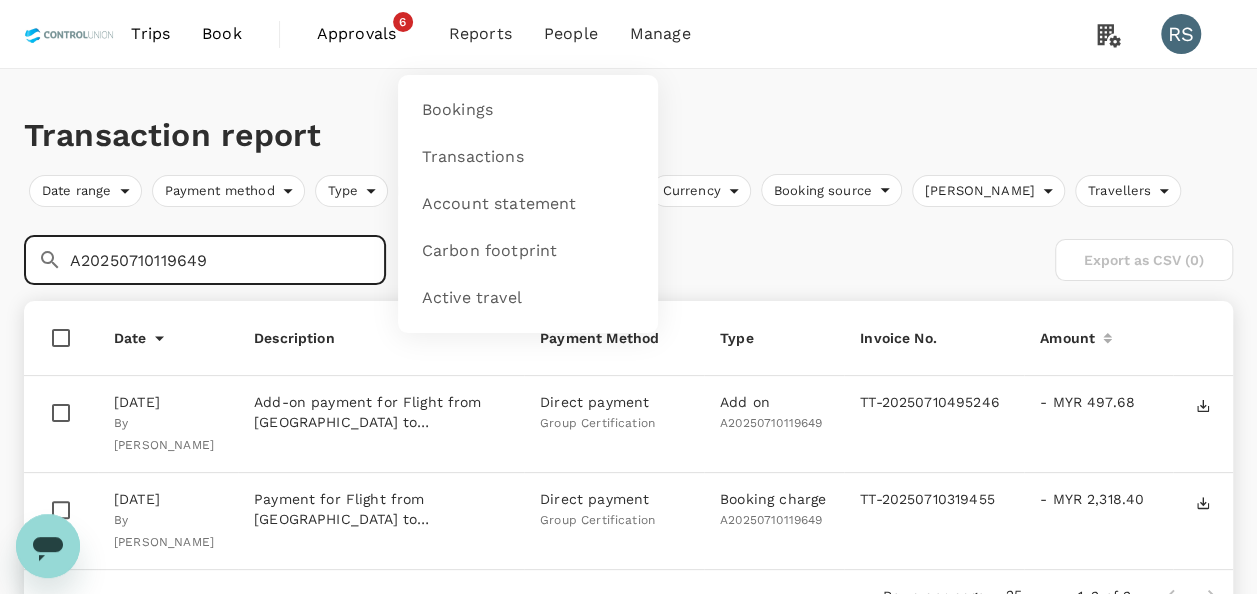 type on "A20250710119649" 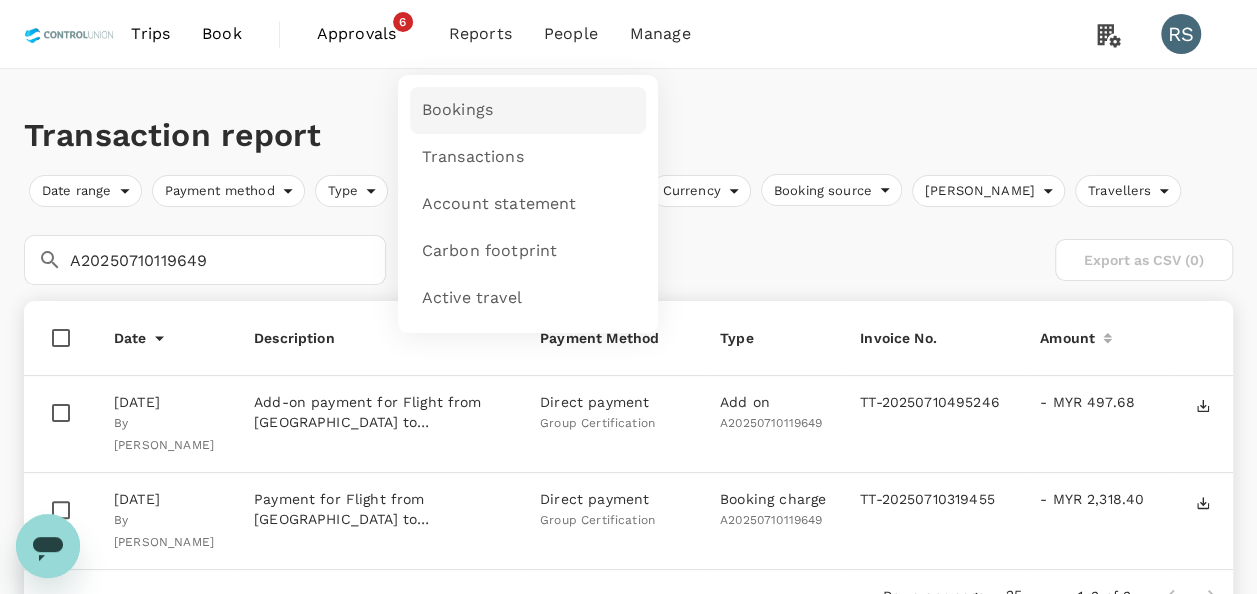 click on "Bookings" at bounding box center [528, 110] 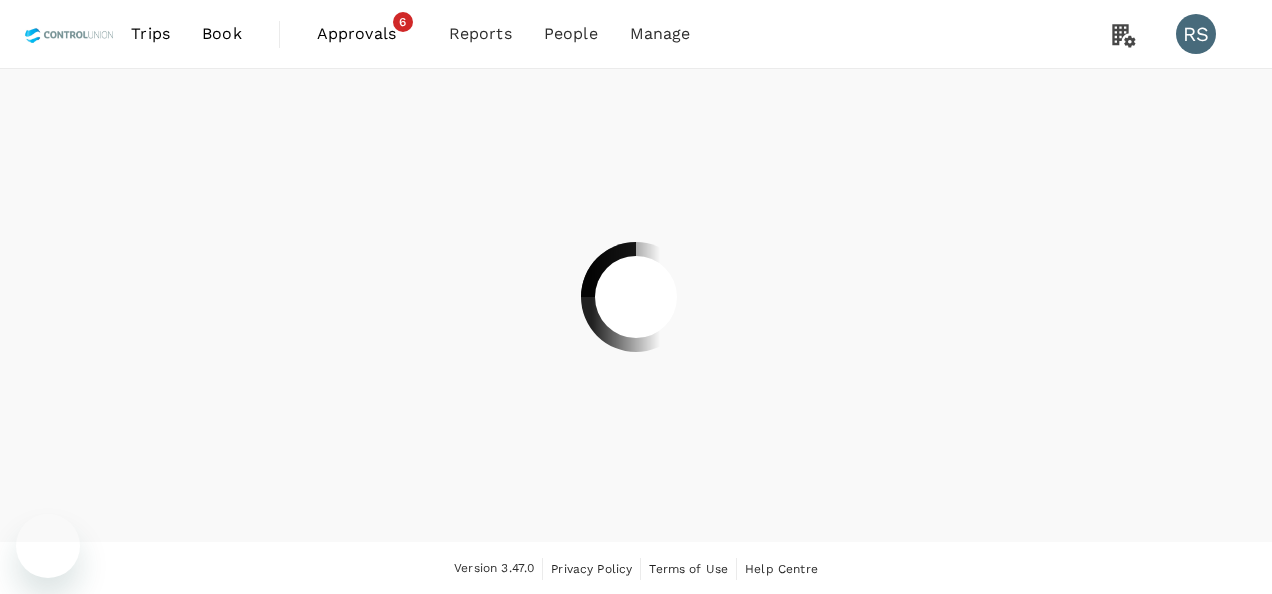 scroll, scrollTop: 0, scrollLeft: 0, axis: both 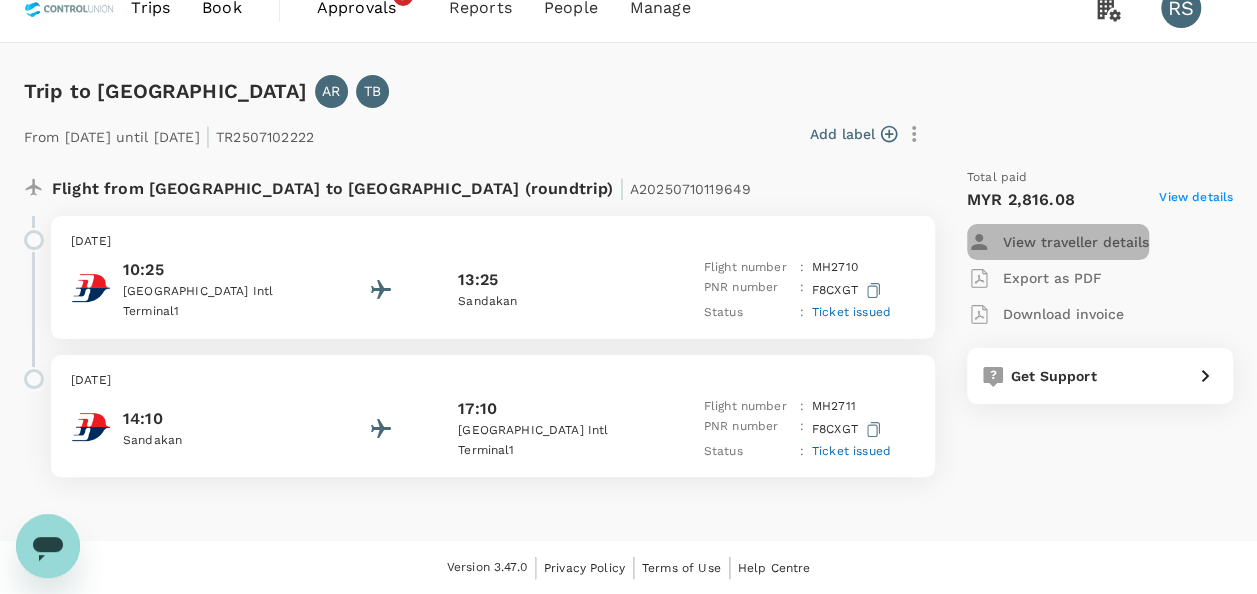 click on "View traveller details" at bounding box center [1076, 242] 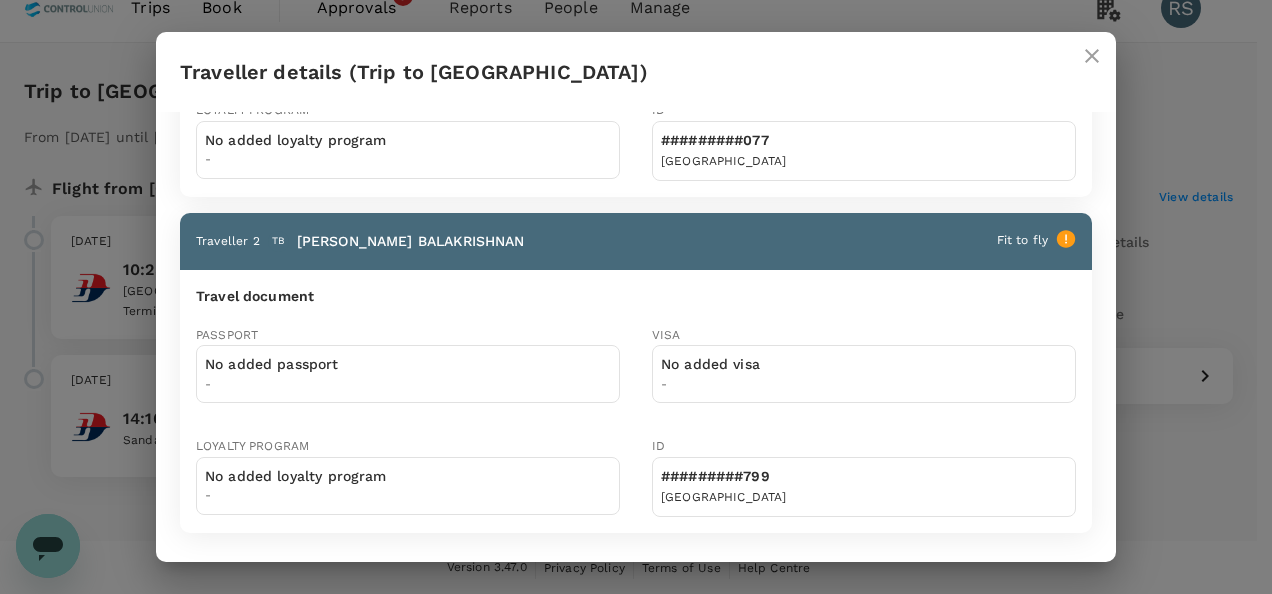 scroll, scrollTop: 0, scrollLeft: 0, axis: both 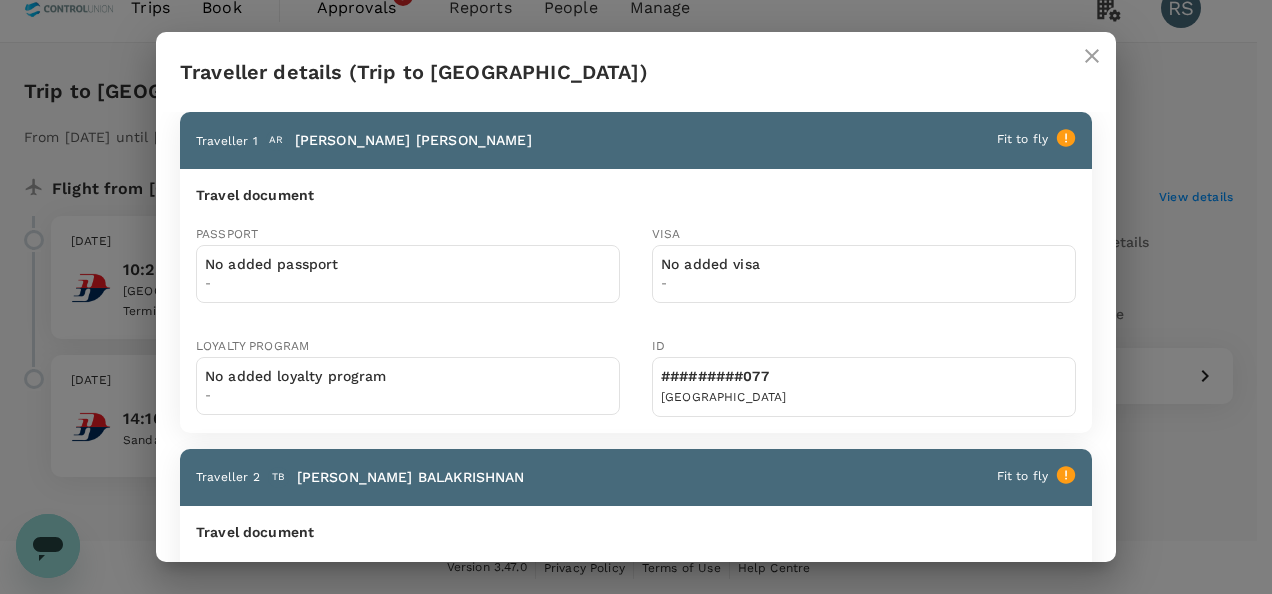 click 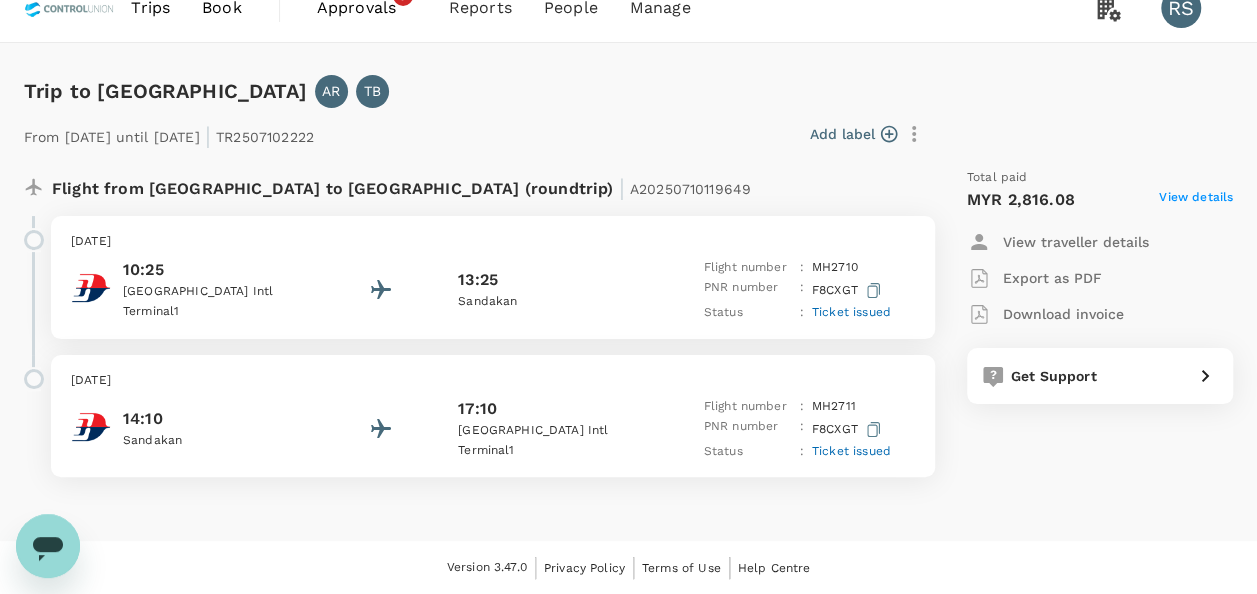 click on "View details" at bounding box center [1196, 200] 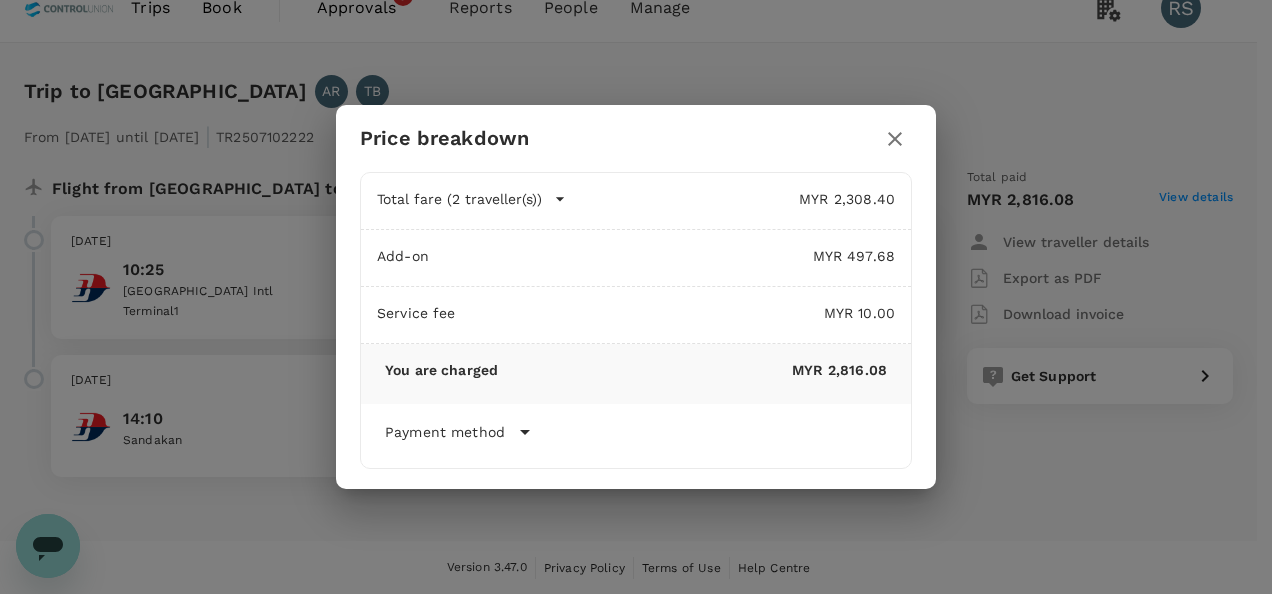 click 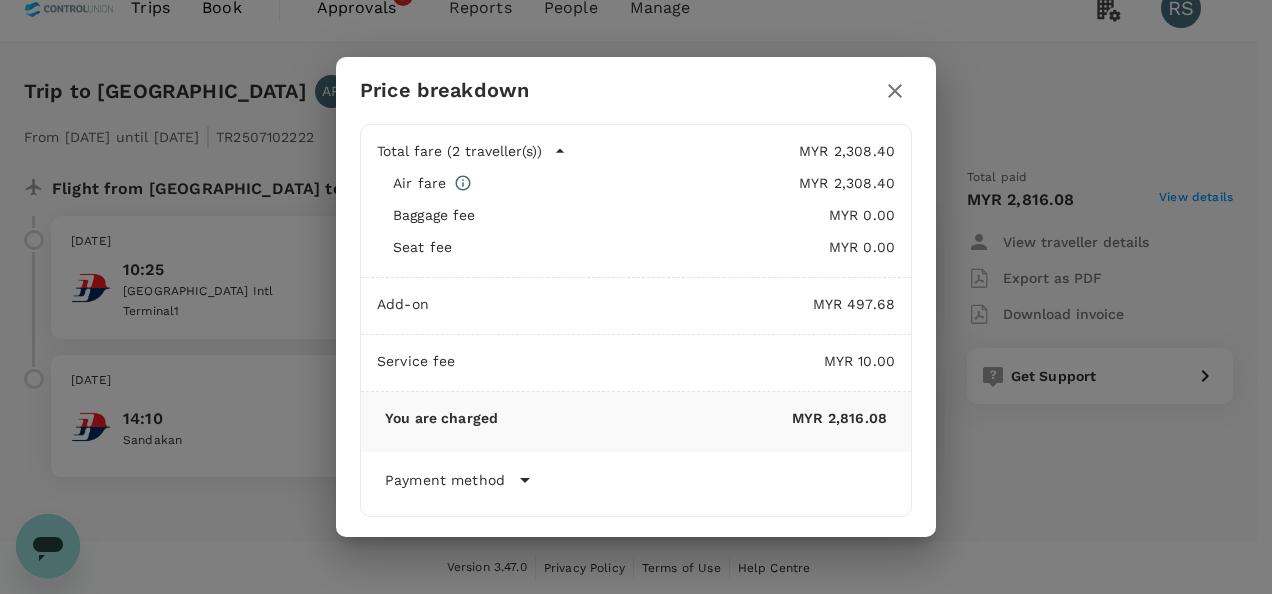 click 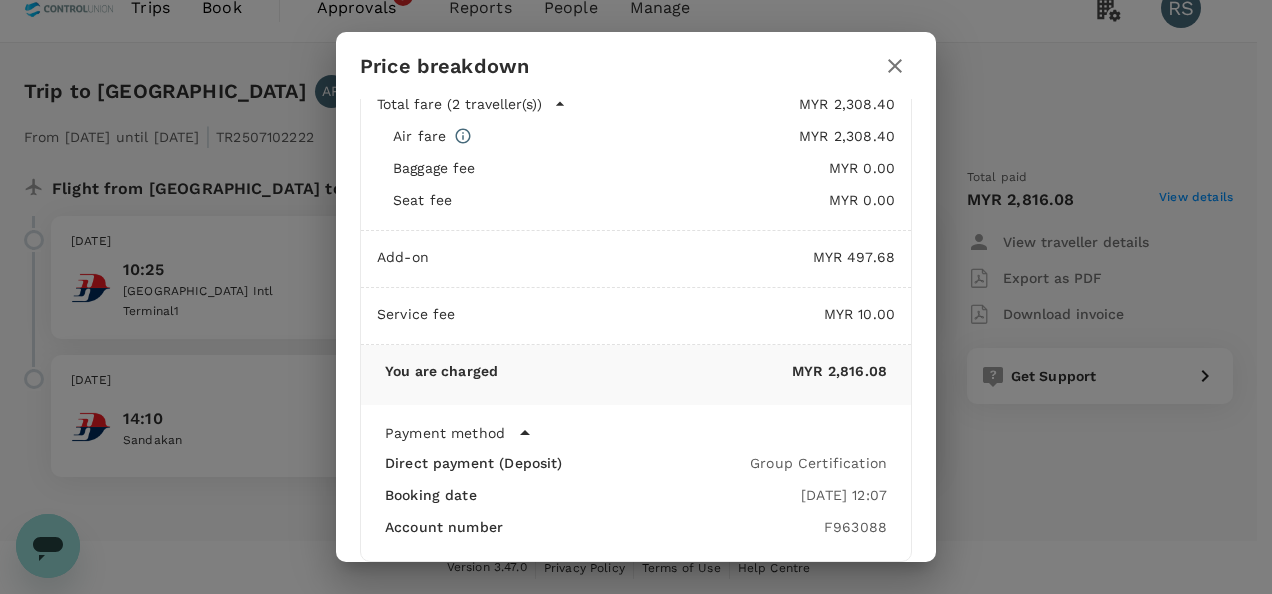 scroll, scrollTop: 40, scrollLeft: 0, axis: vertical 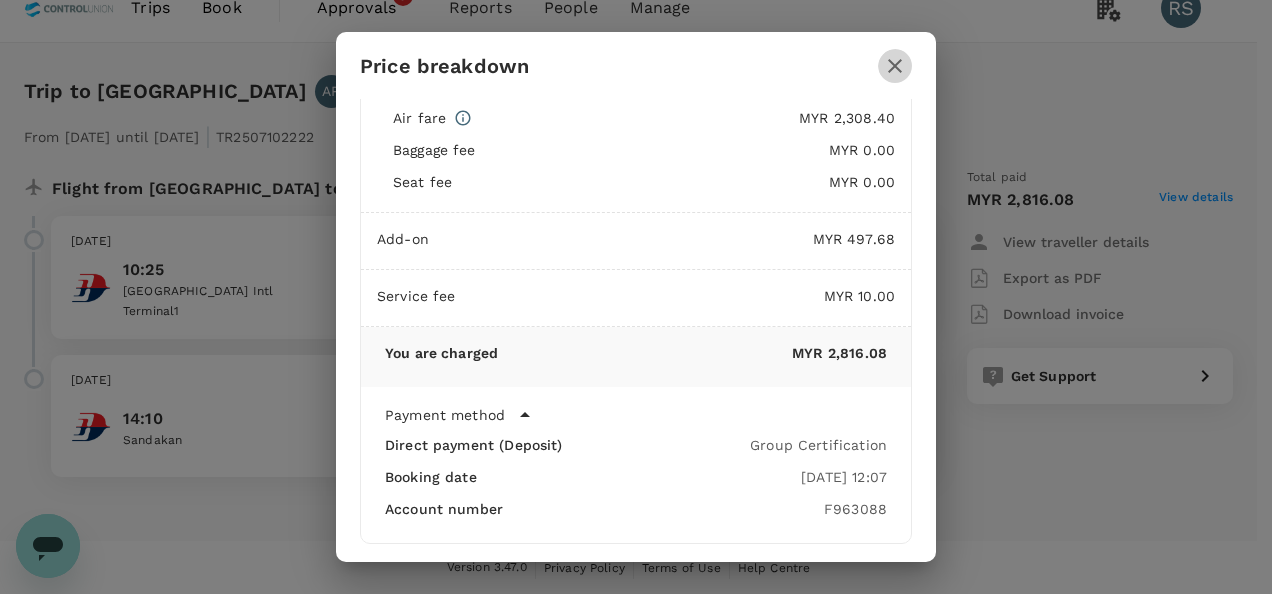 click 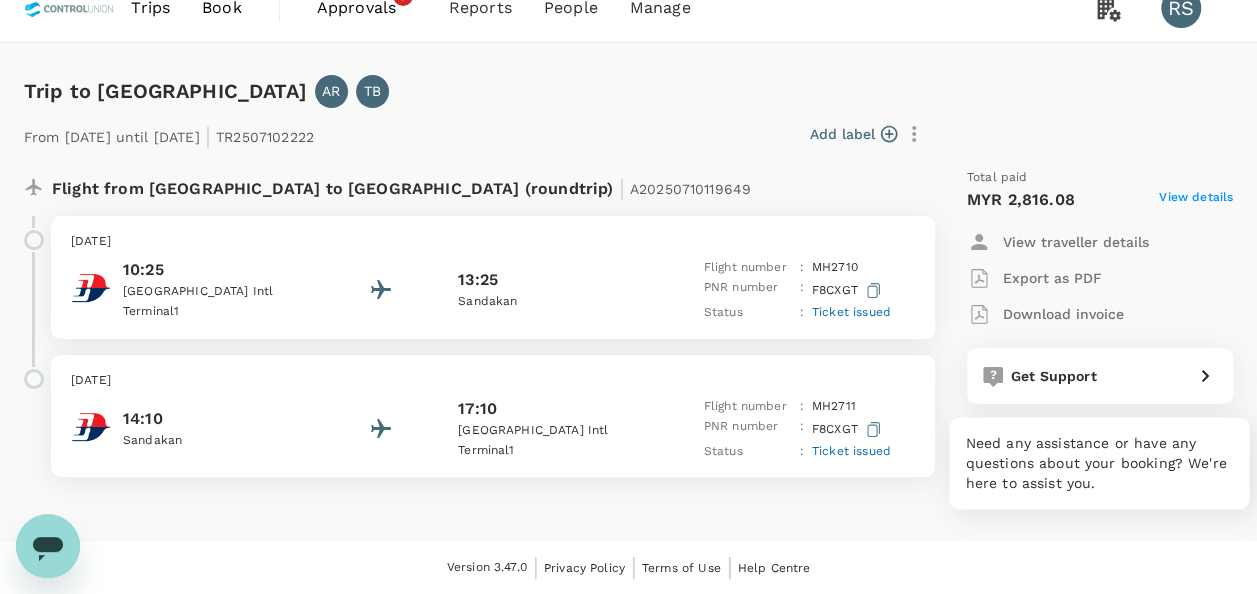 click 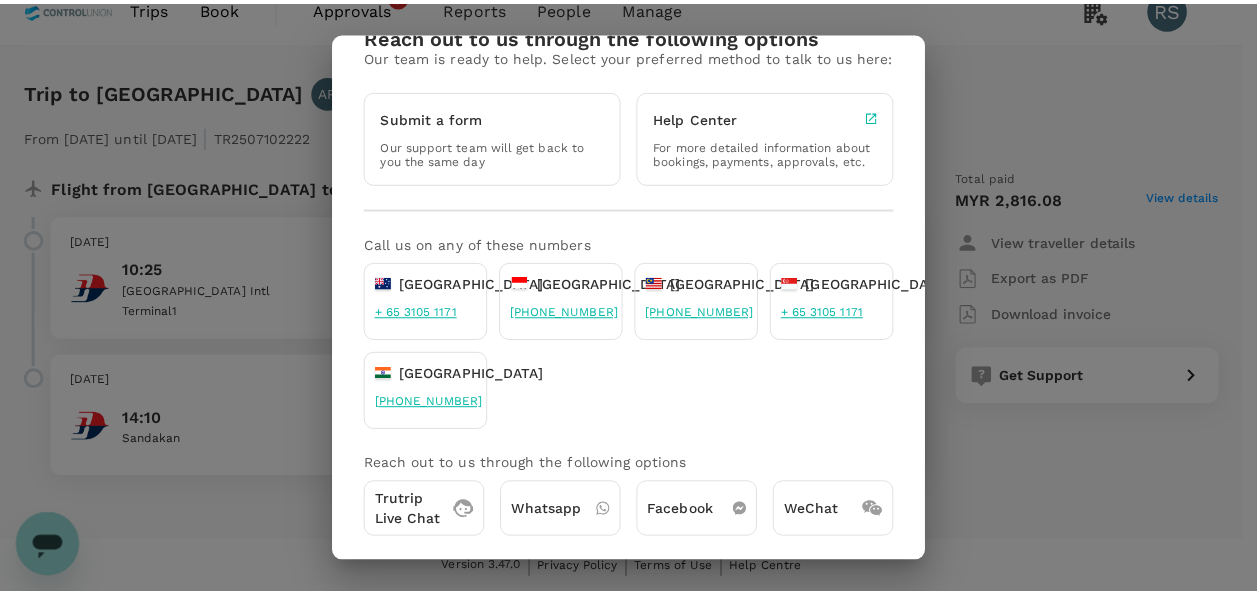 scroll, scrollTop: 0, scrollLeft: 0, axis: both 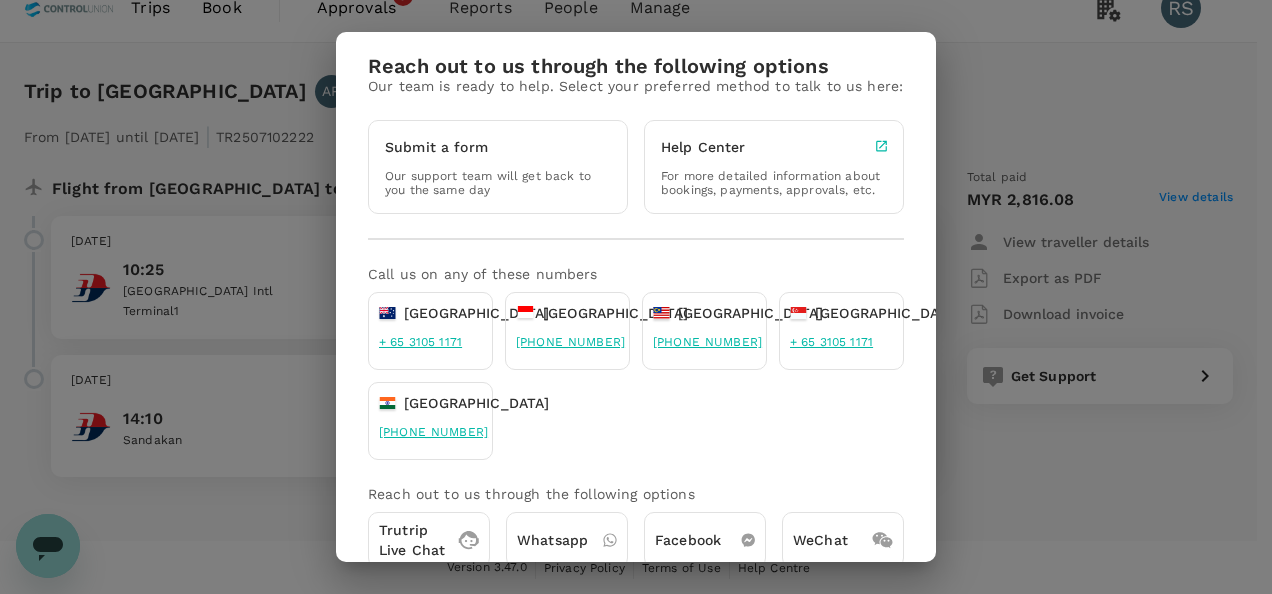 click on "Reach out to us through the following options Our team is ready to help. Select your preferred method to talk to us here: Submit a form Our support team will get back to you the same day Help Center For more detailed information about bookings, payments, approvals, etc. Call us on any of these numbers Australia + 65 3105 1171 Indonesia +62 2 130762312 Malaysia +60 3 2774 4054 Singapore + 65 3105 1171 India +91 40 7127 9186 Reach out to us through the following options Trutrip  Live Chat Whatsapp Facebook WeChat" at bounding box center [636, 297] 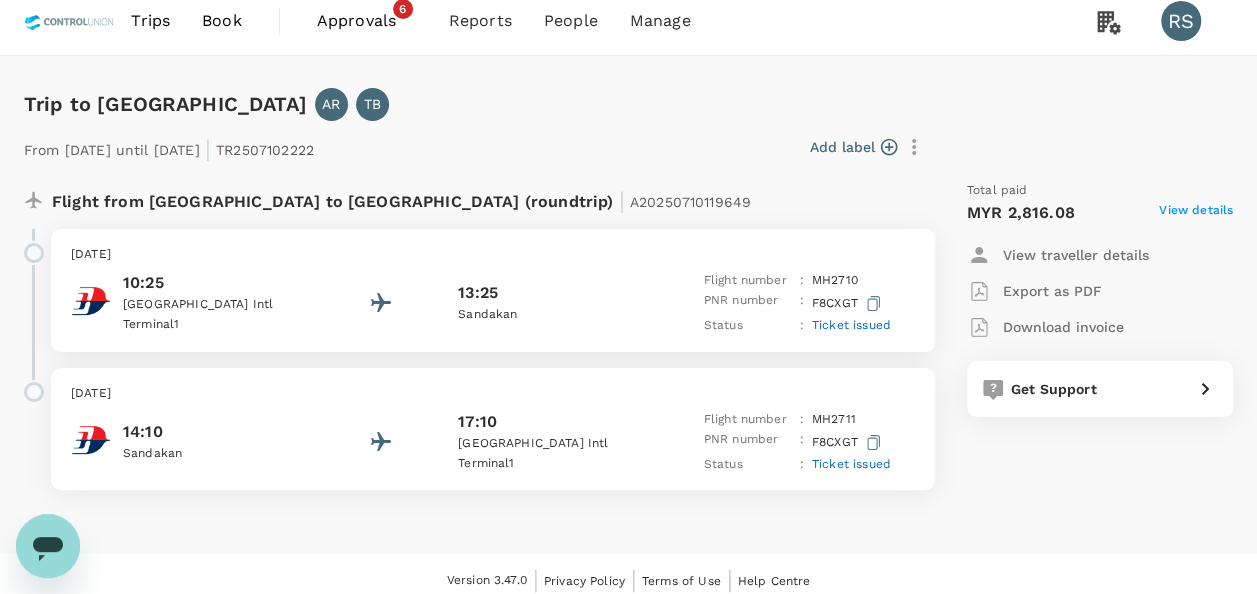 scroll, scrollTop: 26, scrollLeft: 0, axis: vertical 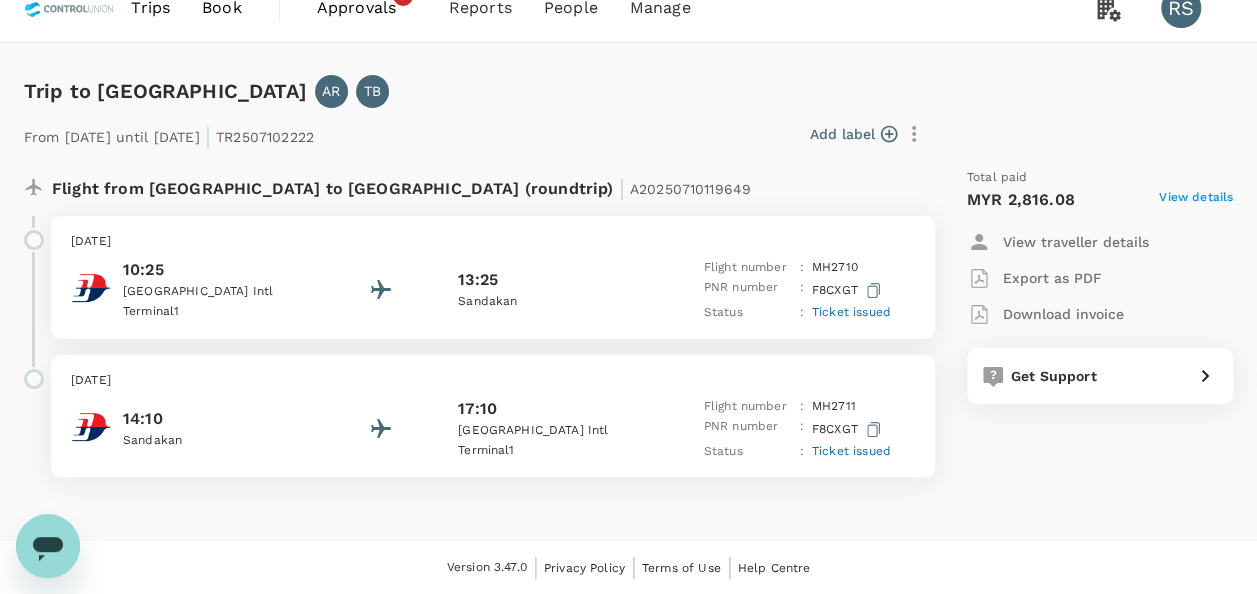 click on "Ticket issued" at bounding box center [851, 312] 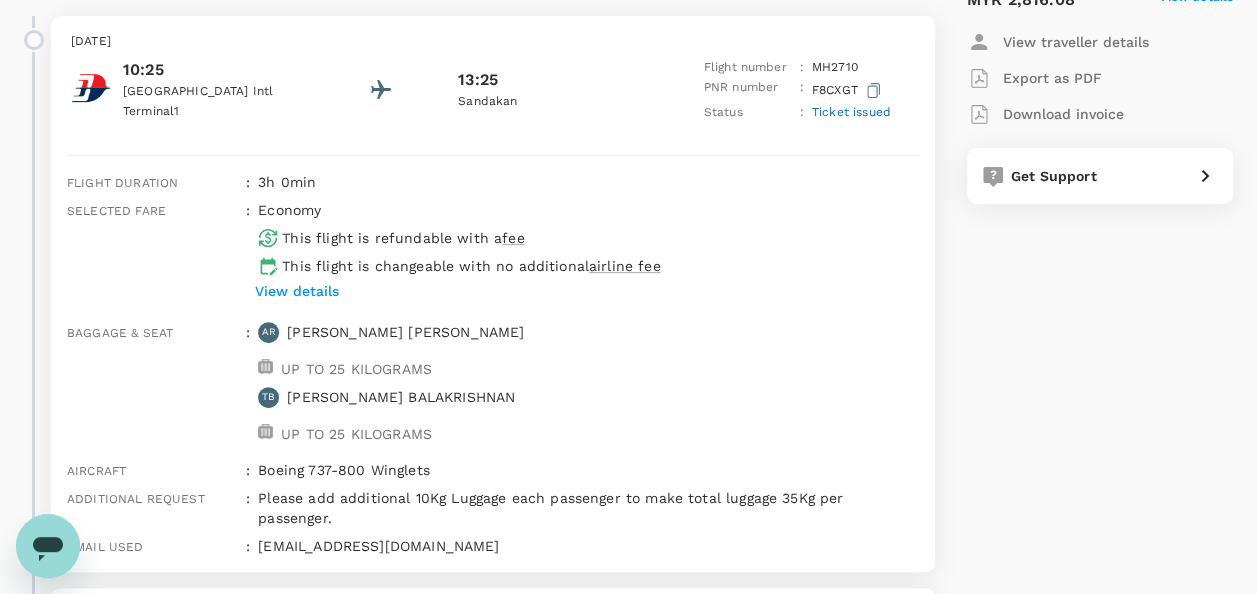 scroll, scrollTop: 459, scrollLeft: 0, axis: vertical 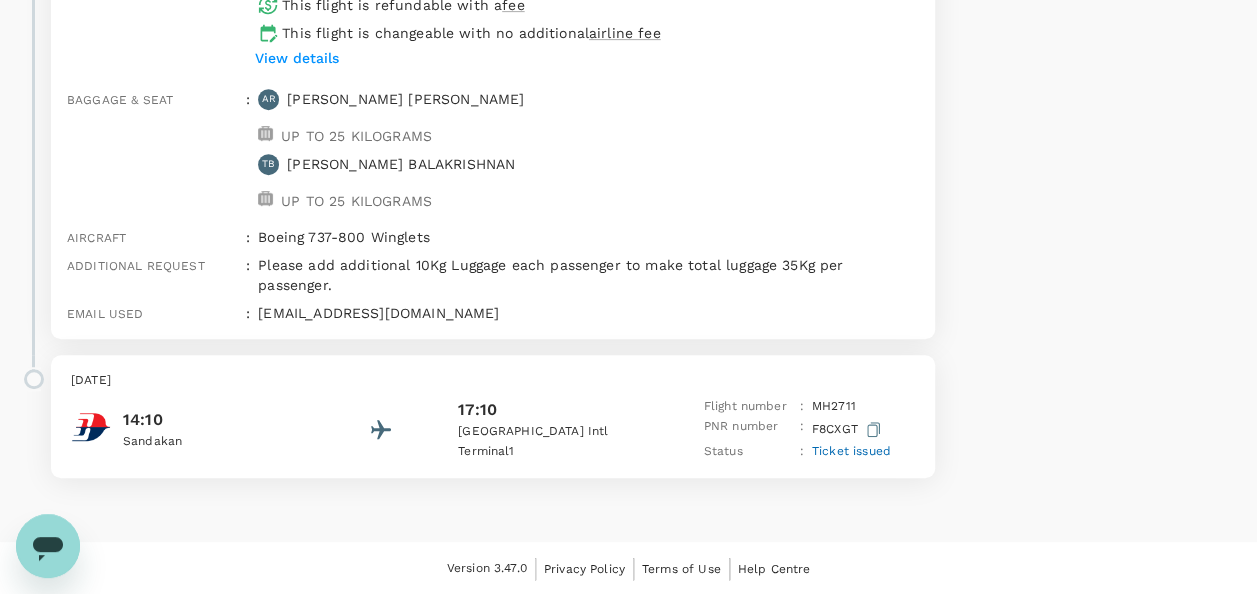 click on "Ticket issued" at bounding box center (851, 451) 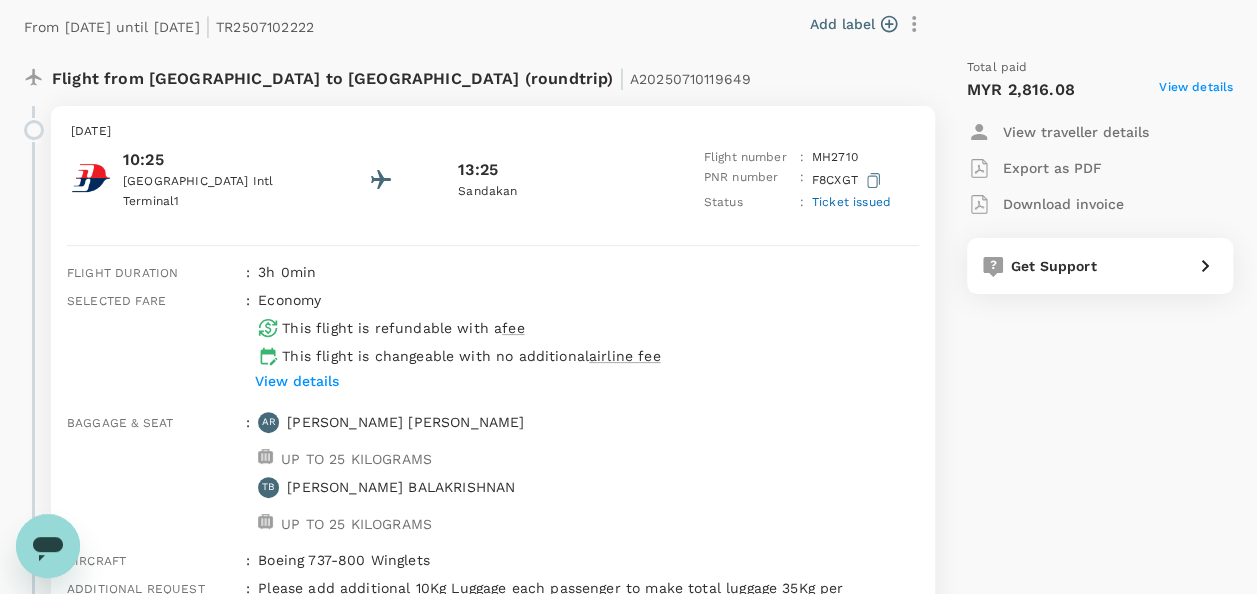 scroll, scrollTop: 0, scrollLeft: 0, axis: both 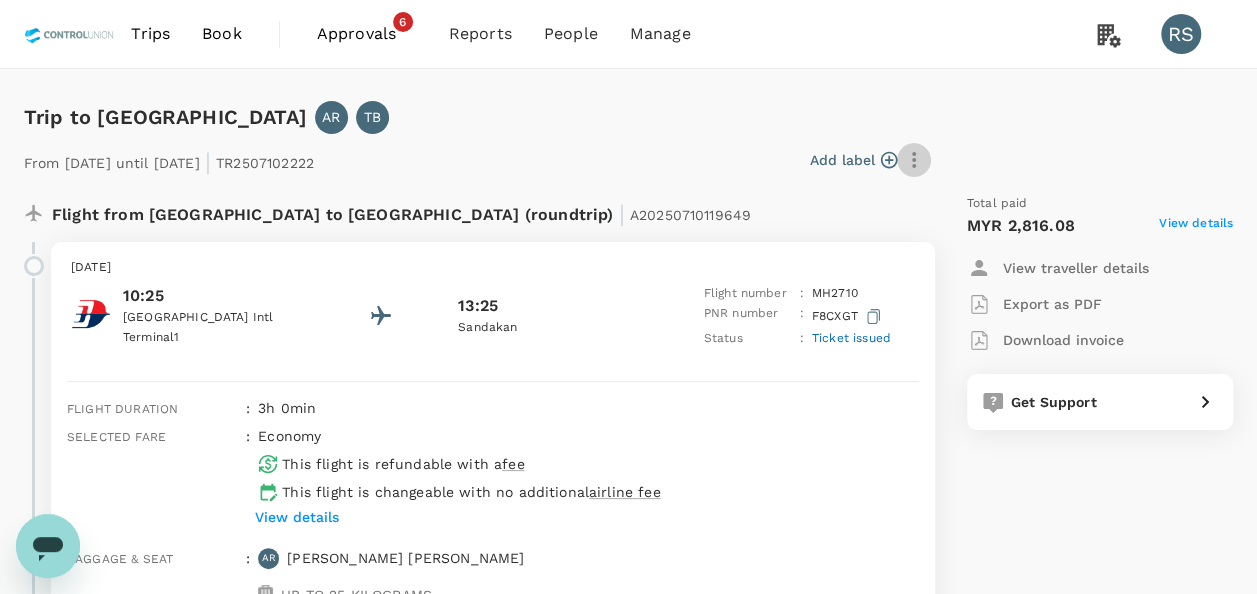 click 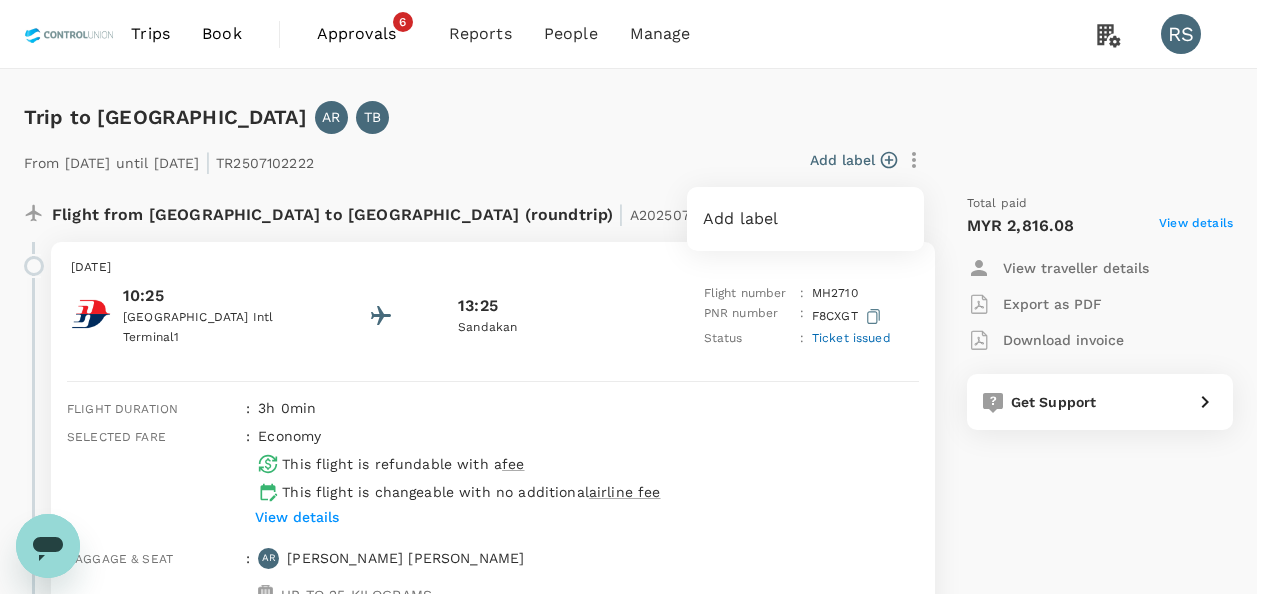 click at bounding box center (636, 297) 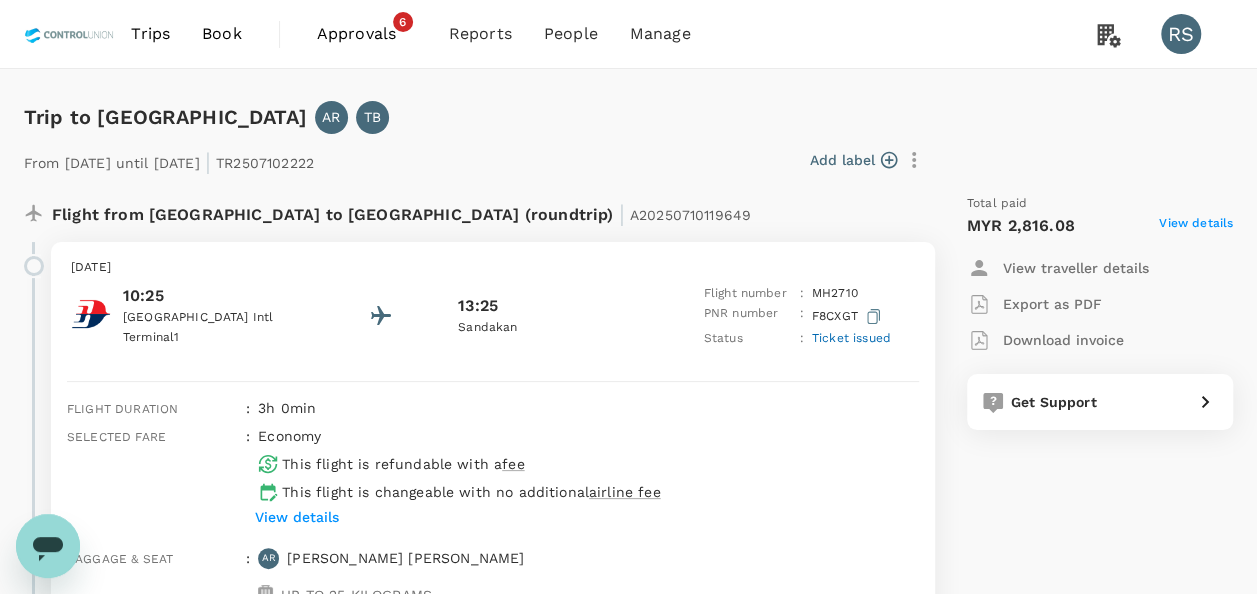 click on "View details" at bounding box center [1196, 226] 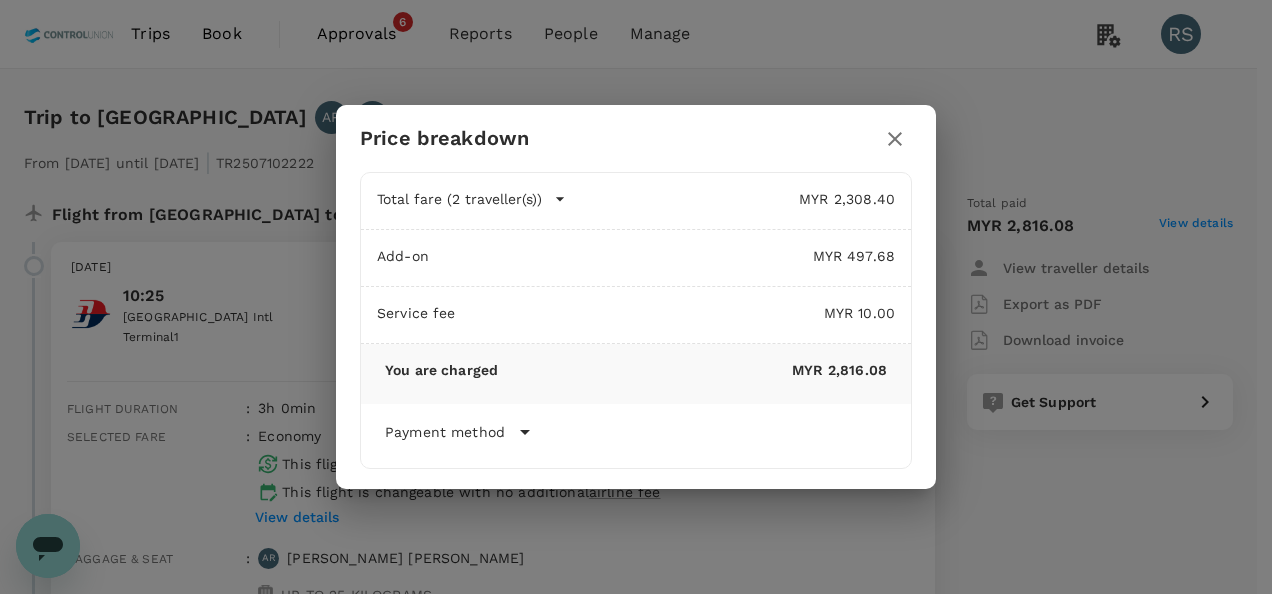 click on "Price breakdown Total fare (2 traveller(s)) MYR 2,308.40 Air fare MYR 2,308.40 Baggage fee MYR 0.00 Seat fee MYR 0.00 Add-on MYR 497.68 Service fee MYR 10.00 You are charged MYR 2,816.08 Payment method Direct payment (Deposit) Group Certification Booking date 10 Jul 2025 - 12:07 Account number F963088" at bounding box center (636, 297) 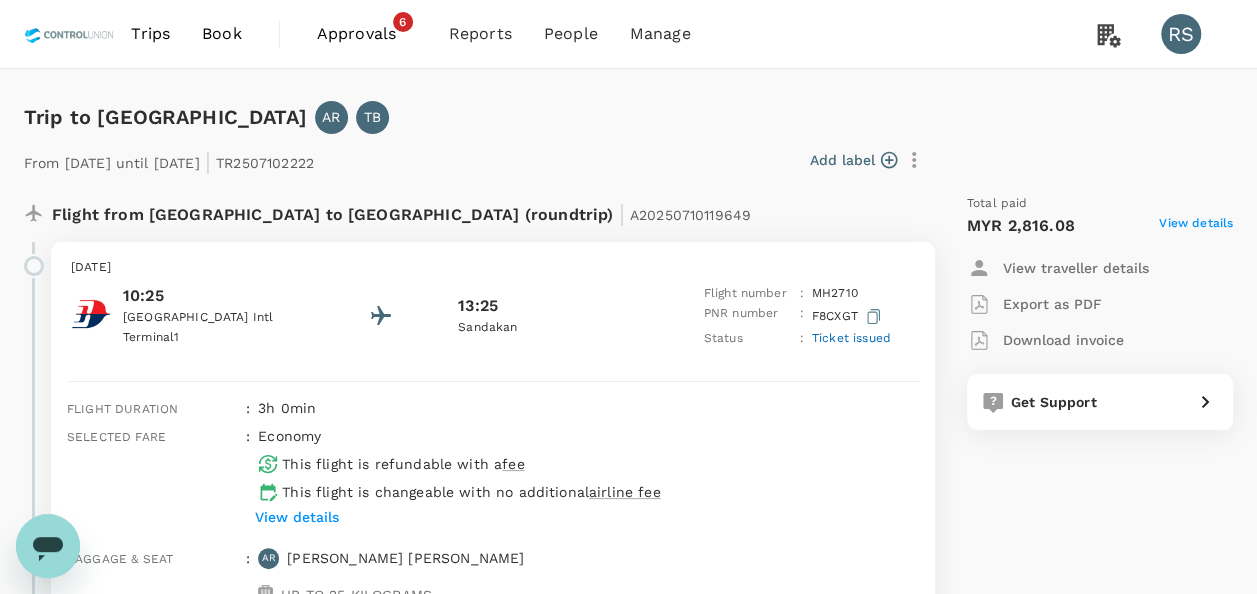 click on "Export as PDF" at bounding box center [1052, 304] 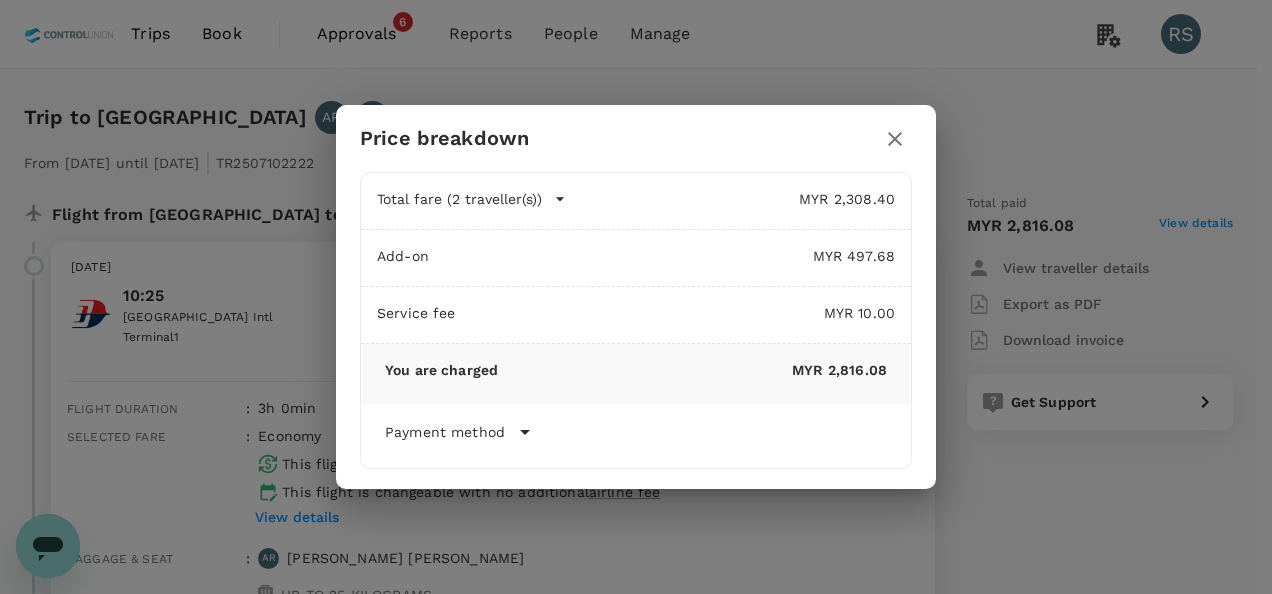 click on "Price breakdown Total fare (2 traveller(s)) MYR 2,308.40 Air fare MYR 2,308.40 Baggage fee MYR 0.00 Seat fee MYR 0.00 Add-on MYR 497.68 Service fee MYR 10.00 You are charged MYR 2,816.08 Payment method Direct payment (Deposit) Group Certification Booking date 10 Jul 2025 - 12:07 Account number F963088" at bounding box center (636, 297) 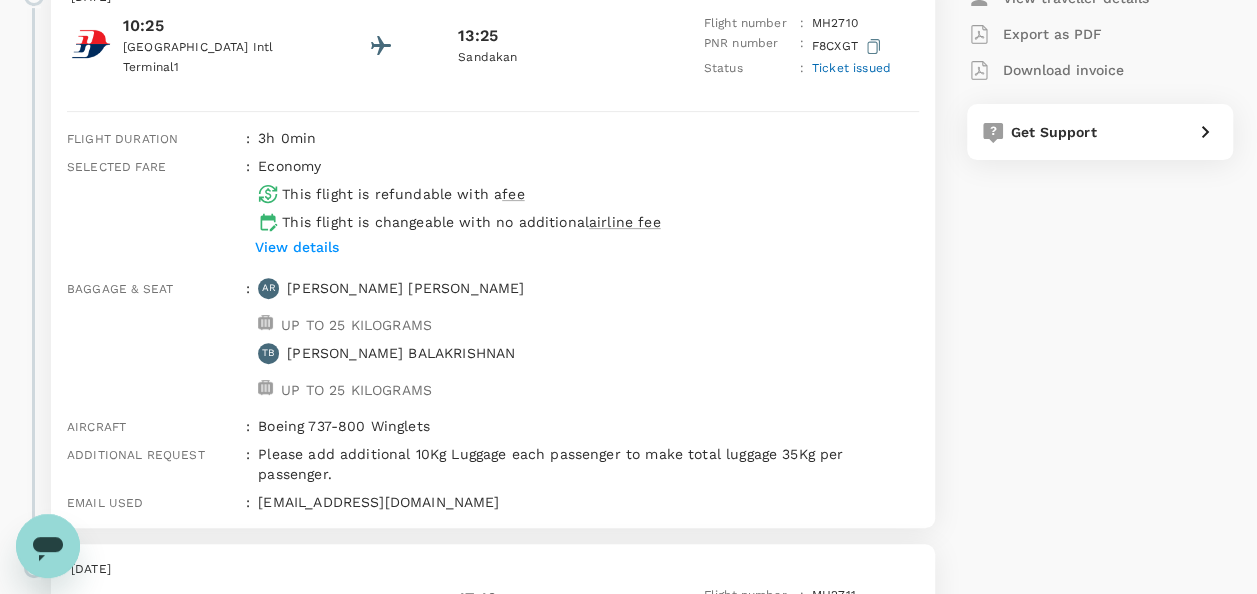 scroll, scrollTop: 300, scrollLeft: 0, axis: vertical 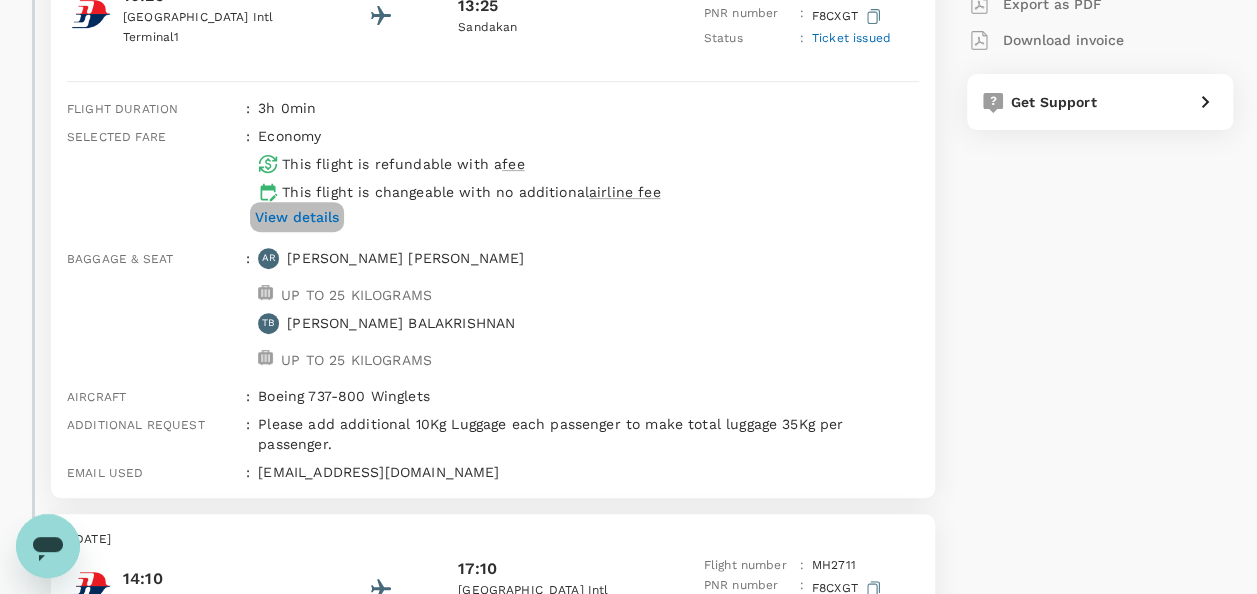 click on "View details" at bounding box center [297, 217] 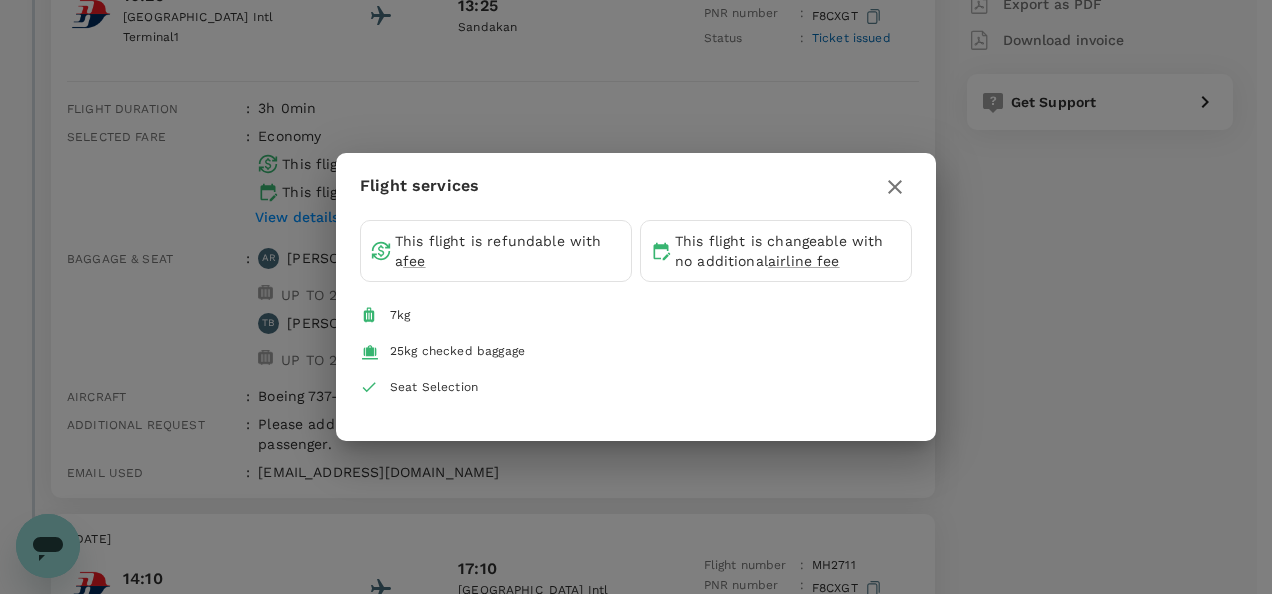 click 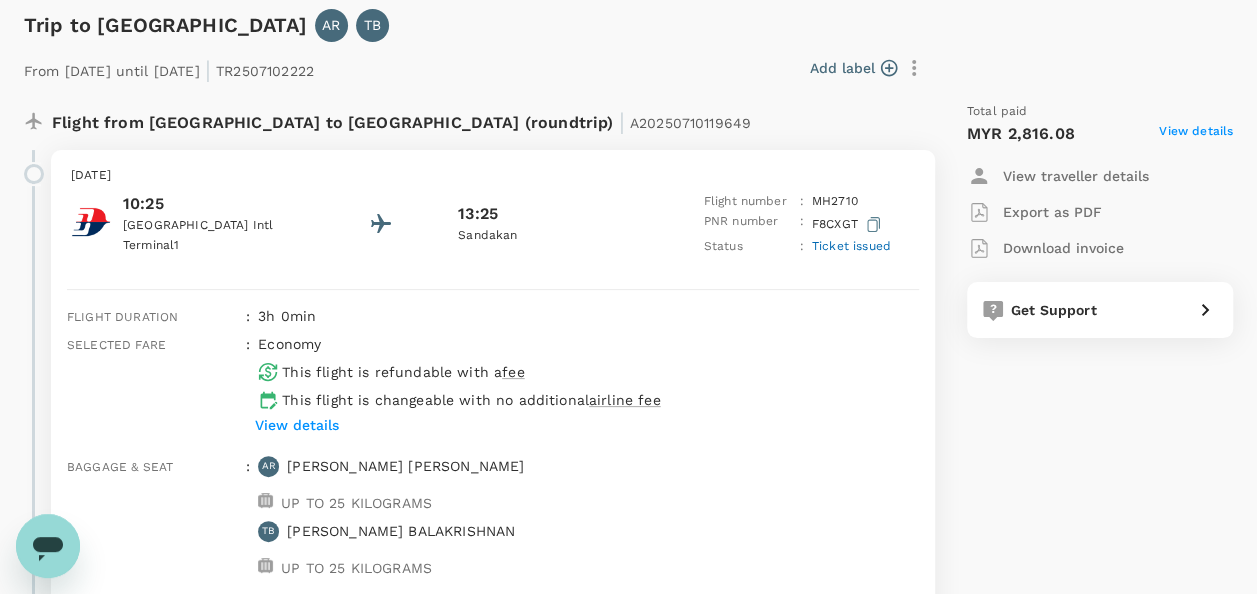 scroll, scrollTop: 0, scrollLeft: 0, axis: both 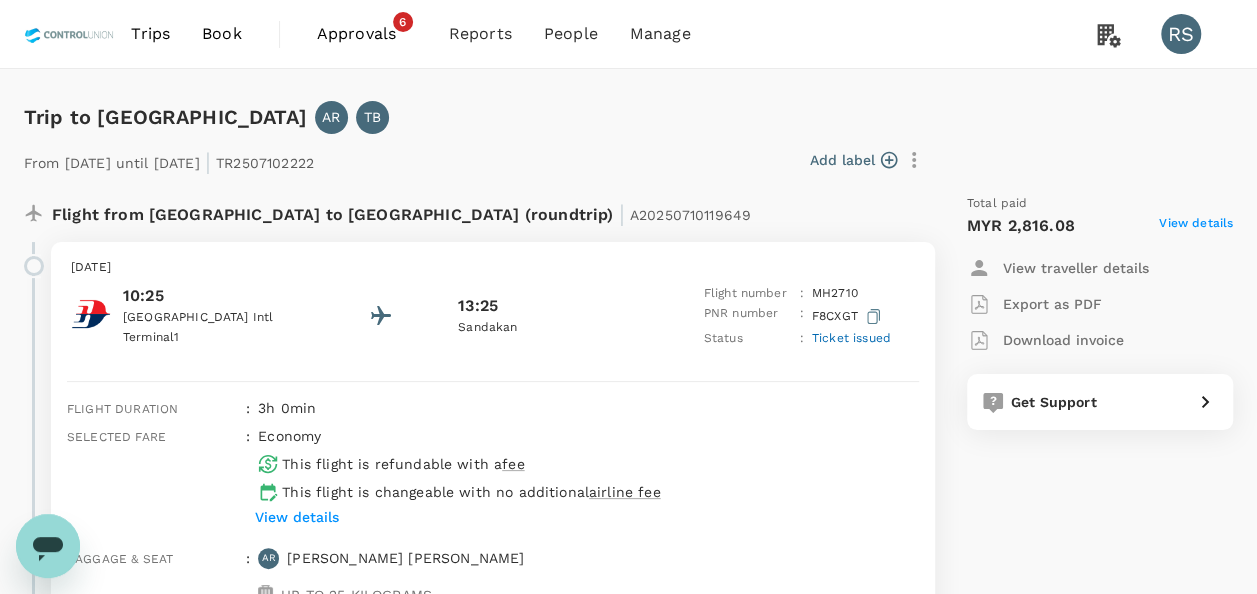click on "View details" at bounding box center (1196, 226) 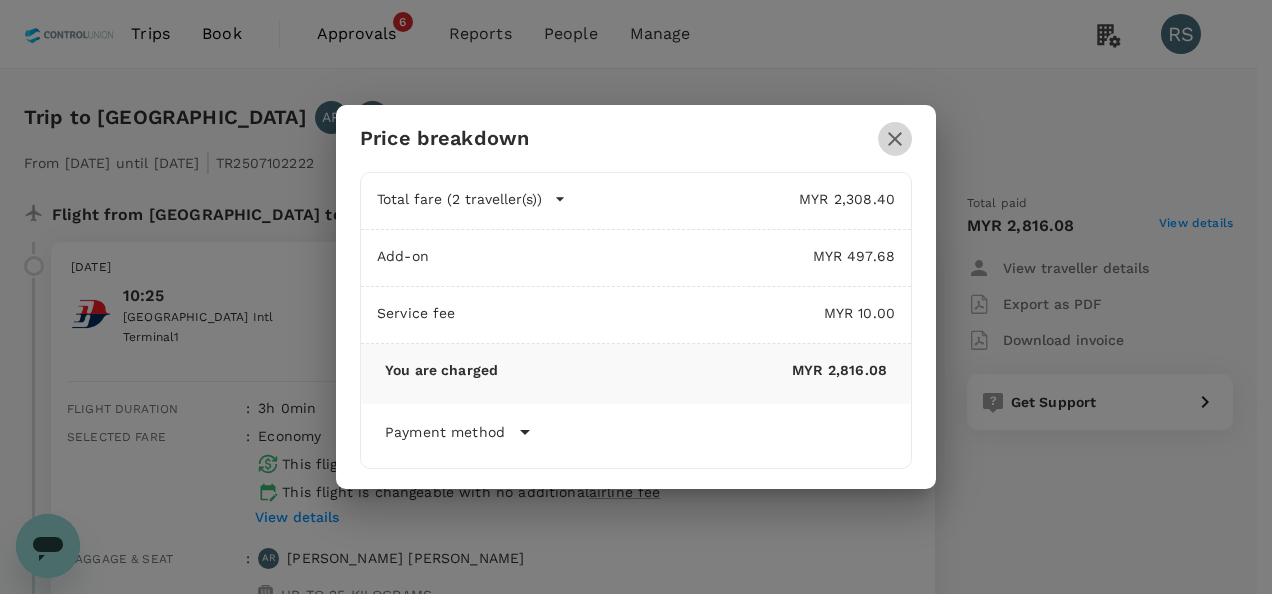 click 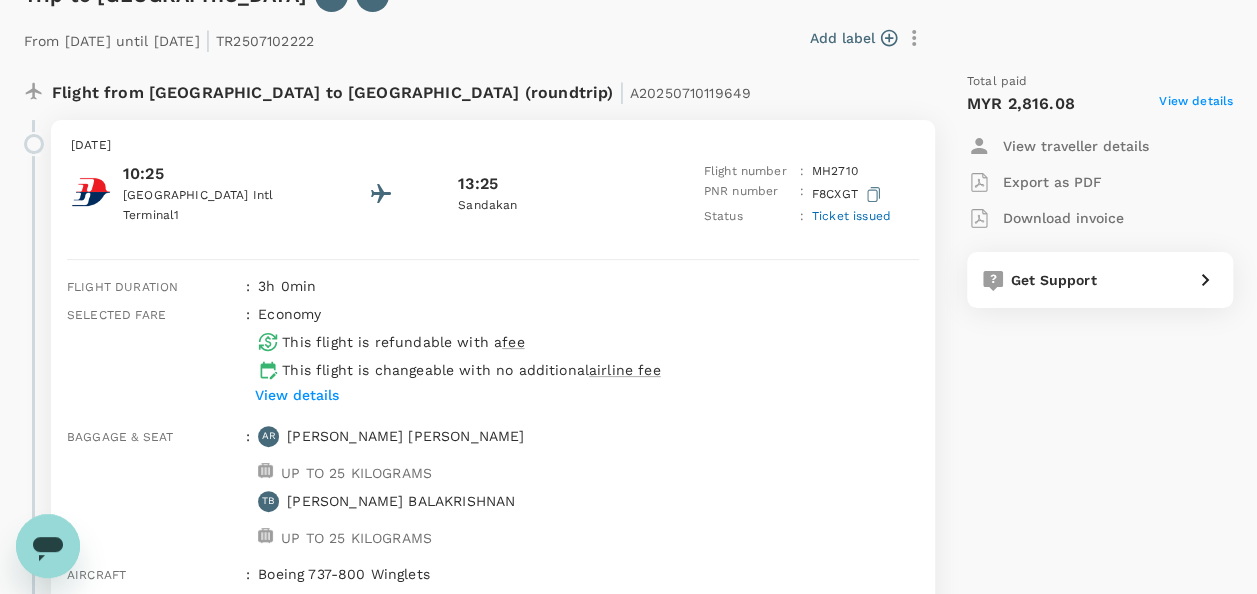 scroll, scrollTop: 0, scrollLeft: 0, axis: both 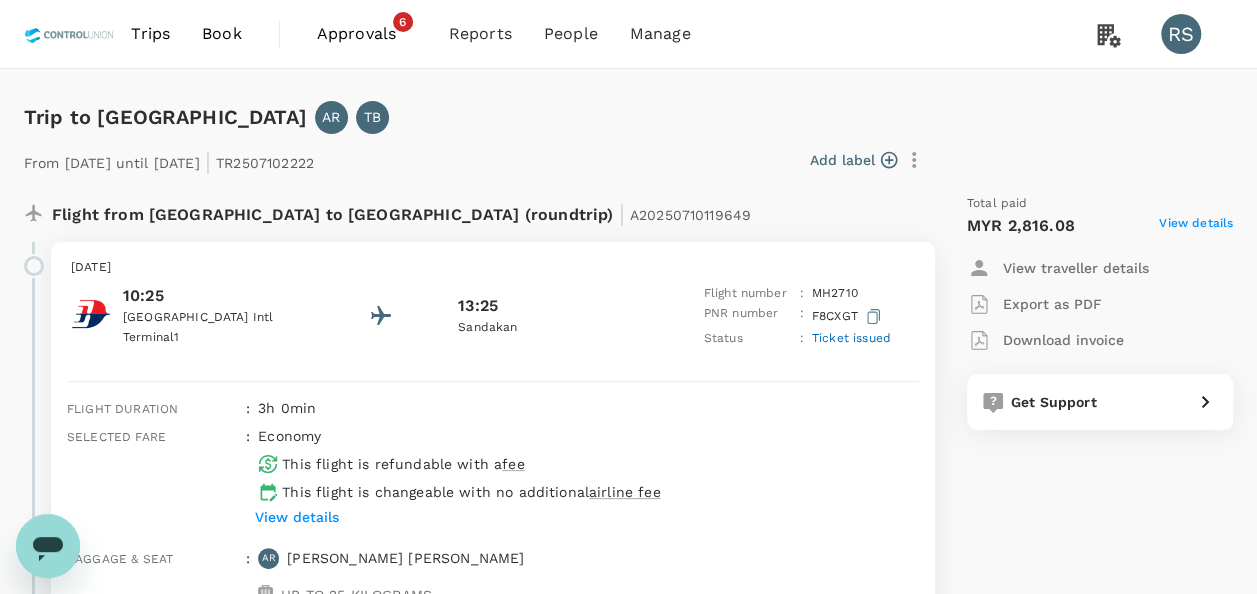 click on "Approvals" at bounding box center [367, 34] 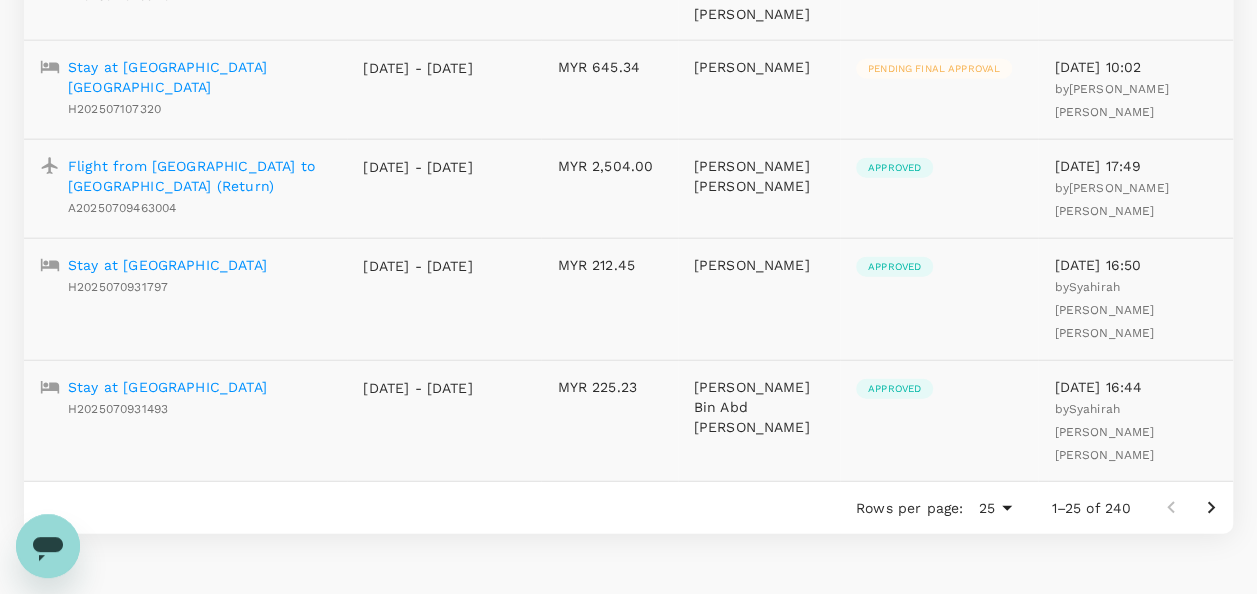 scroll, scrollTop: 2341, scrollLeft: 0, axis: vertical 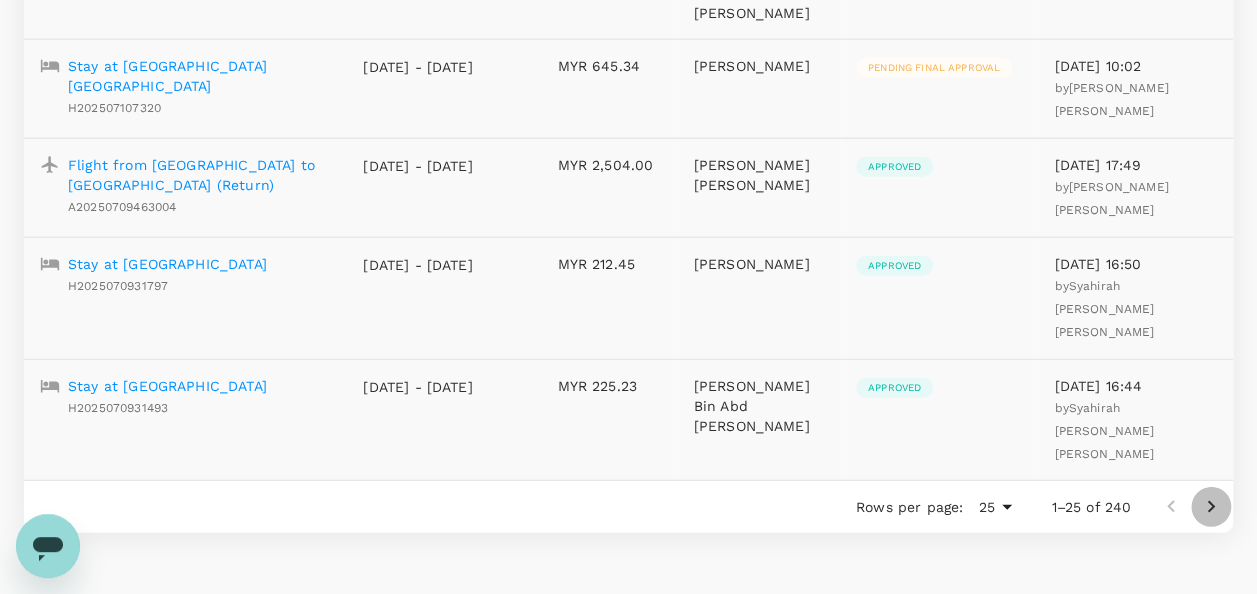 click 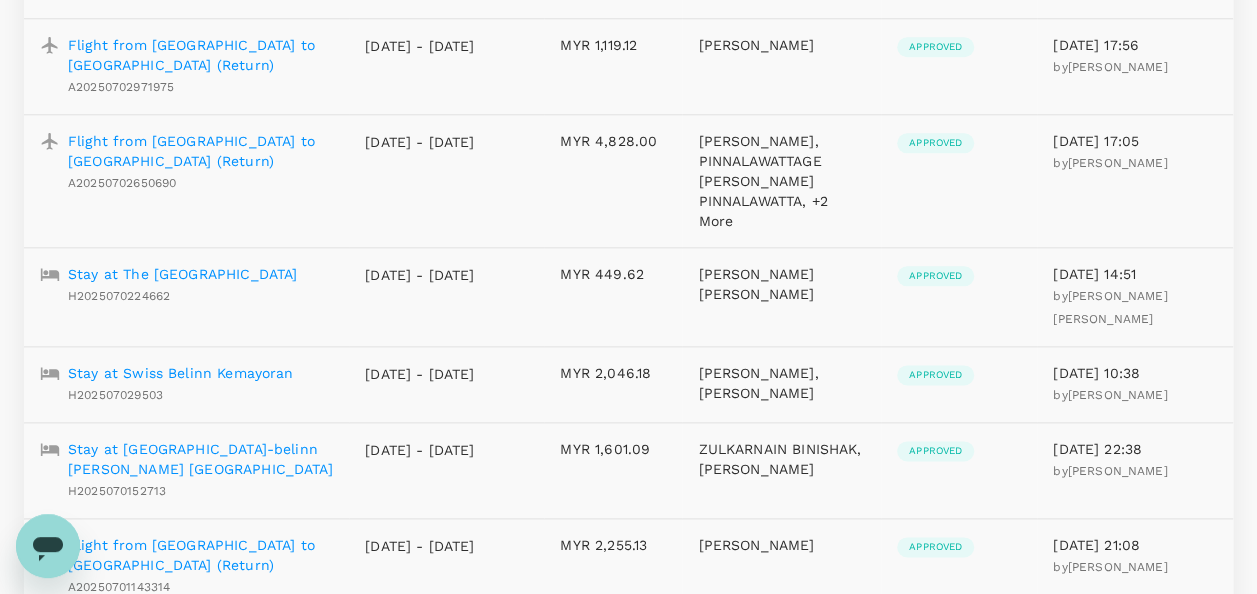 scroll, scrollTop: 1032, scrollLeft: 0, axis: vertical 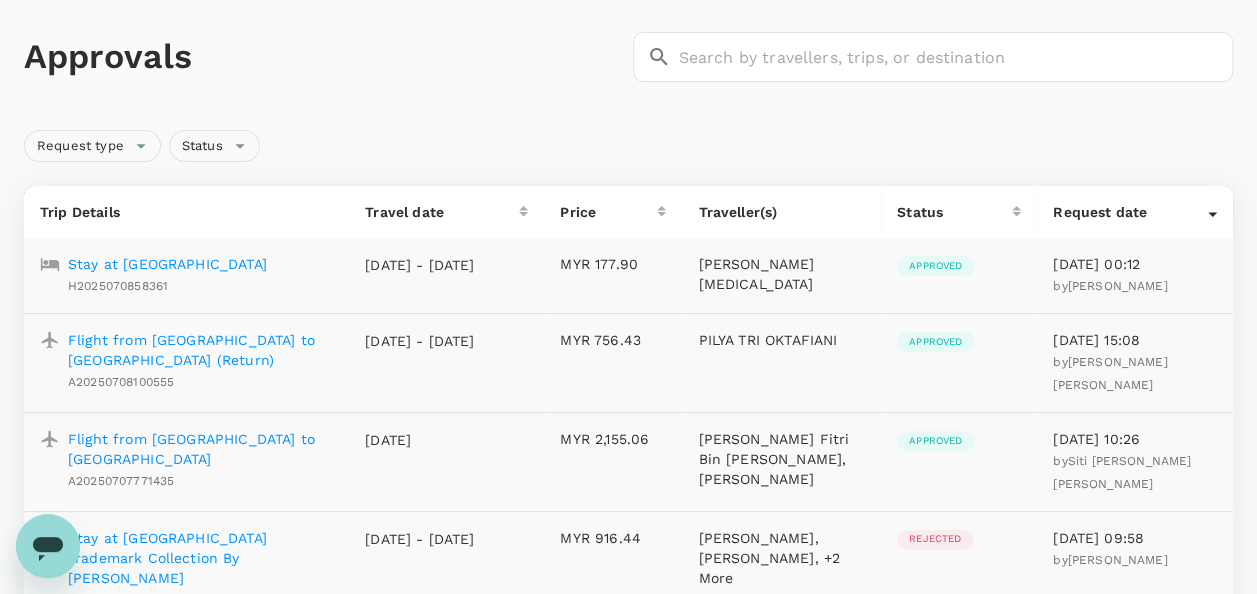 click on "Trip Details" at bounding box center [186, 212] 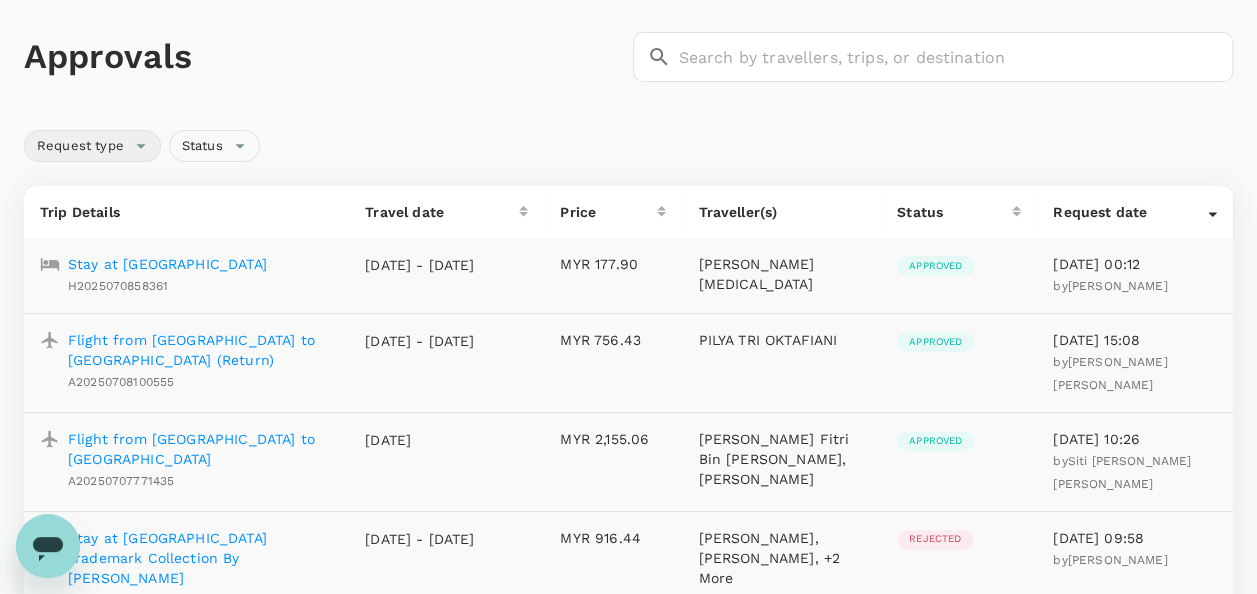 click on "Request type" at bounding box center [92, 146] 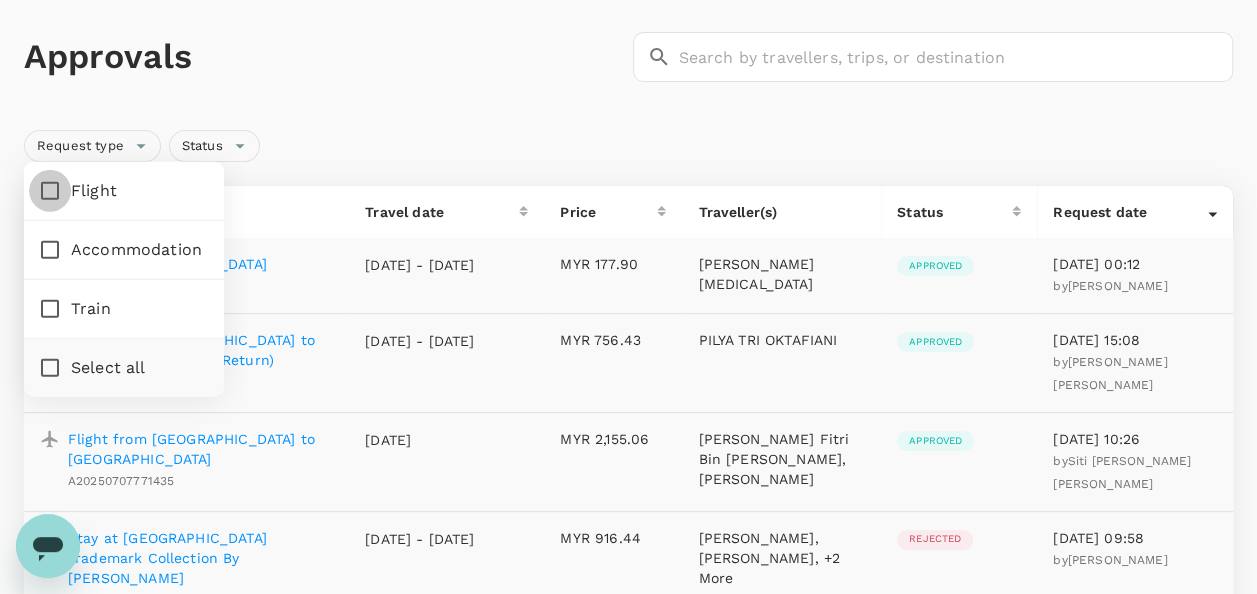 click on "Flight" at bounding box center (50, 191) 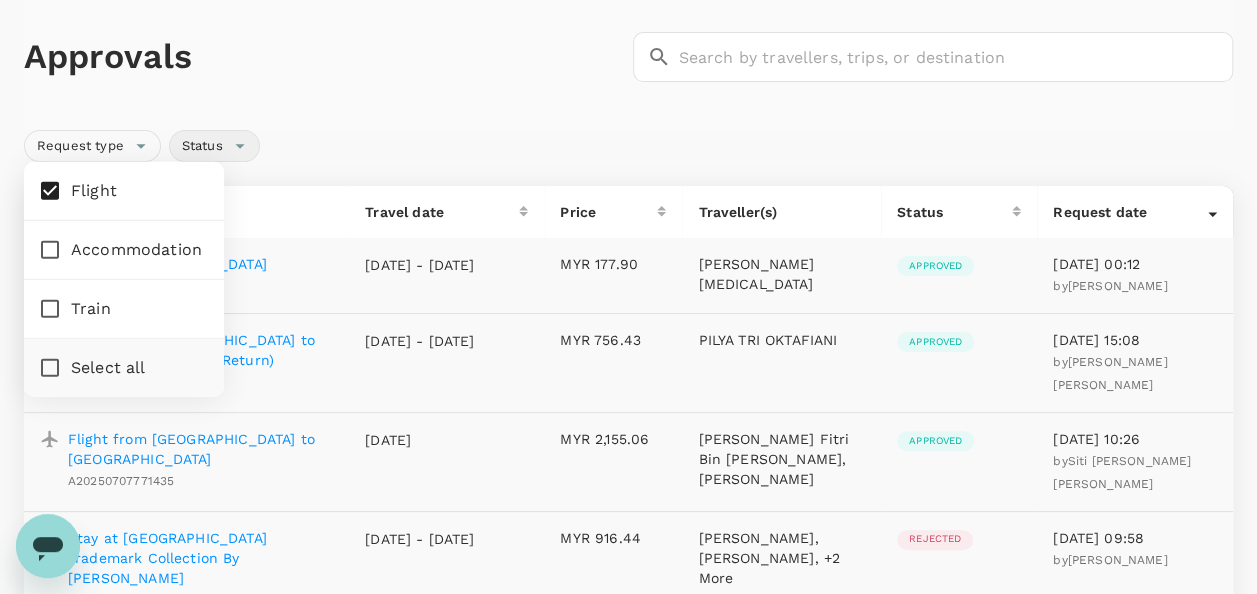 click on "Status" at bounding box center (214, 146) 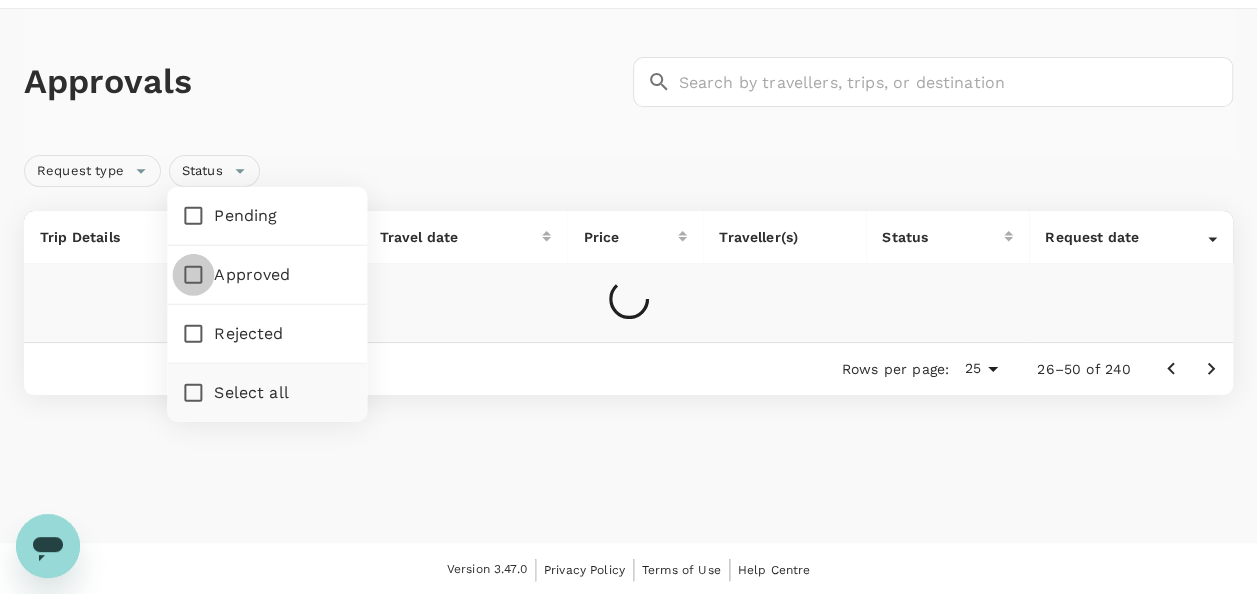 click on "Approved" at bounding box center [193, 275] 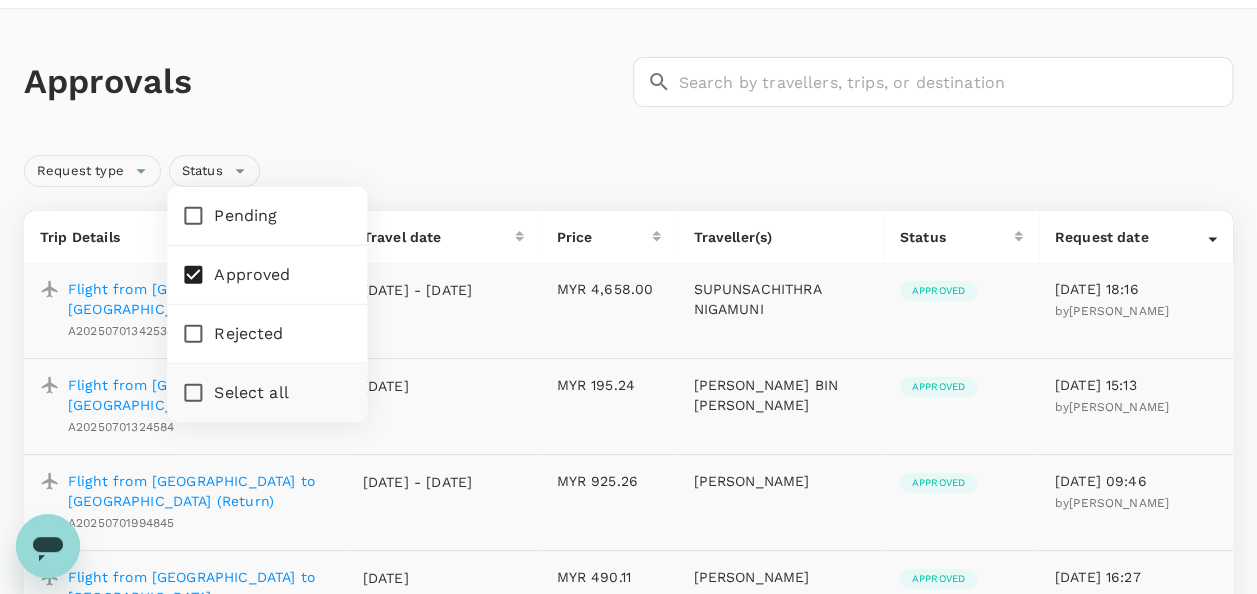 click on "Request type Status" at bounding box center [624, 167] 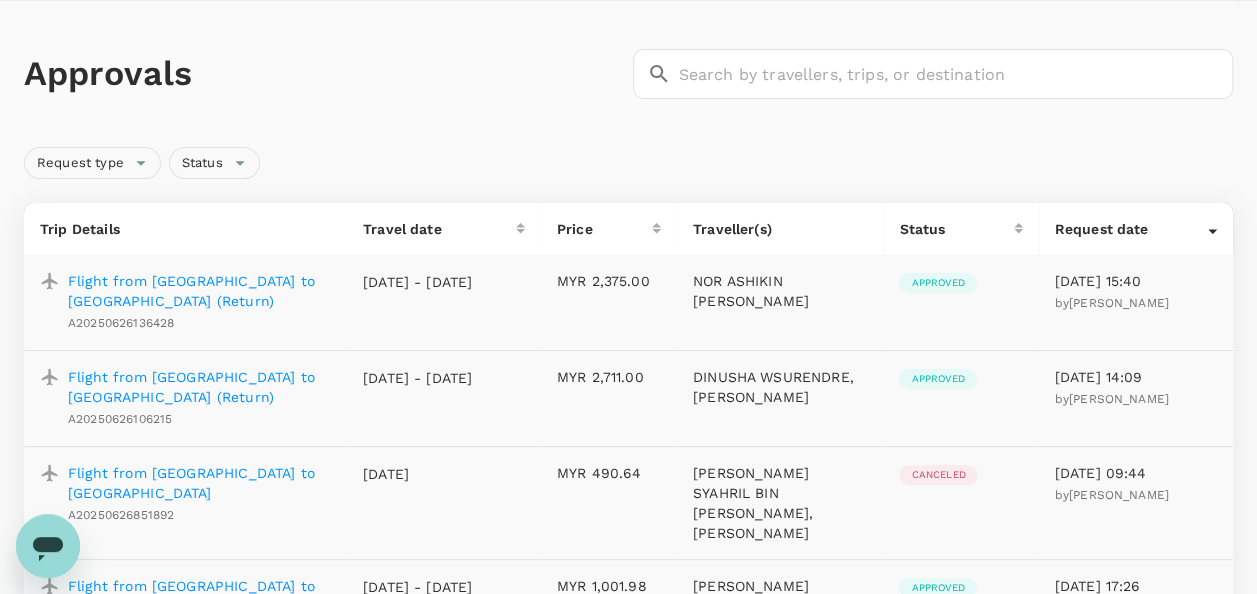 scroll, scrollTop: 68, scrollLeft: 0, axis: vertical 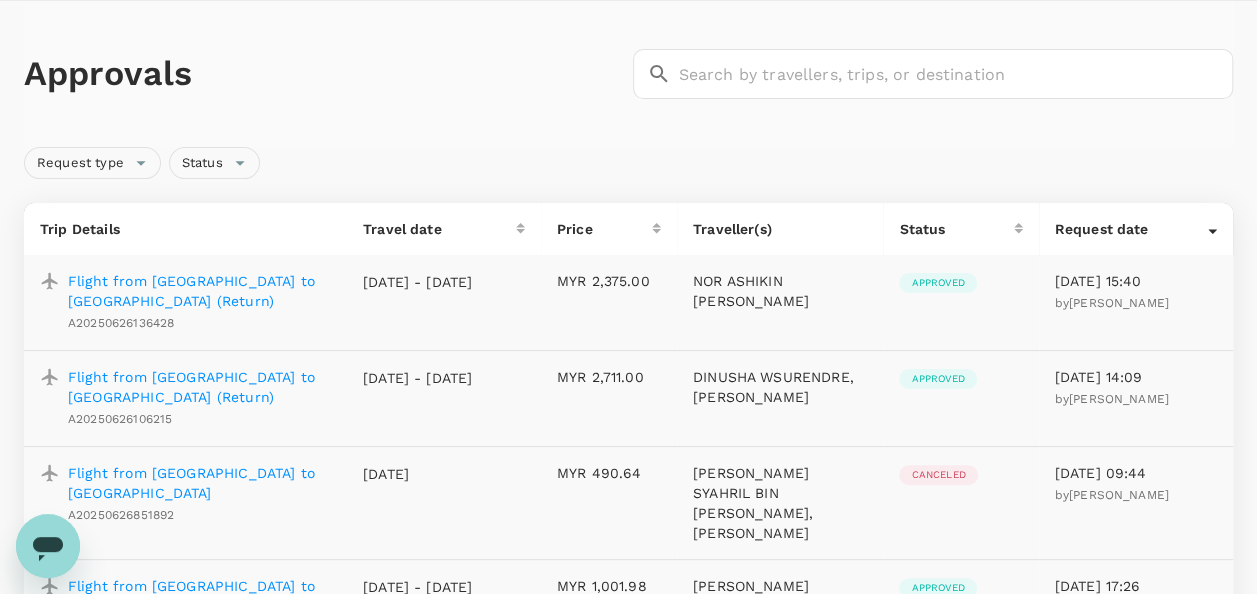 click on "Traveller(s)" at bounding box center (780, 229) 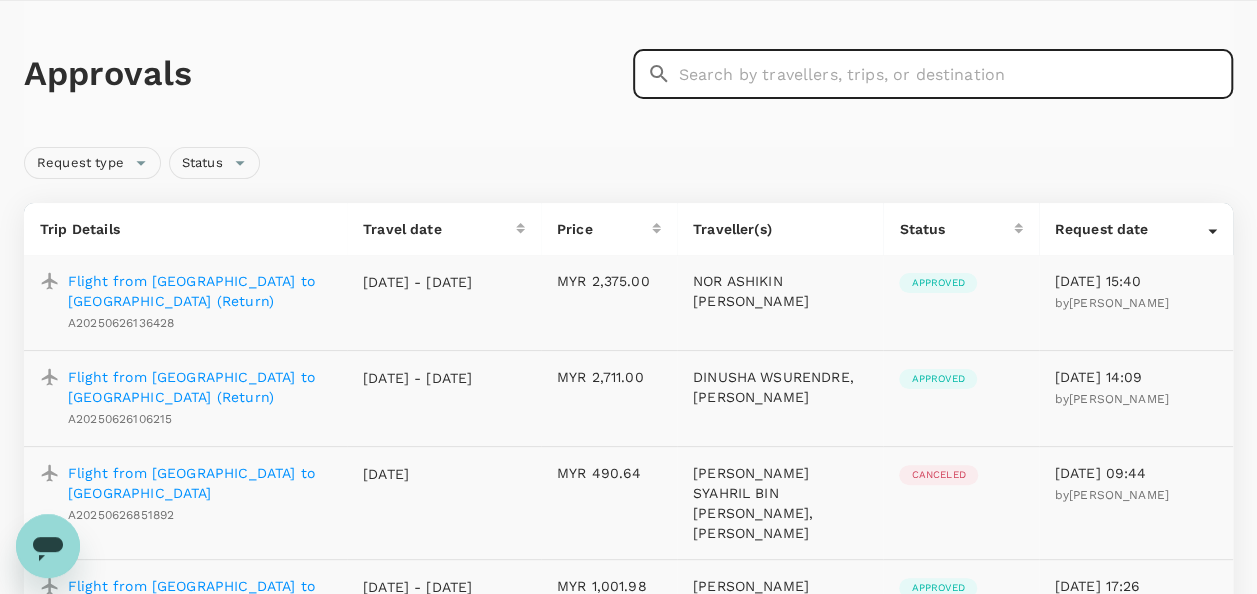 click at bounding box center (956, 74) 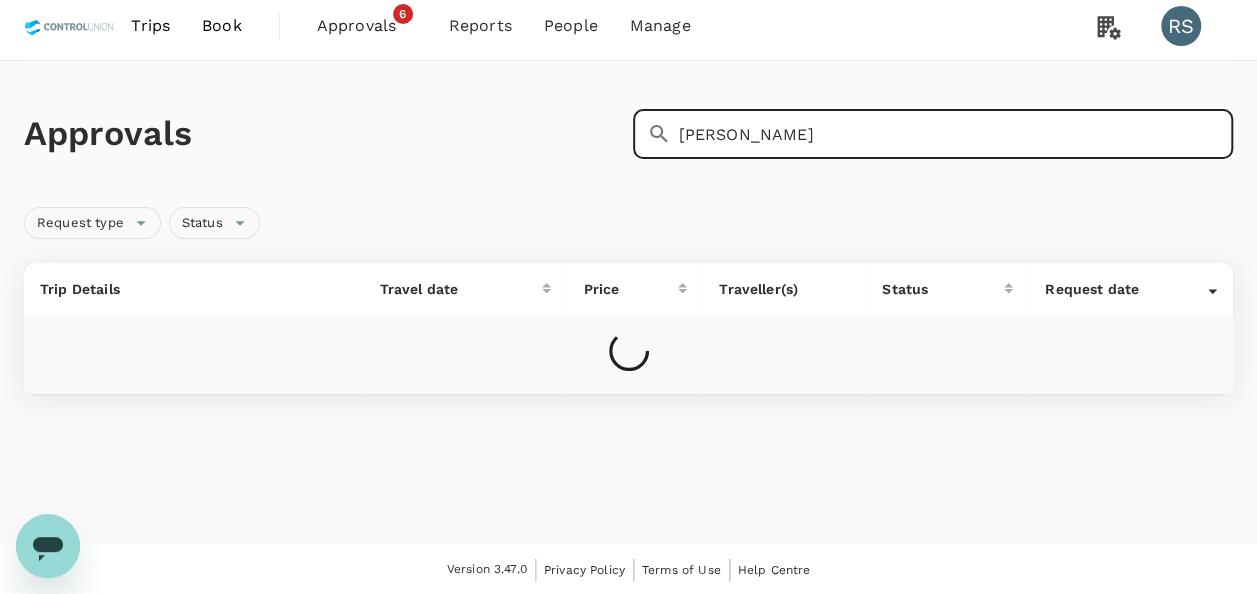 scroll, scrollTop: 68, scrollLeft: 0, axis: vertical 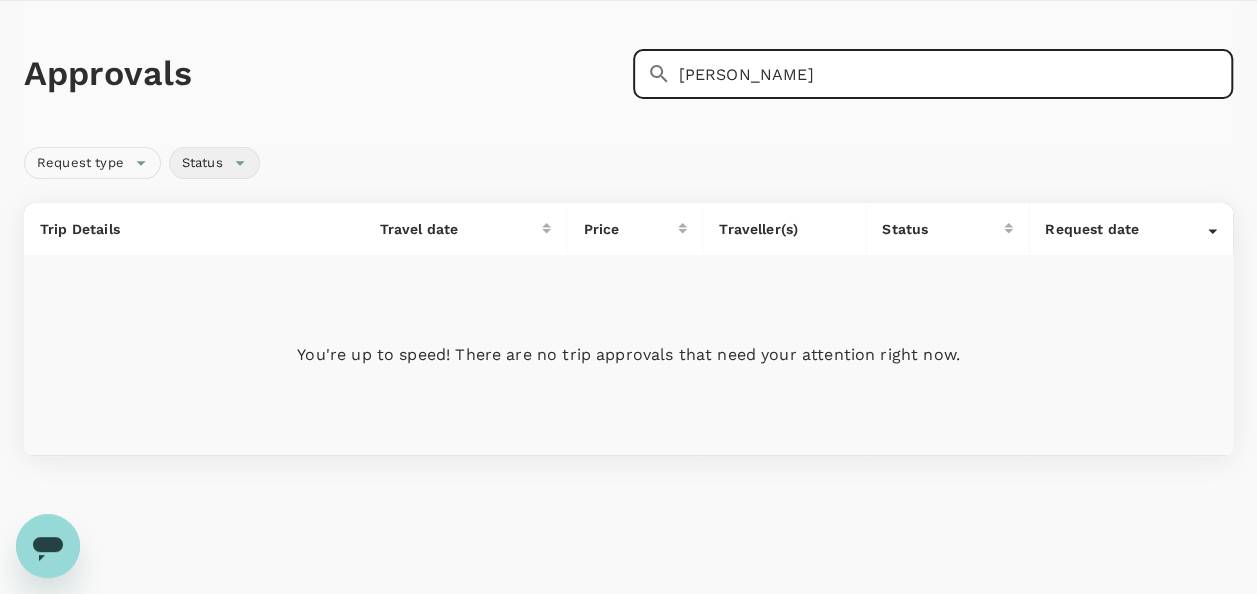 type on "Adrian" 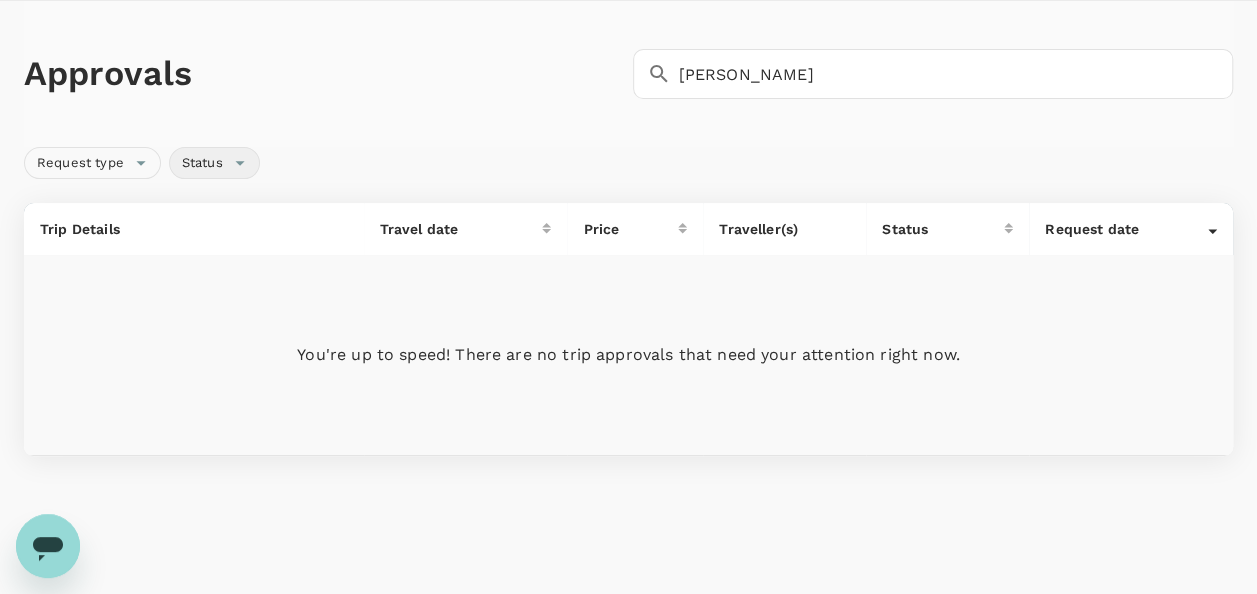 click on "Status" at bounding box center (202, 163) 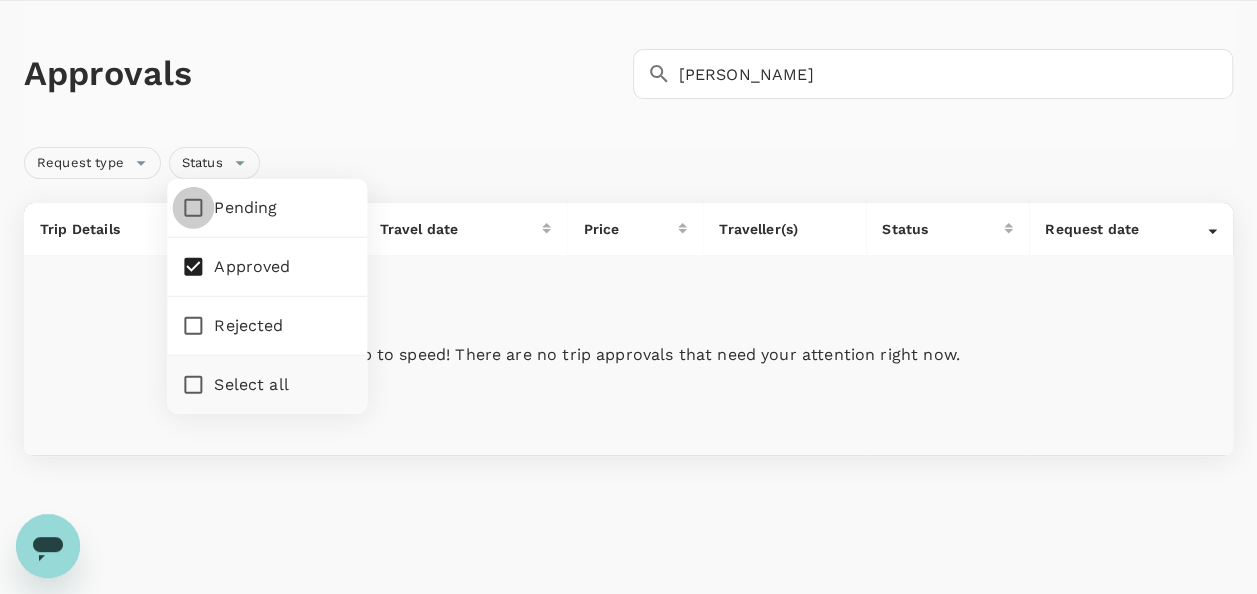 click on "Pending" at bounding box center (193, 208) 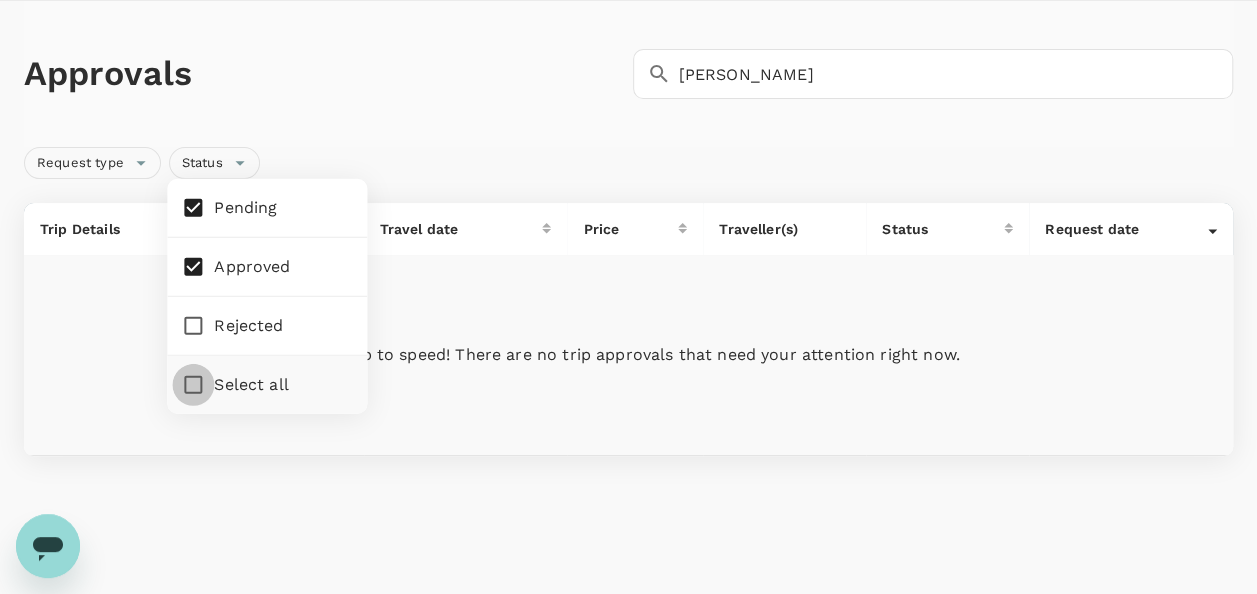 click on "Select all" at bounding box center (193, 385) 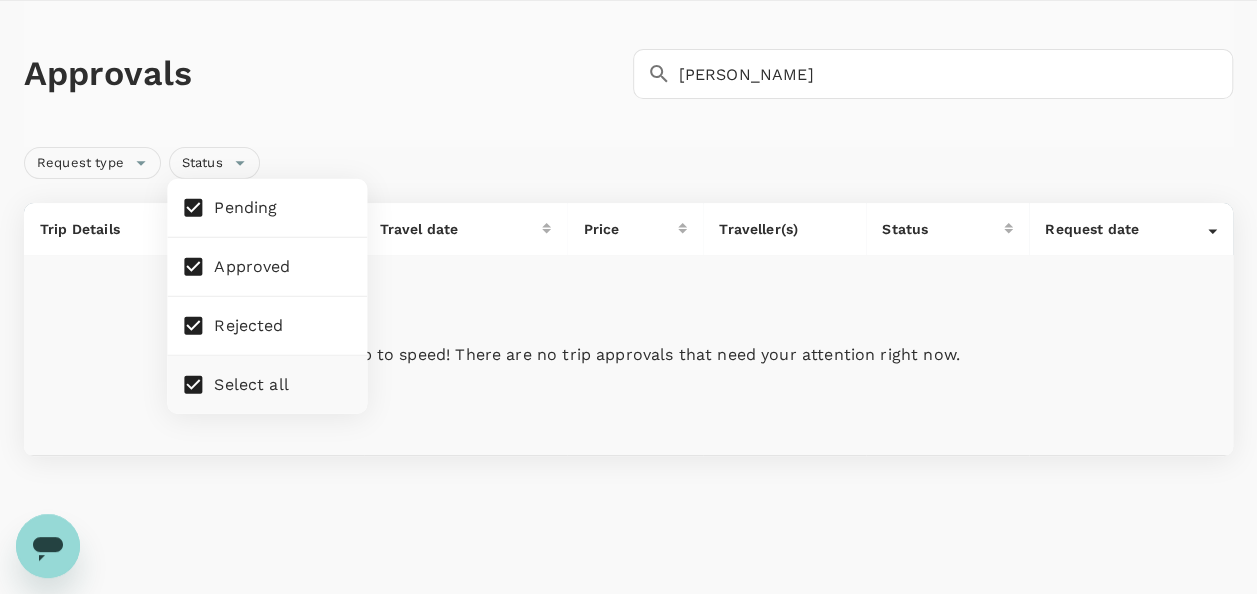 click on "Approvals" at bounding box center [324, 74] 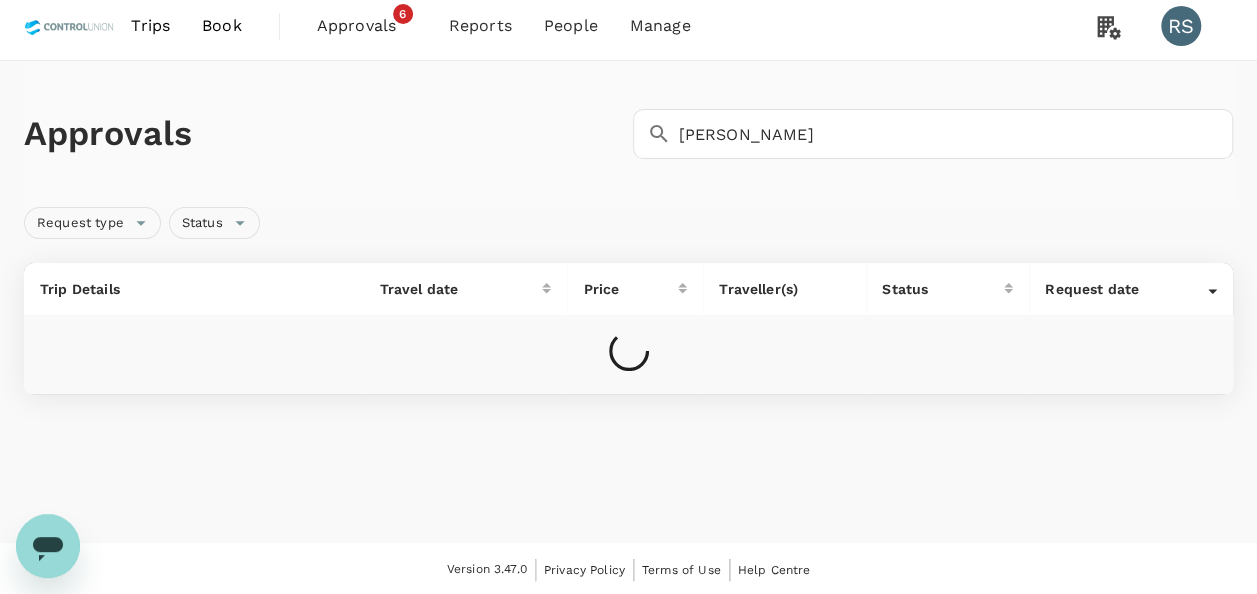scroll, scrollTop: 68, scrollLeft: 0, axis: vertical 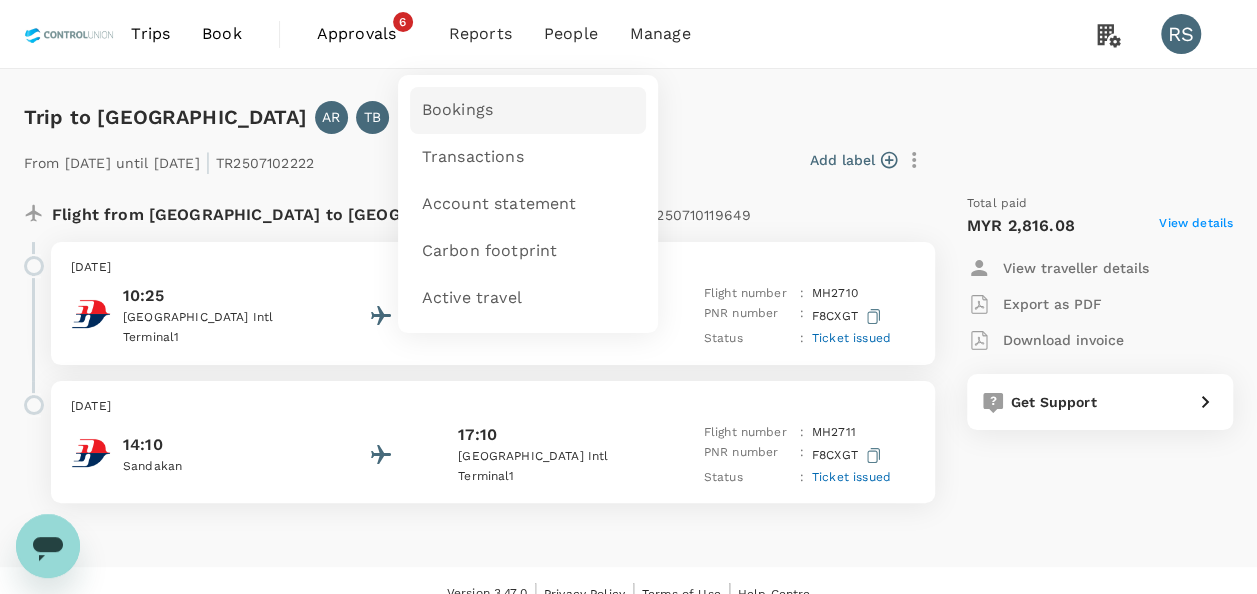 click on "Bookings" at bounding box center [457, 110] 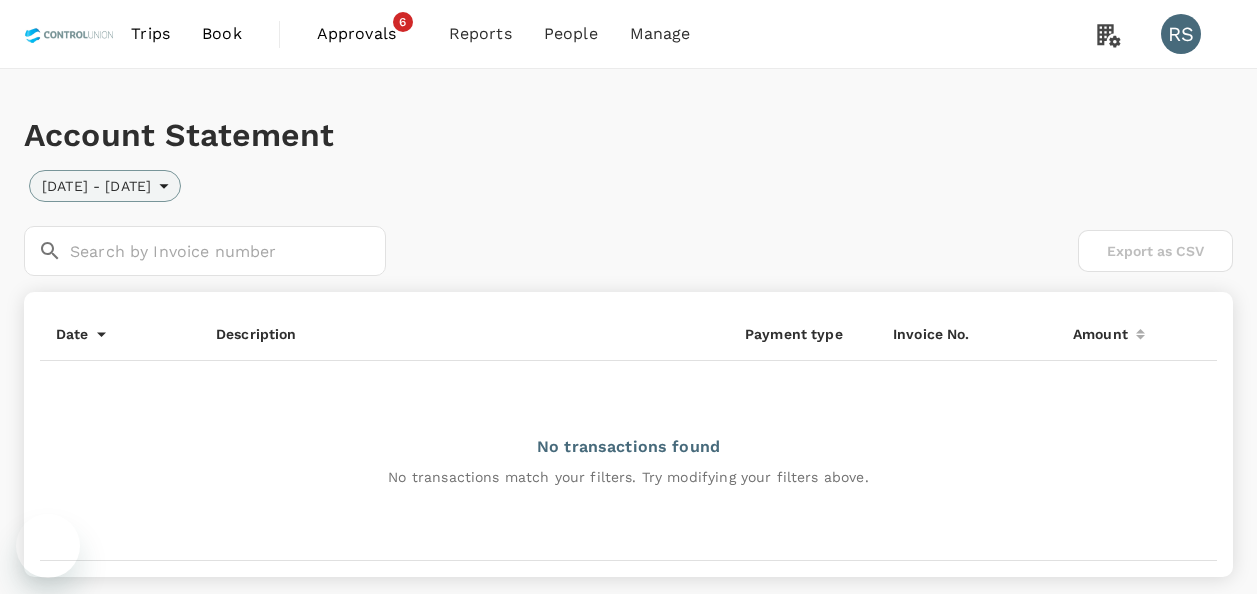 scroll, scrollTop: 0, scrollLeft: 0, axis: both 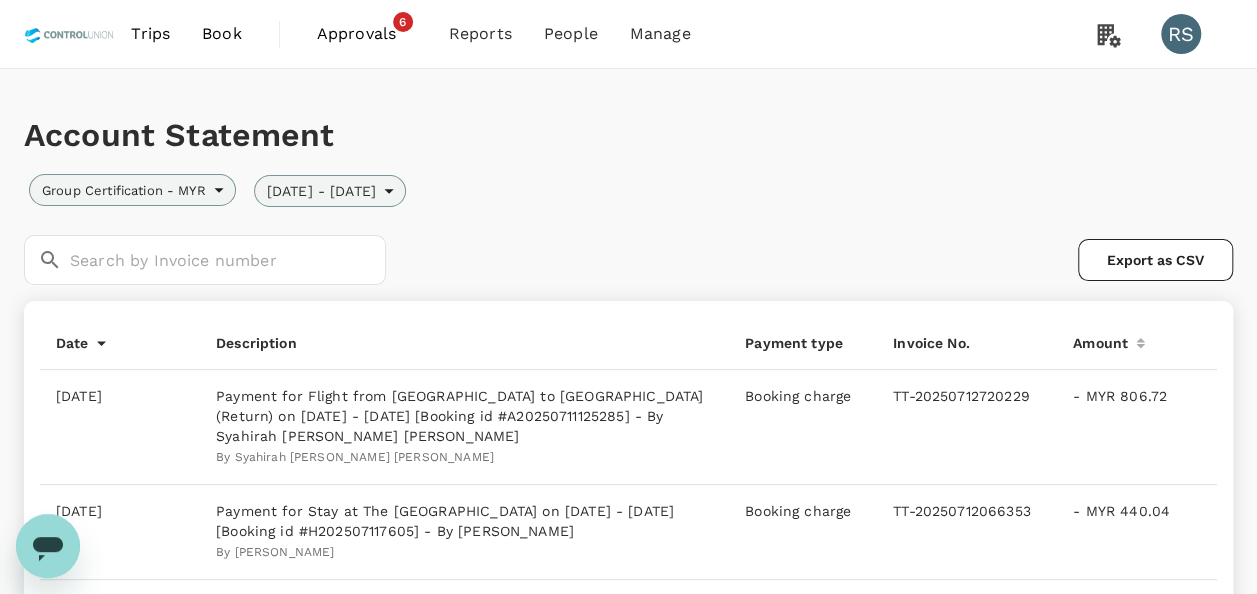 click on "Approvals" at bounding box center (367, 34) 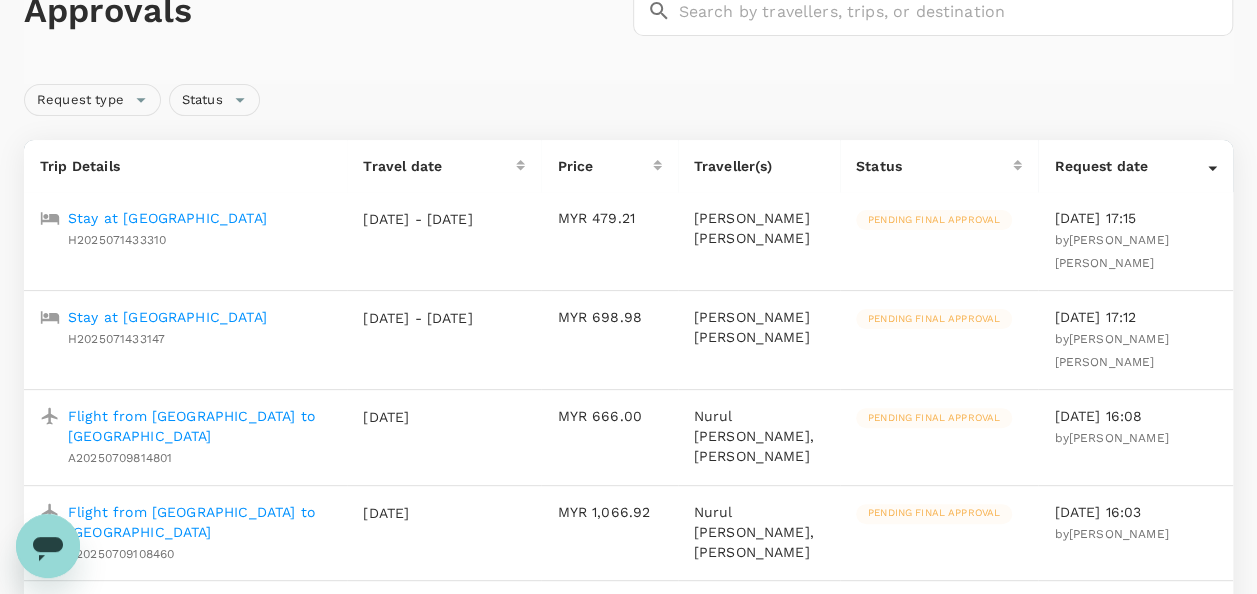 scroll, scrollTop: 130, scrollLeft: 0, axis: vertical 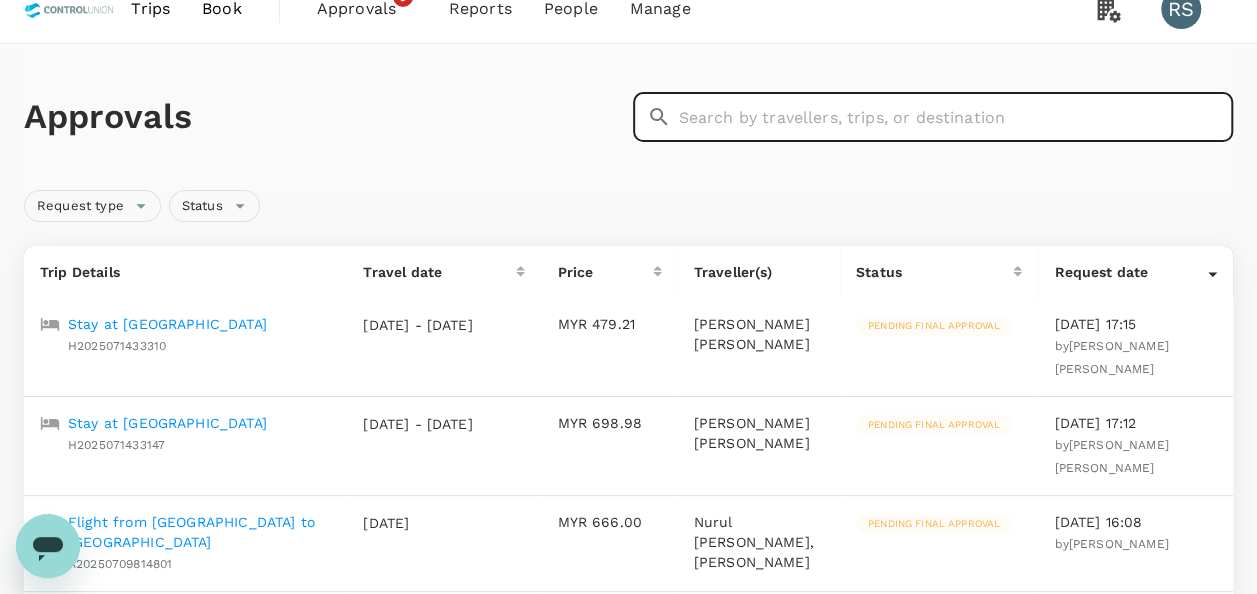 click at bounding box center (956, 117) 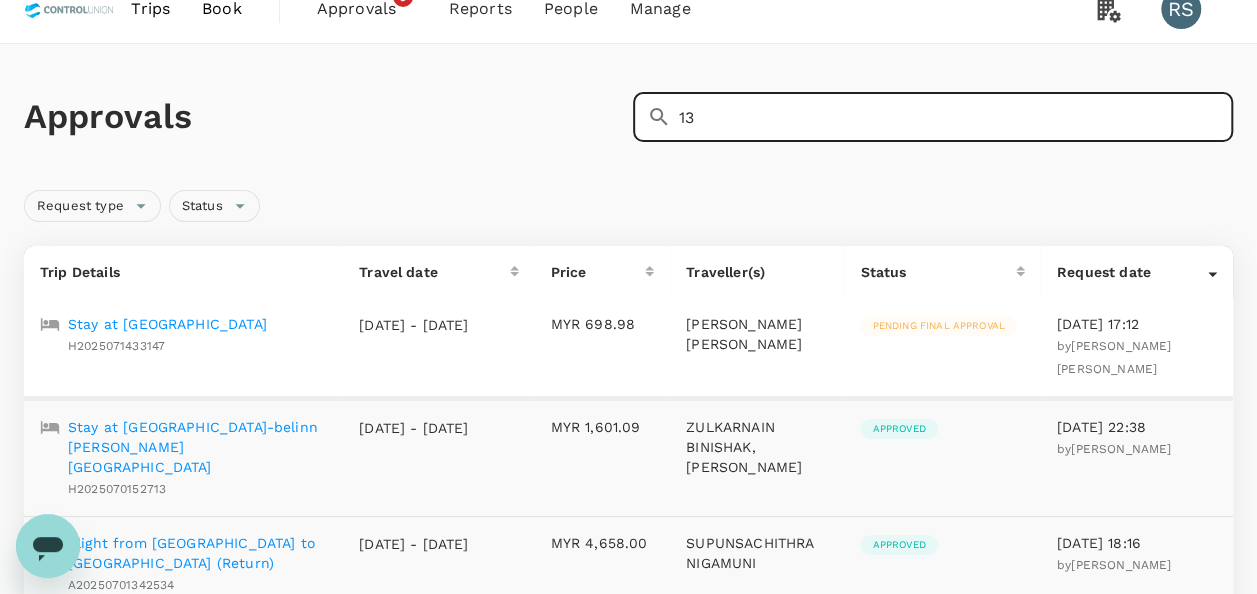 type on "1" 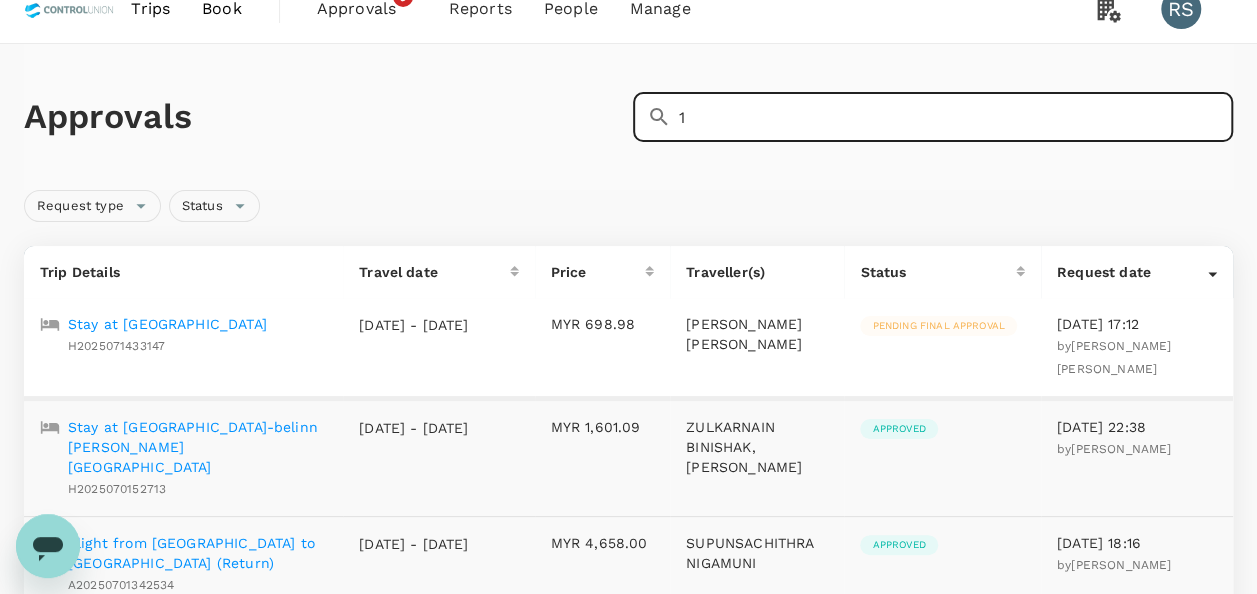 type 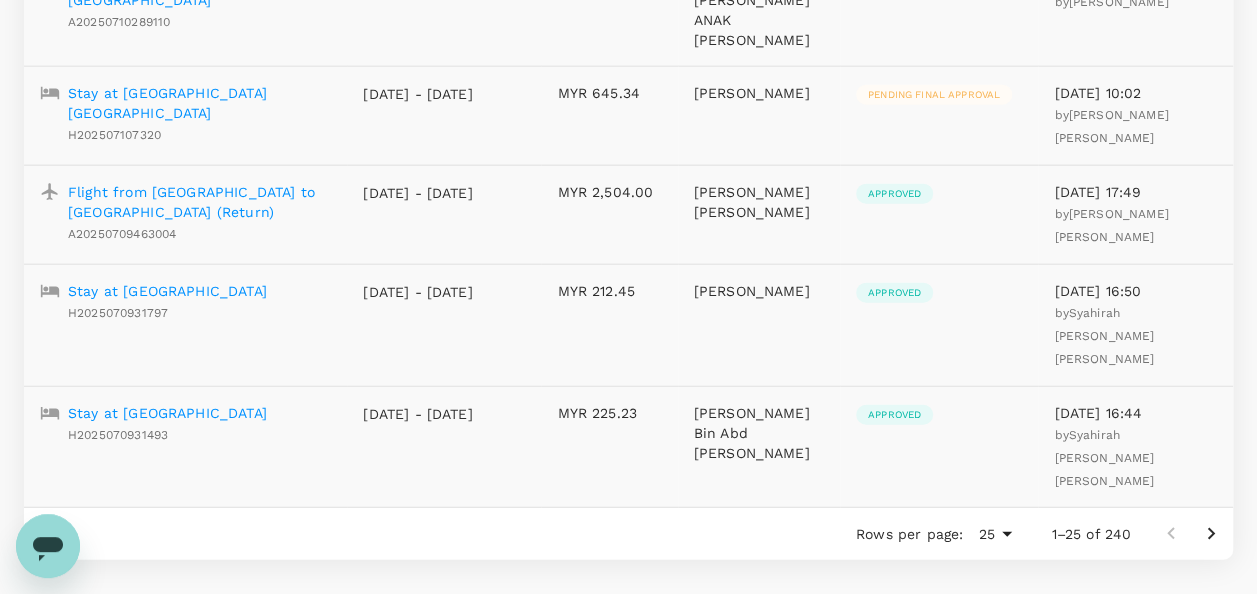 scroll, scrollTop: 2345, scrollLeft: 0, axis: vertical 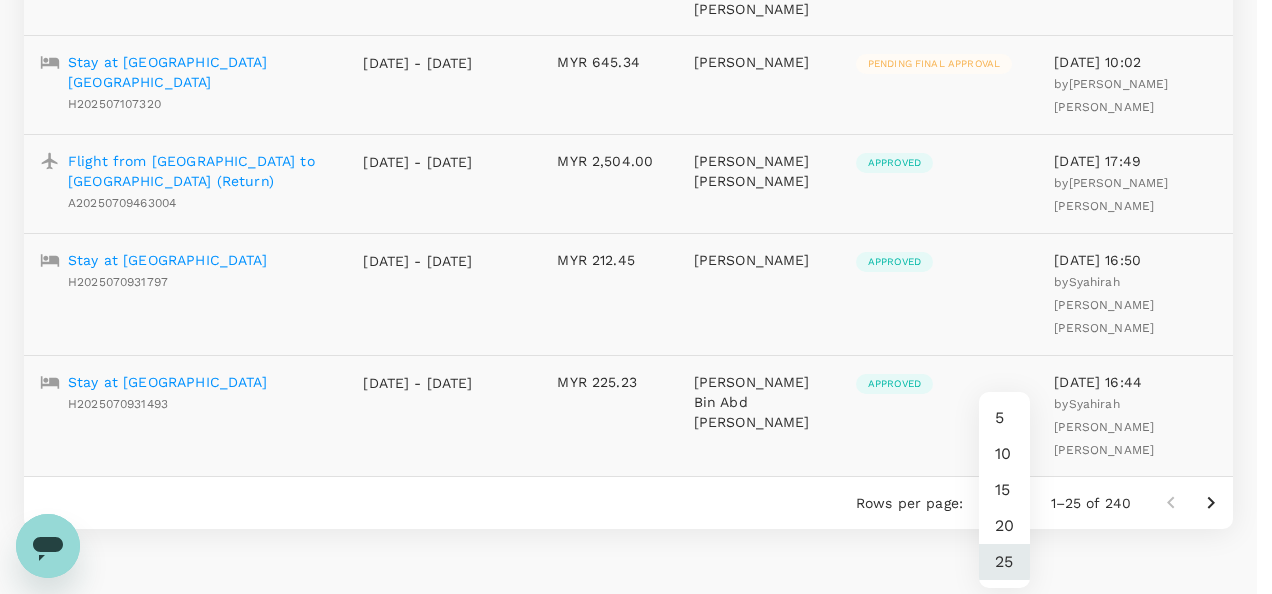 click on "Trips Book Approvals 6 Reports People Manage RS Approvals ​ ​ Request type Status Trip Details Travel date Price Traveller(s) Status Request date Stay at Kings Green Hotel H2025071433310 28 Jul 2025 - 31 Jul 2025 MYR 479.21  Farah Hanis Linda Ruslan Roos Pending final approval 14 Jul 2025 - 17:15 by  Anuratha AP Mariappan Stay at Kings Green Hotel H2025071433147 28 Jul 2025 - 31 Jul 2025 MYR 698.98  TEODORICO JR MAYO Pending final approval 14 Jul 2025 - 17:12 by  Anuratha AP Mariappan Flight from Pangkal Pinang to Jakarta  A20250709814801 23 Jul 2025 MYR 666.00  Nurul Narieni Binti Muhammad Nanda, Amirul Asyraaf Bin Nornin Pending final approval 09 Jul 2025 - 16:08 by  Nur Syahirah Bin Mohd Hidzer Flight from Jakarta to Kuala Lumpur  A20250709108460 23 Jul 2025 MYR 1,066.92  Nurul Narieni Binti Muhammad Nanda, Amirul Asyraaf Bin Nornin Pending final approval 09 Jul 2025 - 16:03 by  Nur Syahirah Bin Mohd Hidzer Flight from Jakarta to Pangkal Pinang  A20250709107878 21 Jul 2025 MYR 504.57 by  21 Jul 2025 25" at bounding box center (636, -807) 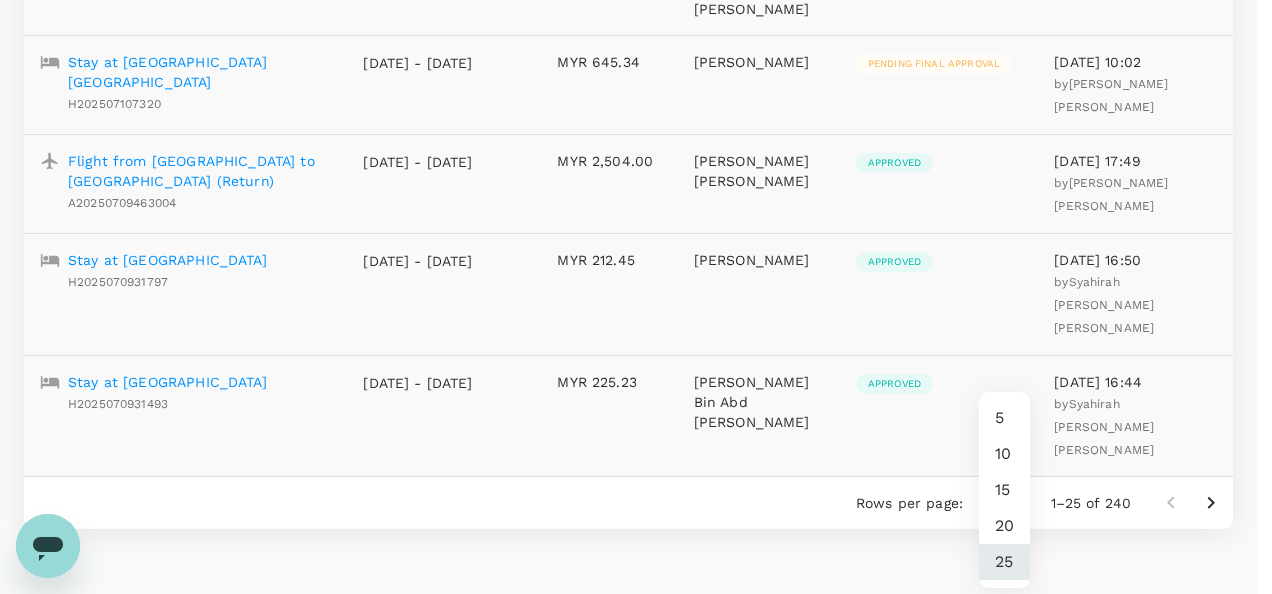 click at bounding box center (636, 297) 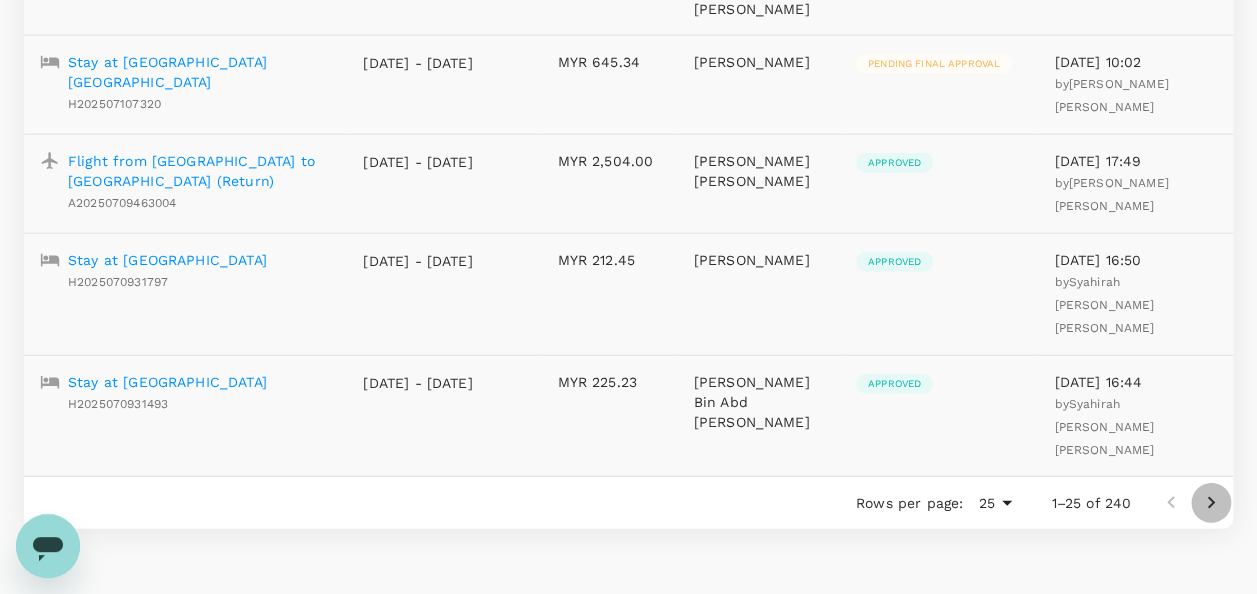 click 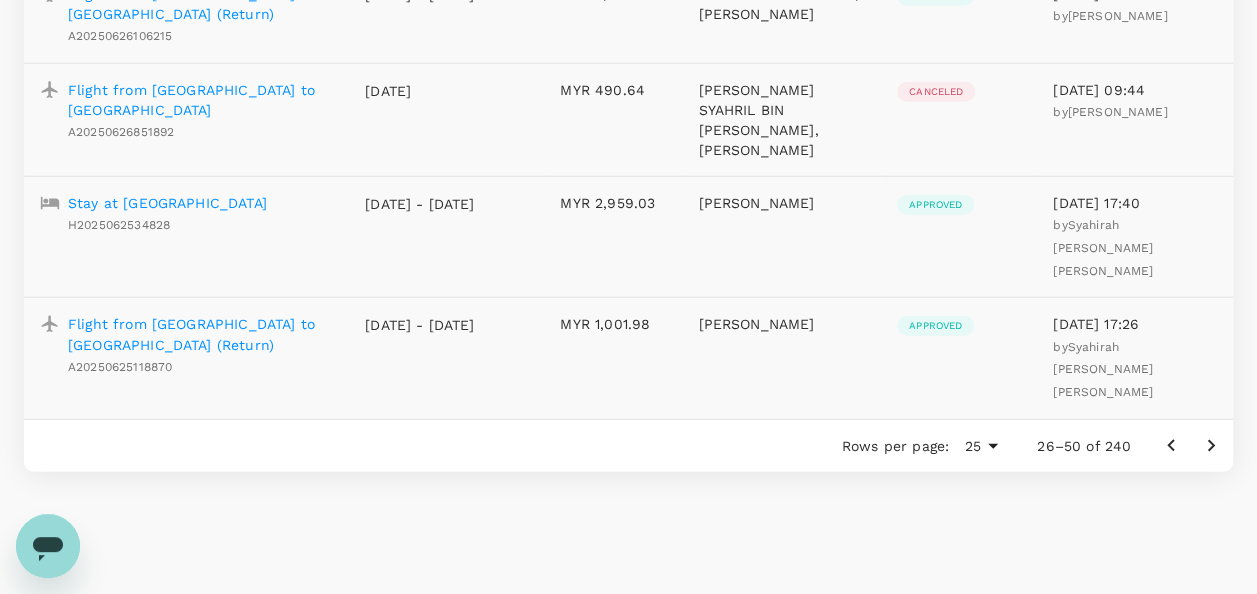 scroll, scrollTop: 2425, scrollLeft: 0, axis: vertical 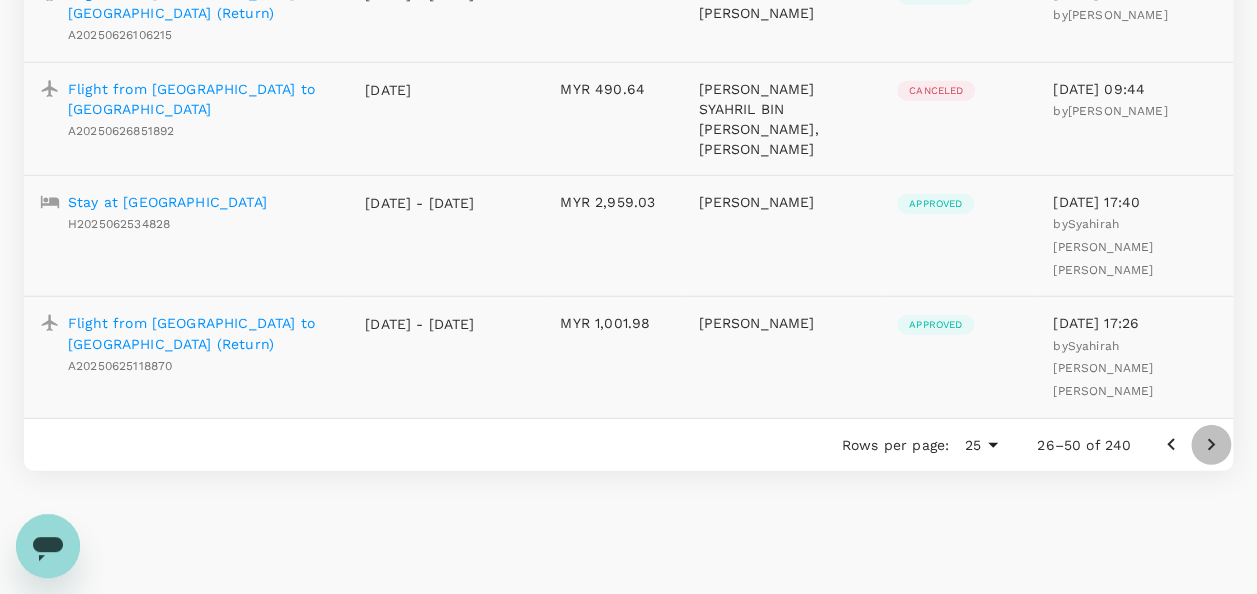 click 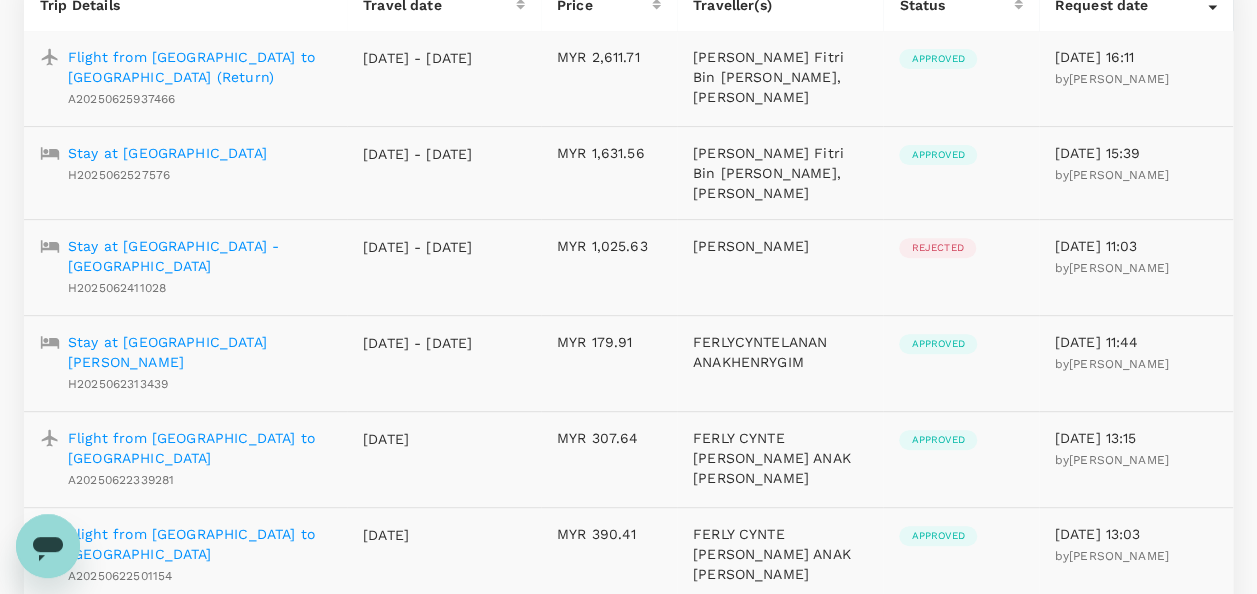 scroll, scrollTop: 228, scrollLeft: 0, axis: vertical 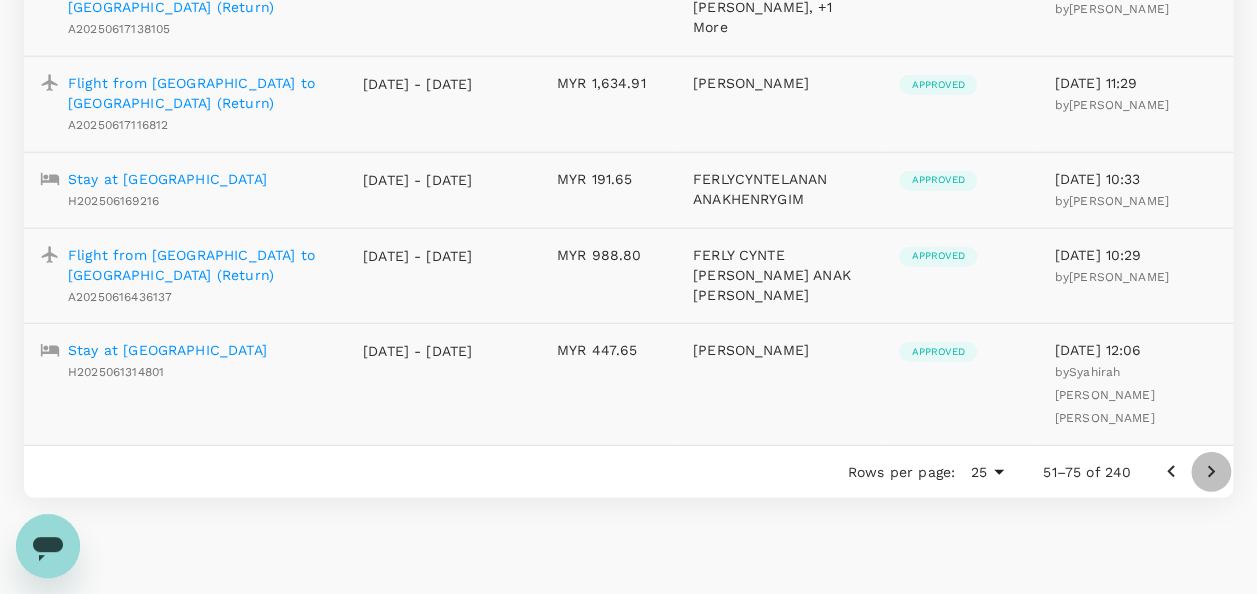 drag, startPoint x: 1028, startPoint y: 327, endPoint x: 1213, endPoint y: 435, distance: 214.21718 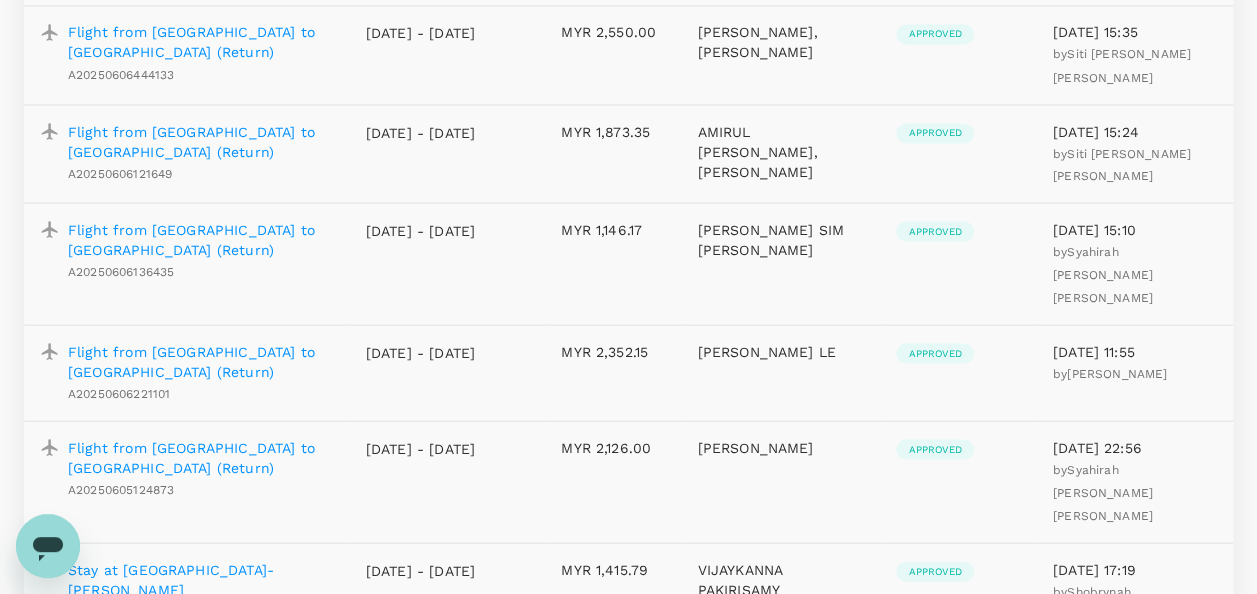 scroll, scrollTop: 1779, scrollLeft: 0, axis: vertical 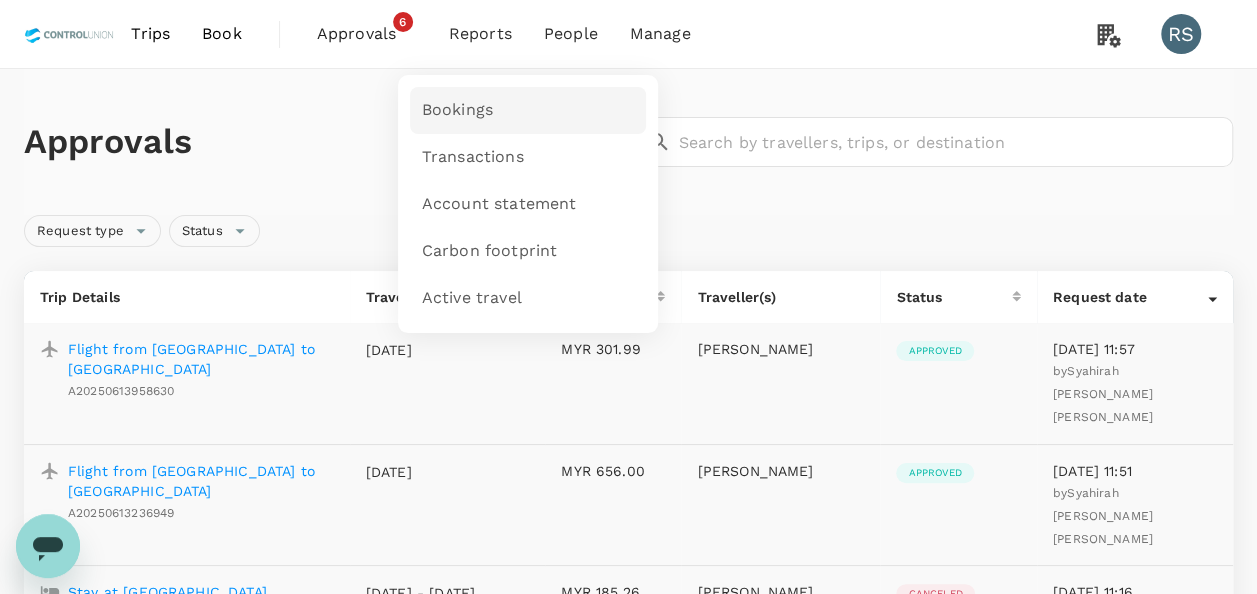 click on "Bookings" at bounding box center (457, 110) 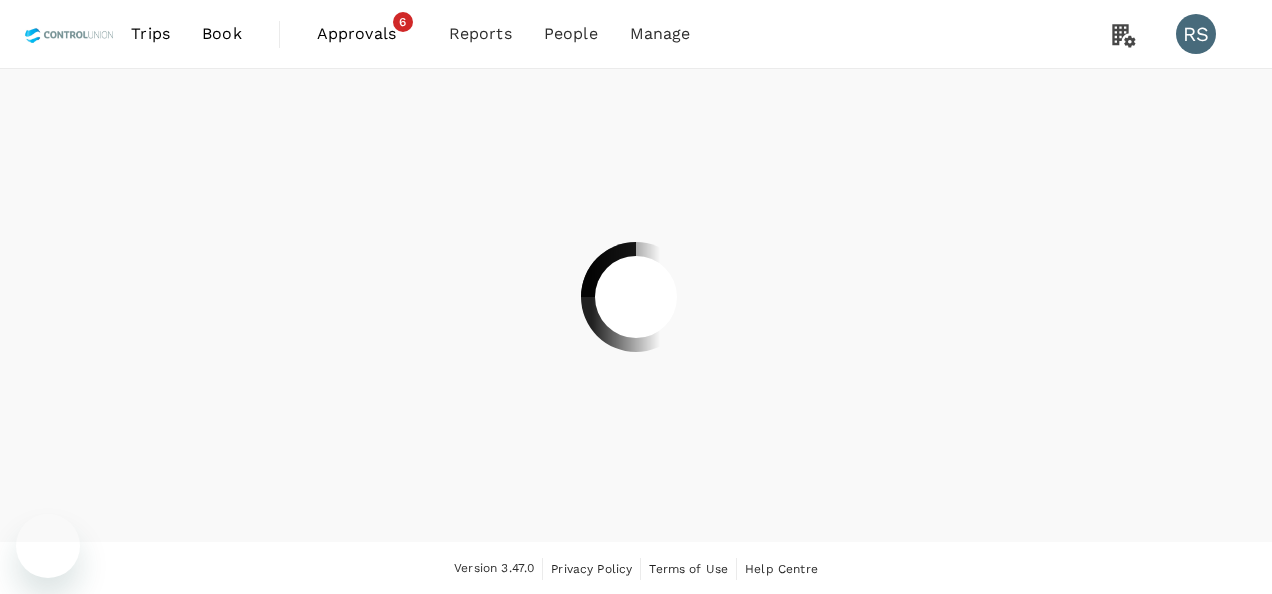 scroll, scrollTop: 0, scrollLeft: 0, axis: both 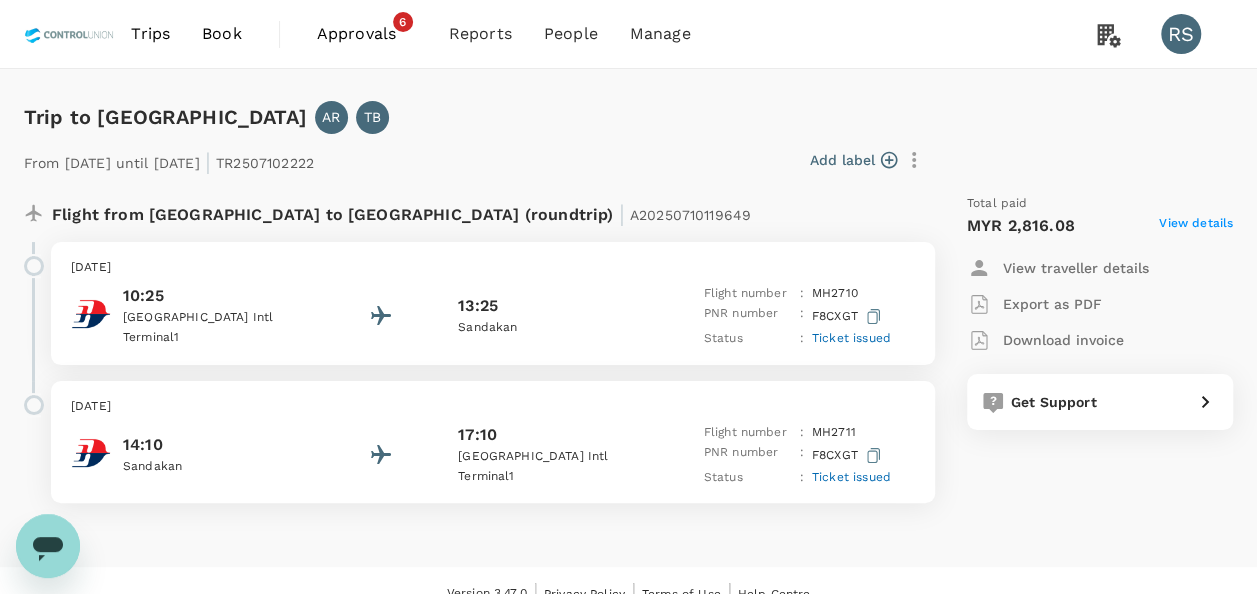 click on "View details" at bounding box center (1196, 226) 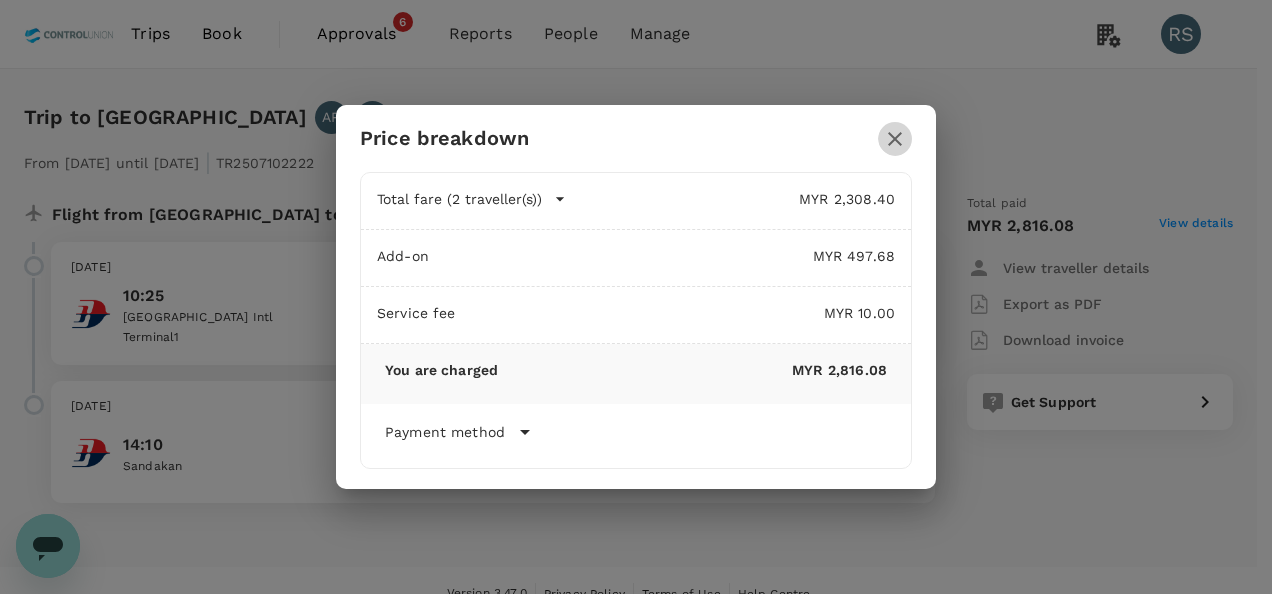 click 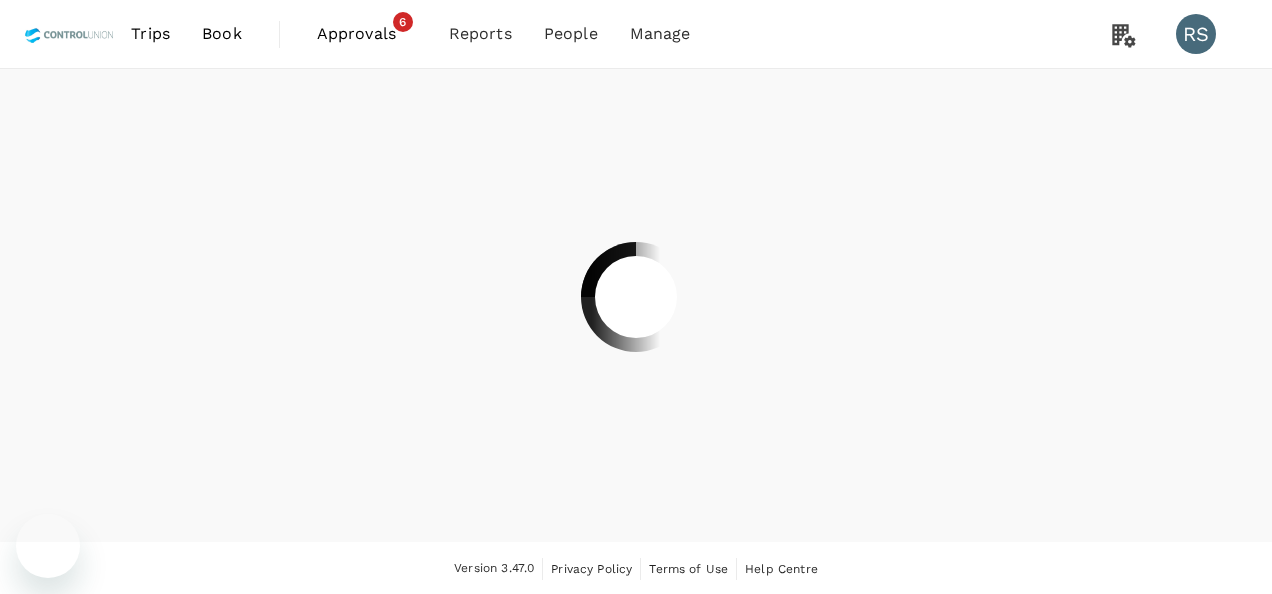 scroll, scrollTop: 0, scrollLeft: 0, axis: both 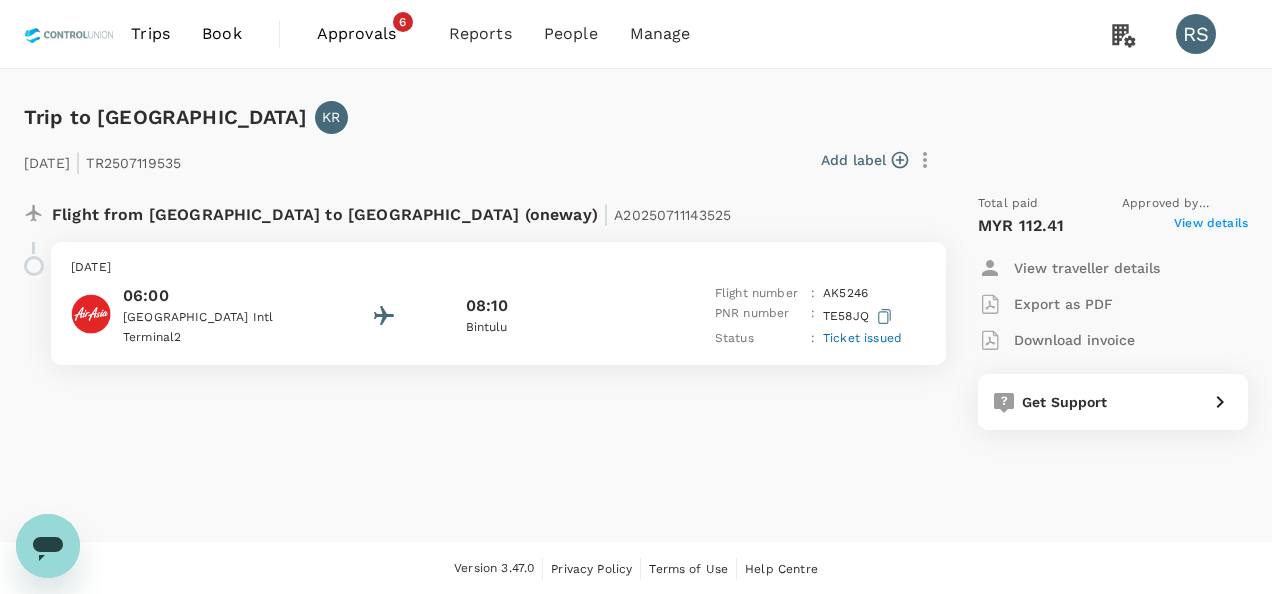 click on "View details" at bounding box center [1211, 226] 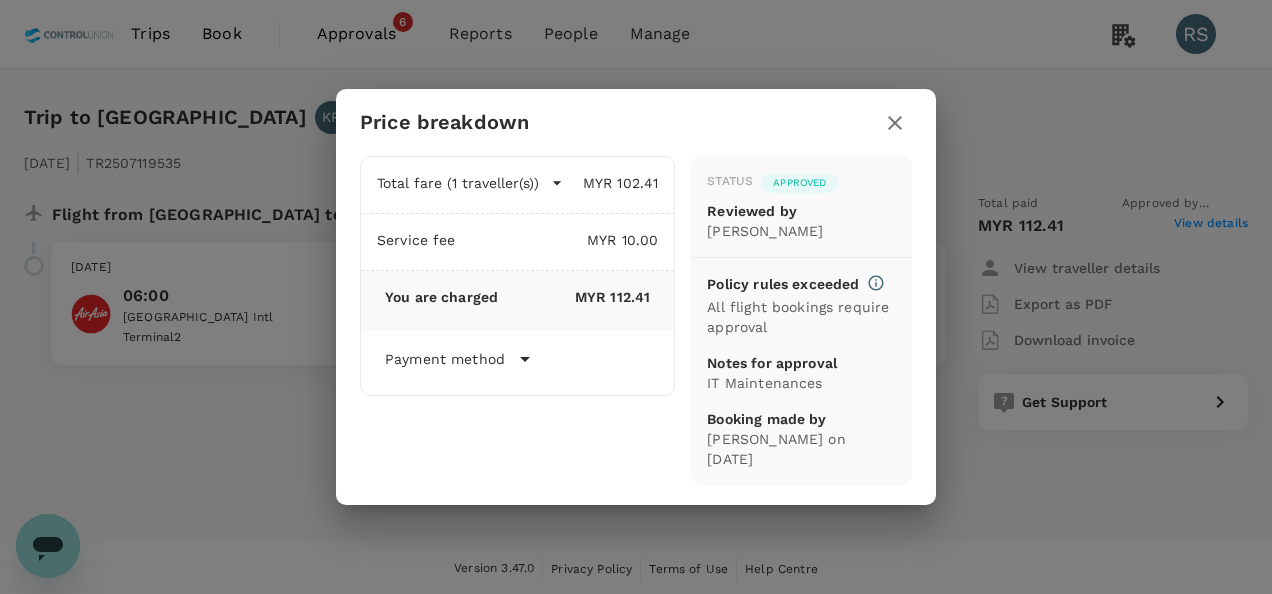 click 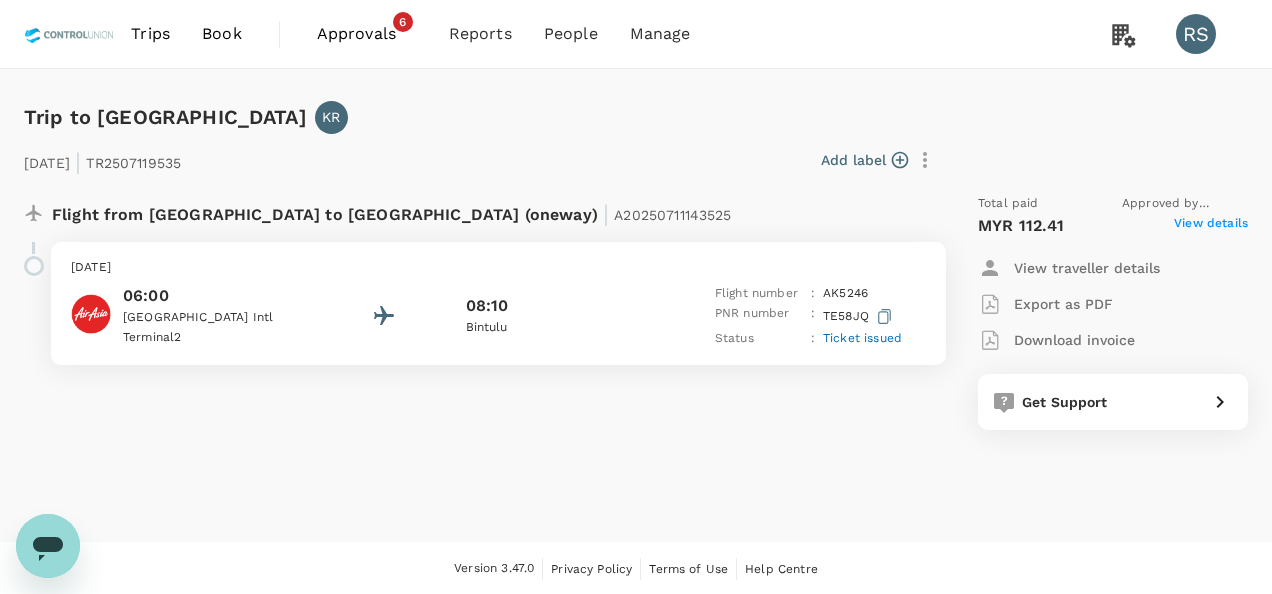 click on "Download invoice" at bounding box center (1074, 340) 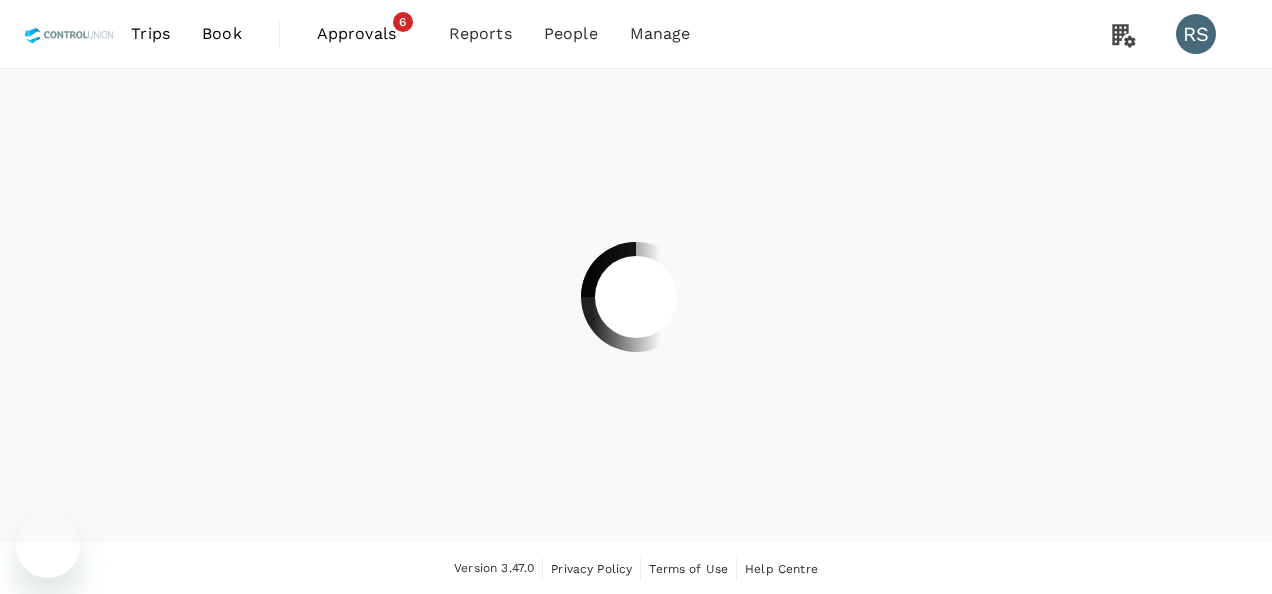 scroll, scrollTop: 0, scrollLeft: 0, axis: both 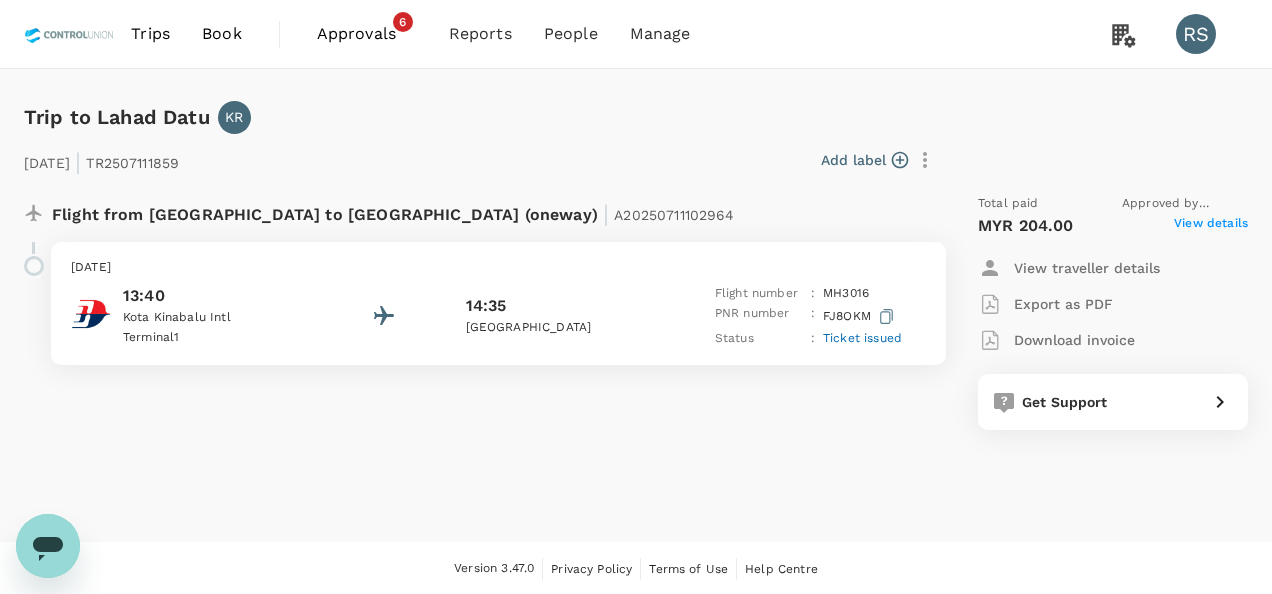 click on "View details" at bounding box center (1211, 226) 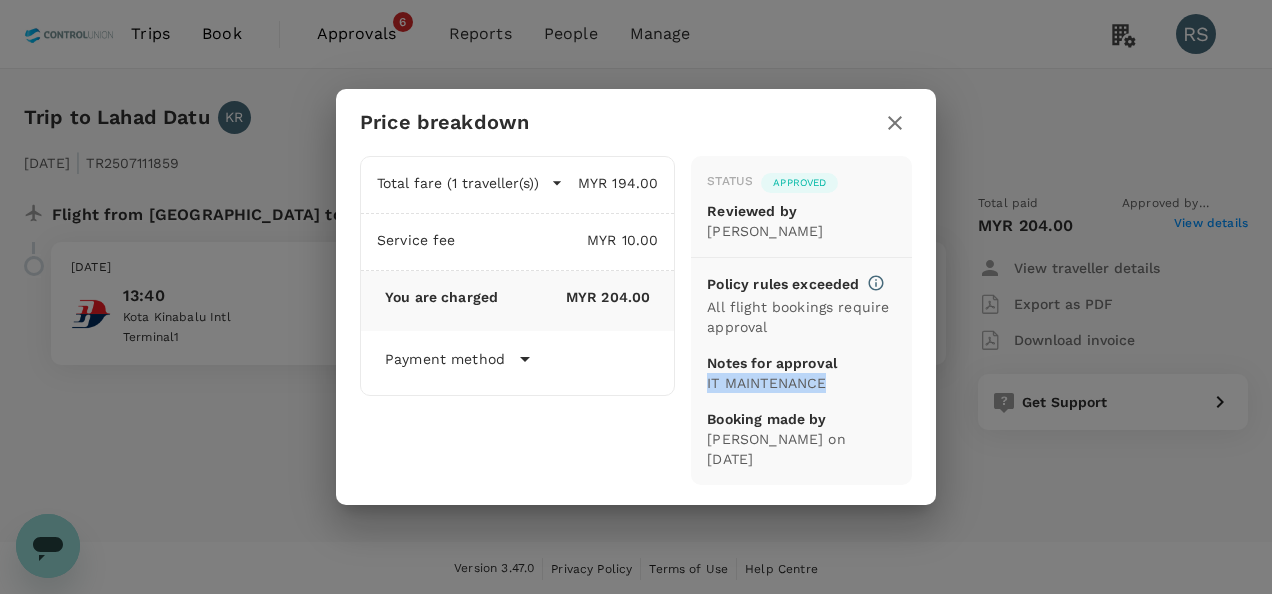 drag, startPoint x: 828, startPoint y: 393, endPoint x: 698, endPoint y: 396, distance: 130.0346 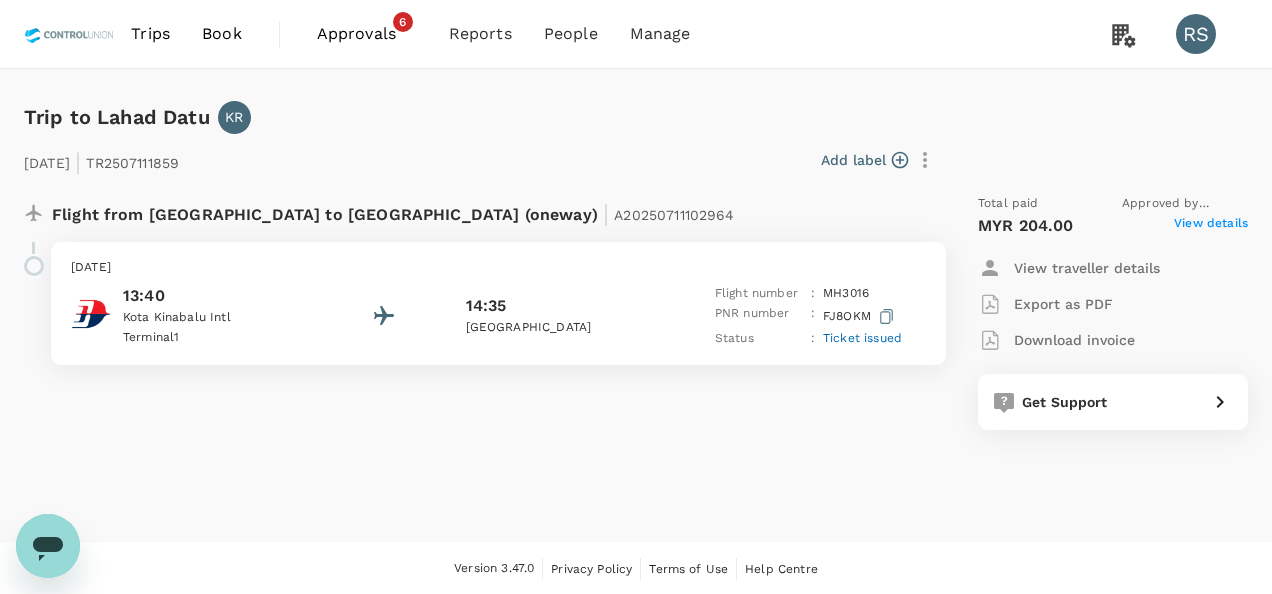 click on "Download invoice" at bounding box center (1074, 340) 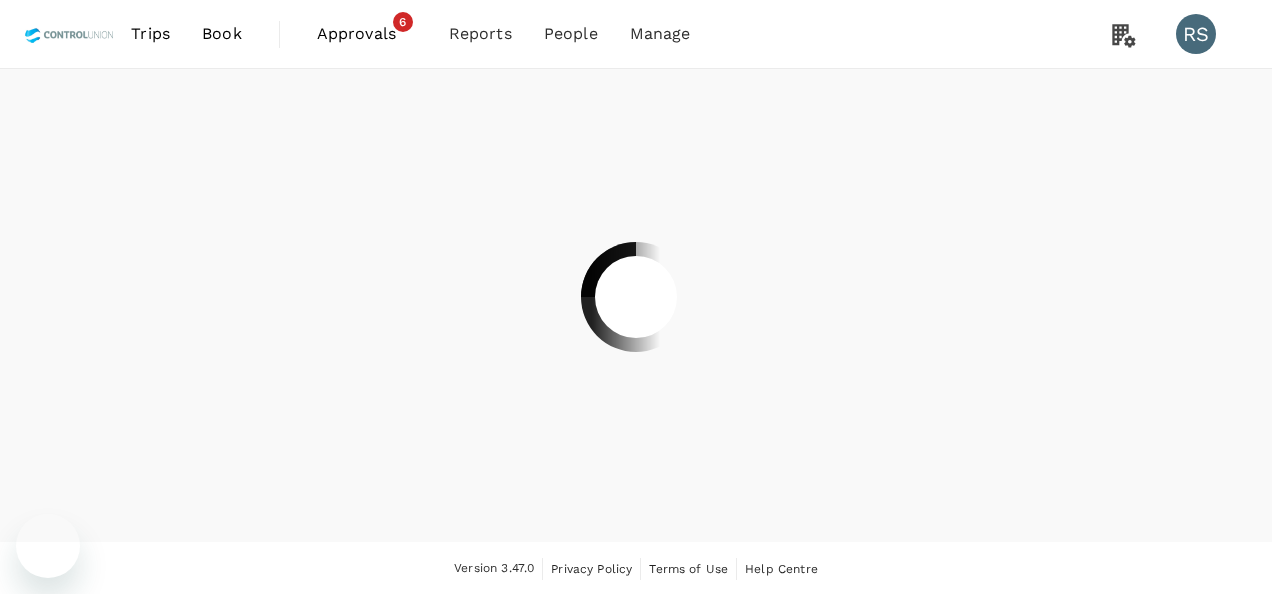 scroll, scrollTop: 0, scrollLeft: 0, axis: both 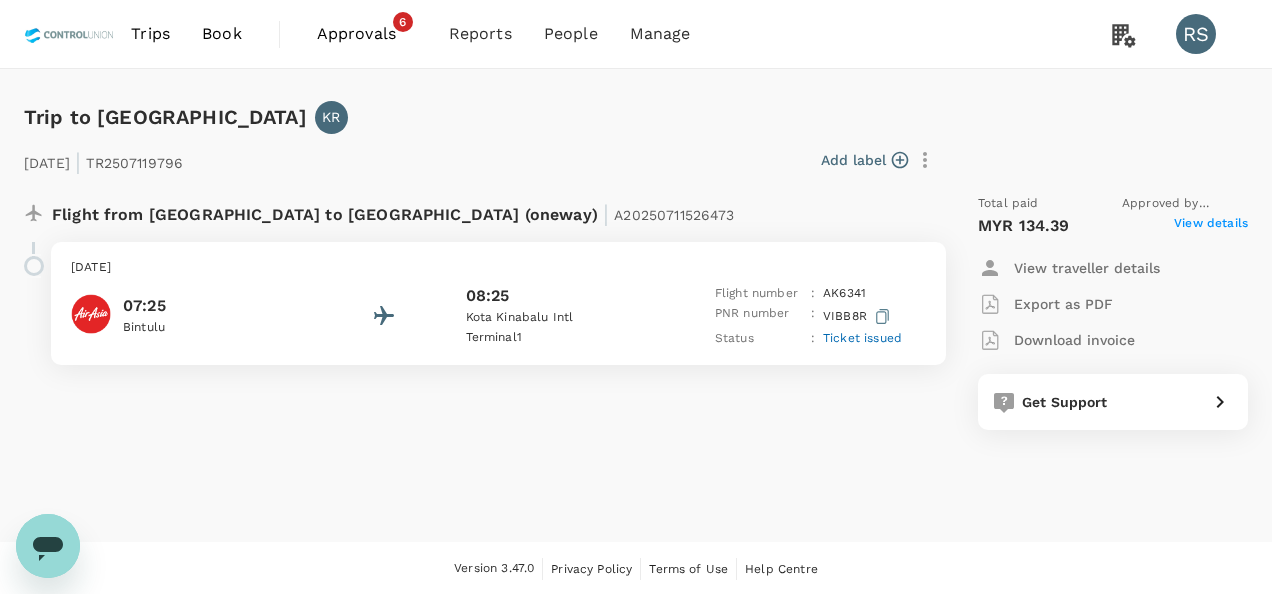 click on "View details" at bounding box center (1211, 226) 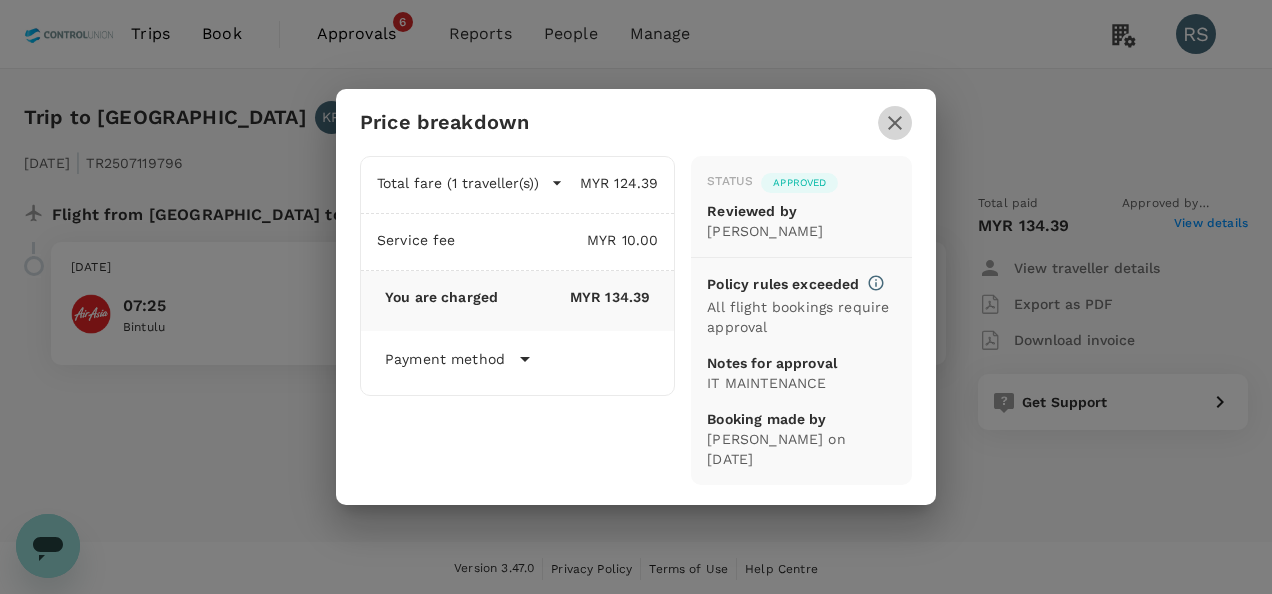 click 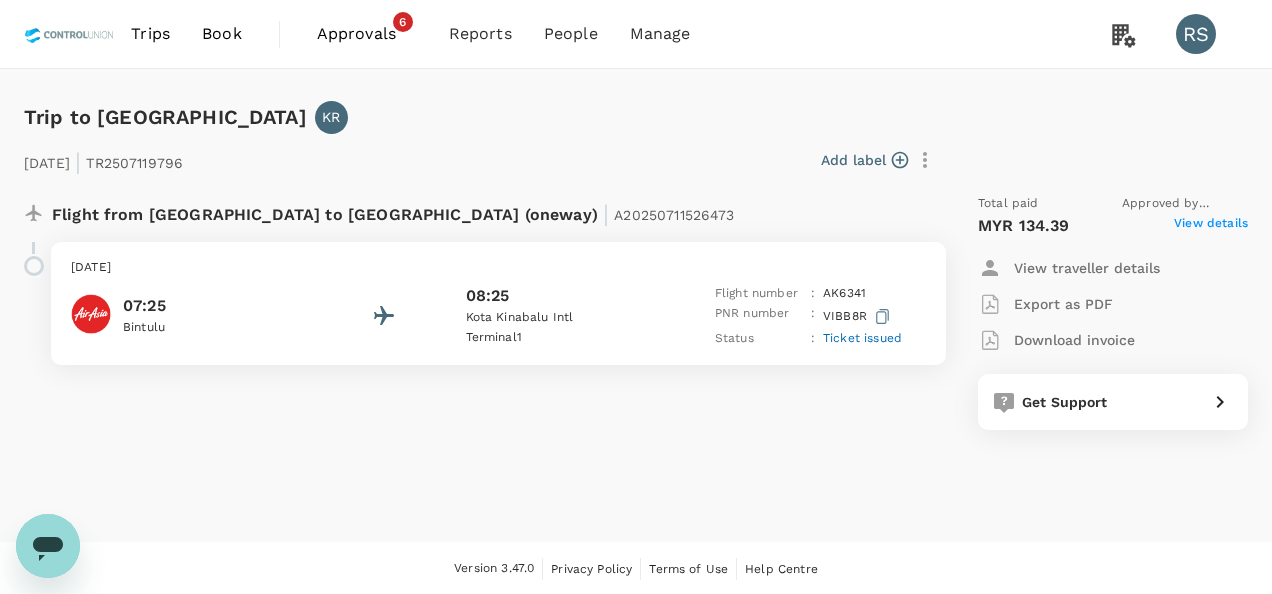 click on "Download invoice" at bounding box center (1074, 340) 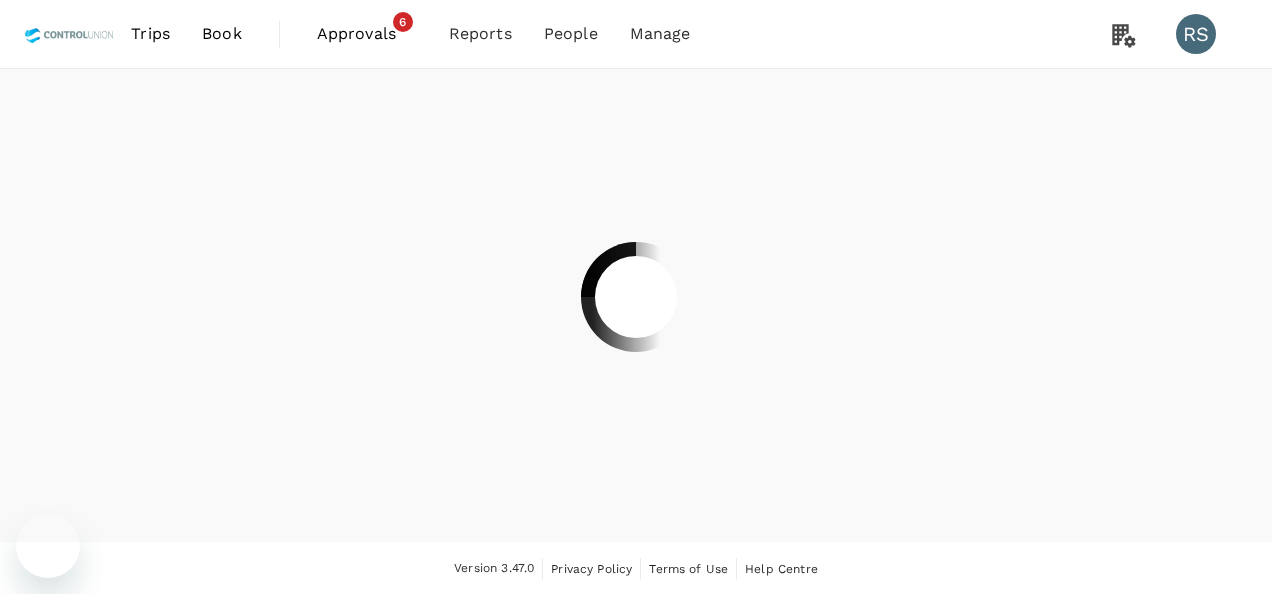 scroll, scrollTop: 0, scrollLeft: 0, axis: both 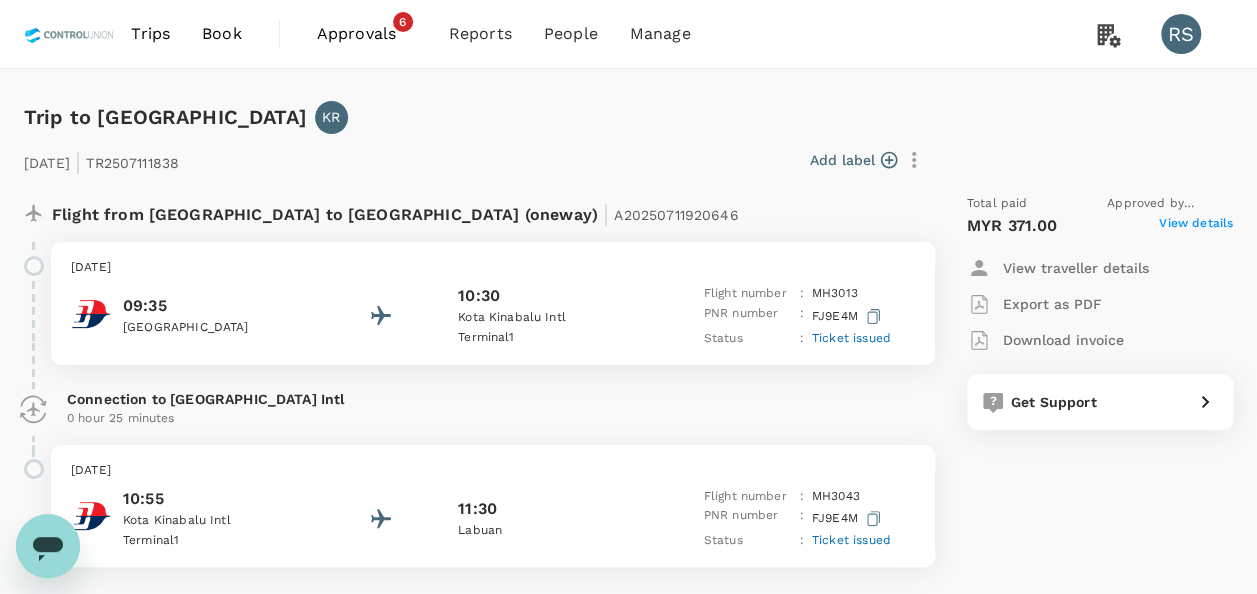 click on "View details" at bounding box center [1196, 226] 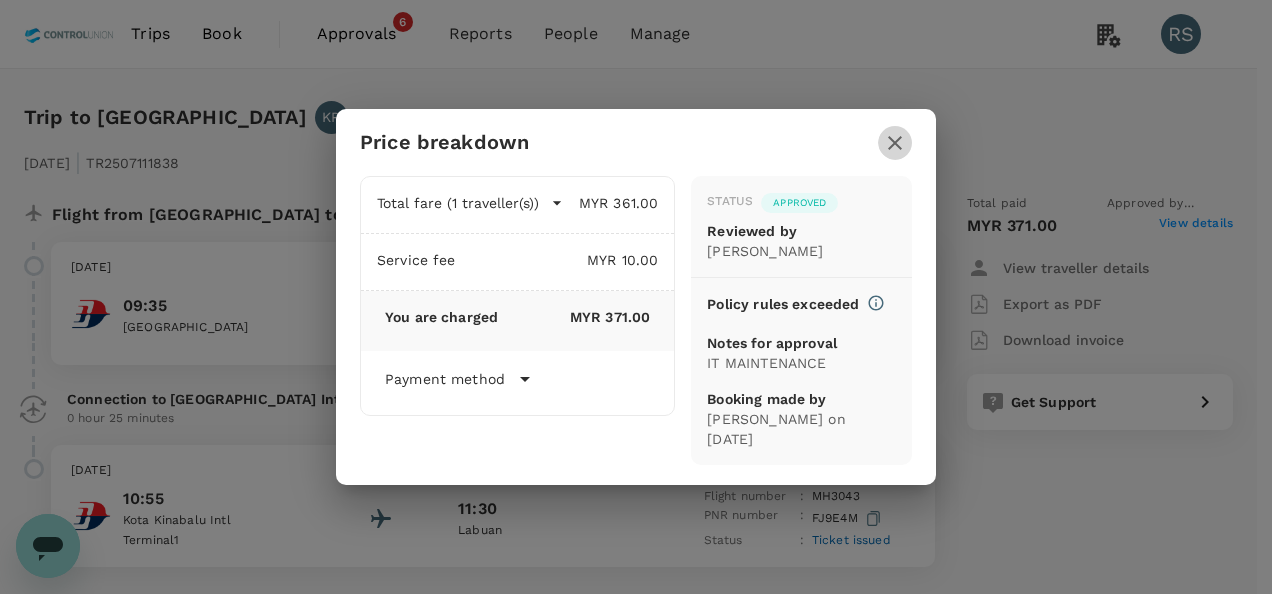 click 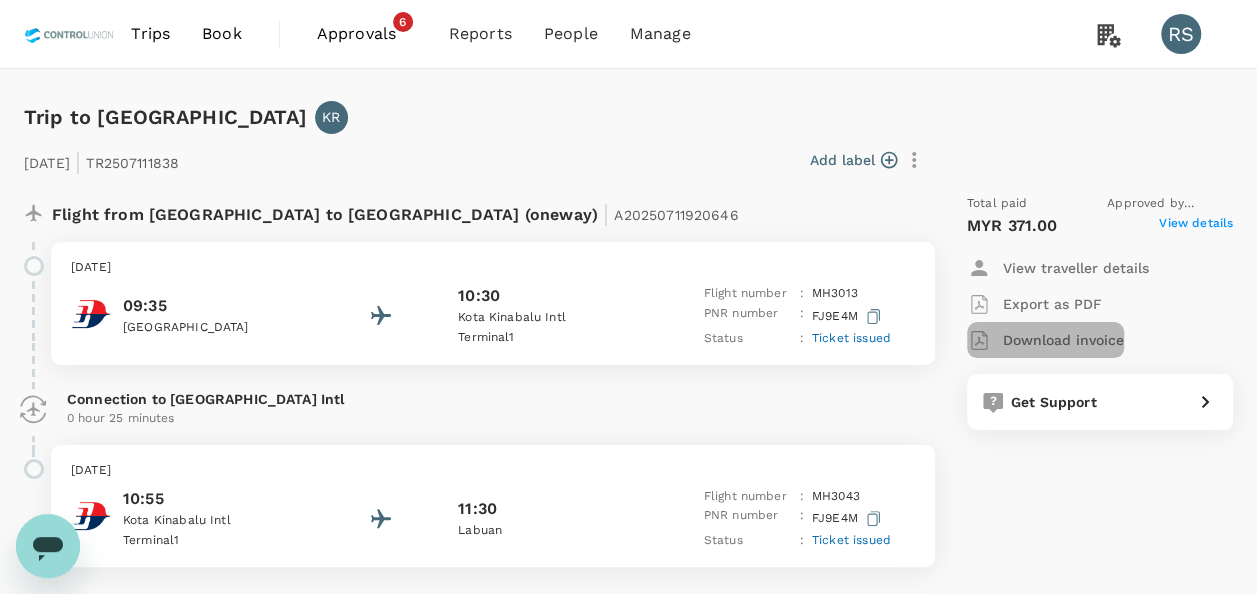 drag, startPoint x: 1088, startPoint y: 338, endPoint x: 1078, endPoint y: 339, distance: 10.049875 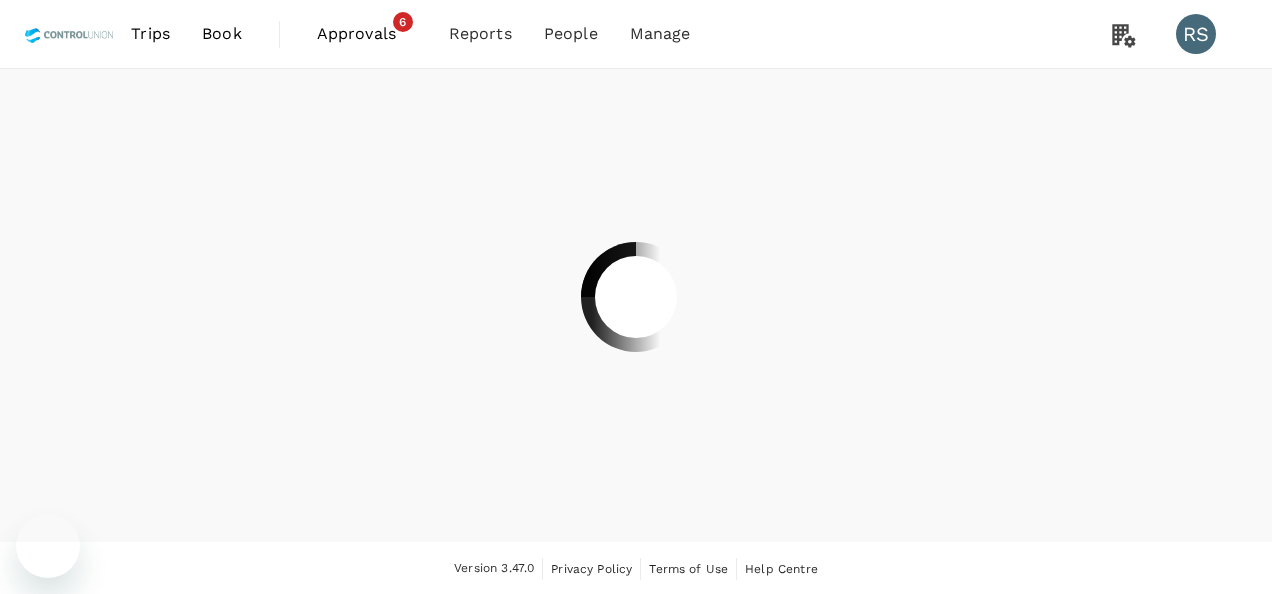 scroll, scrollTop: 0, scrollLeft: 0, axis: both 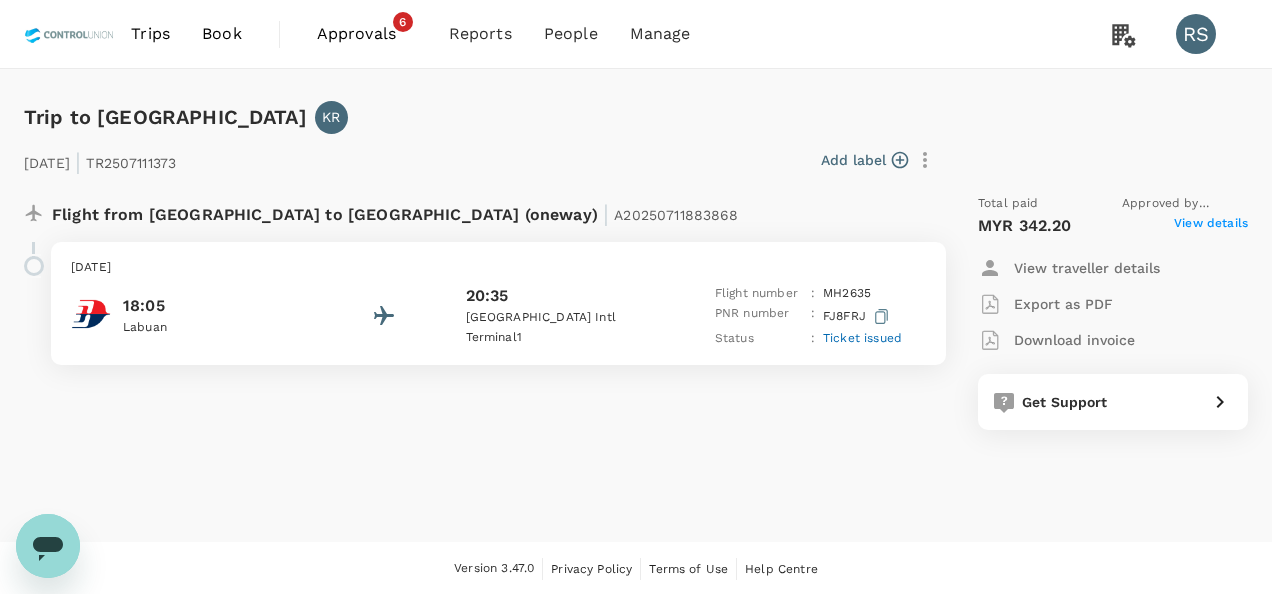 click on "View details" at bounding box center [1211, 226] 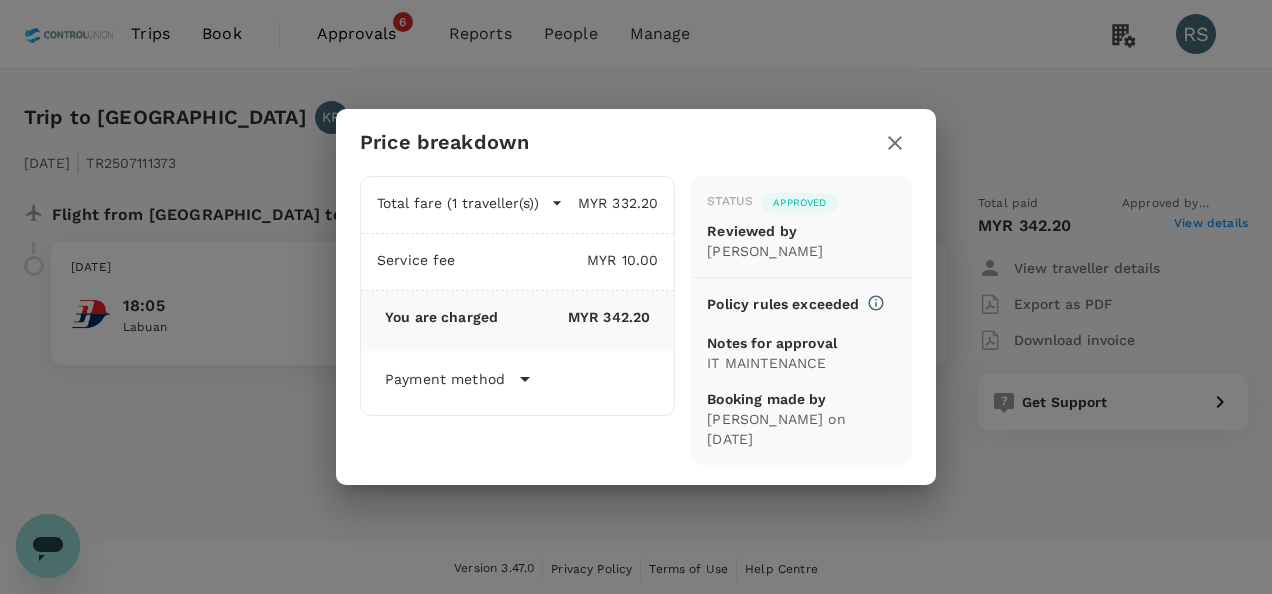 click 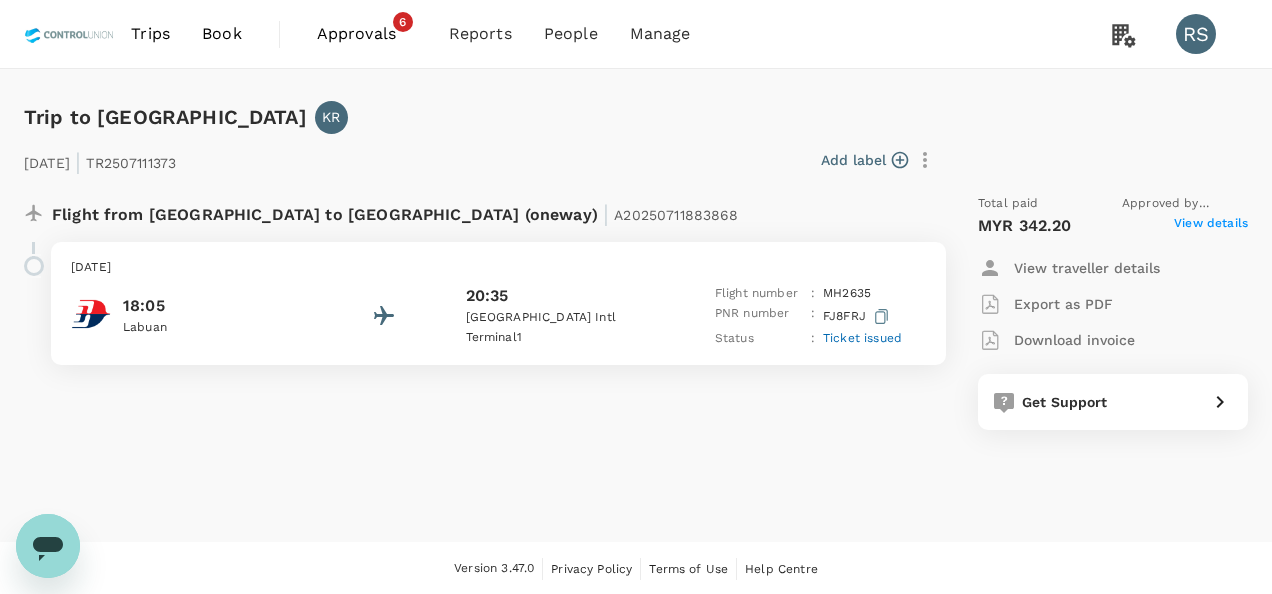 click on "Download invoice" at bounding box center (1074, 340) 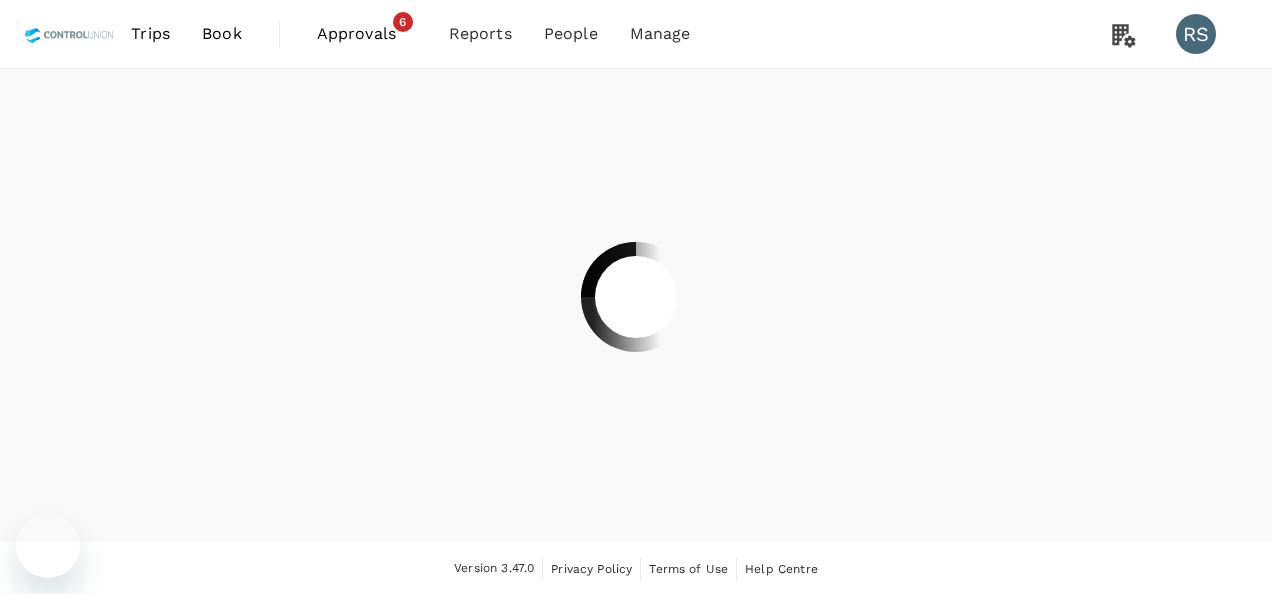 scroll, scrollTop: 0, scrollLeft: 0, axis: both 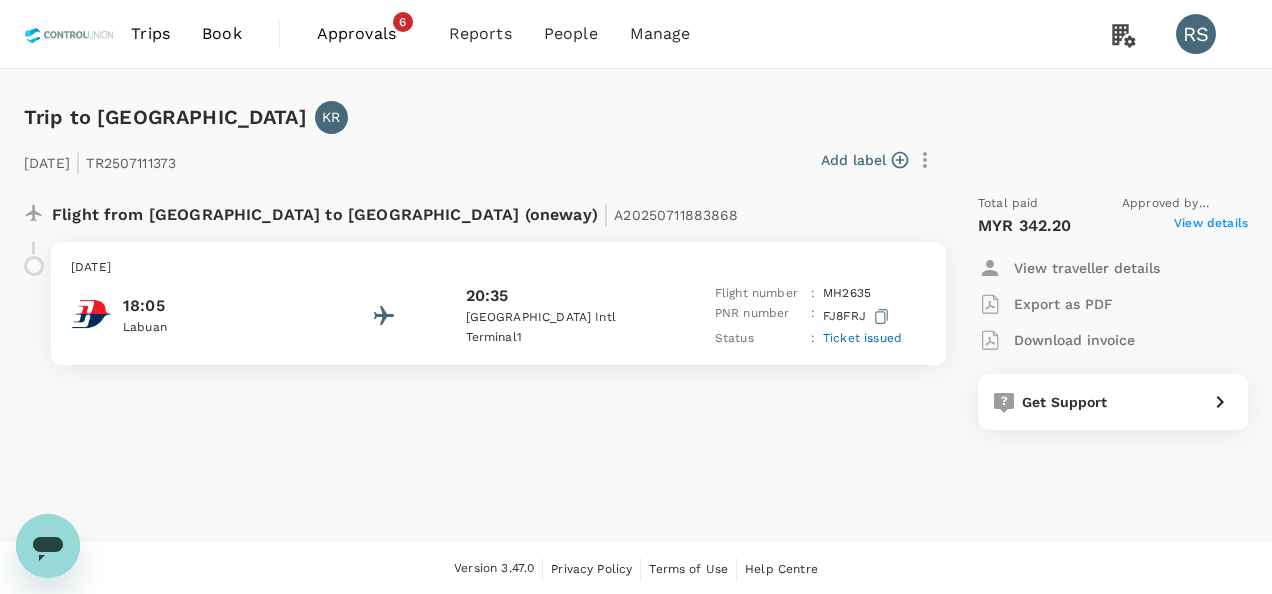 click on "View details" at bounding box center [1211, 226] 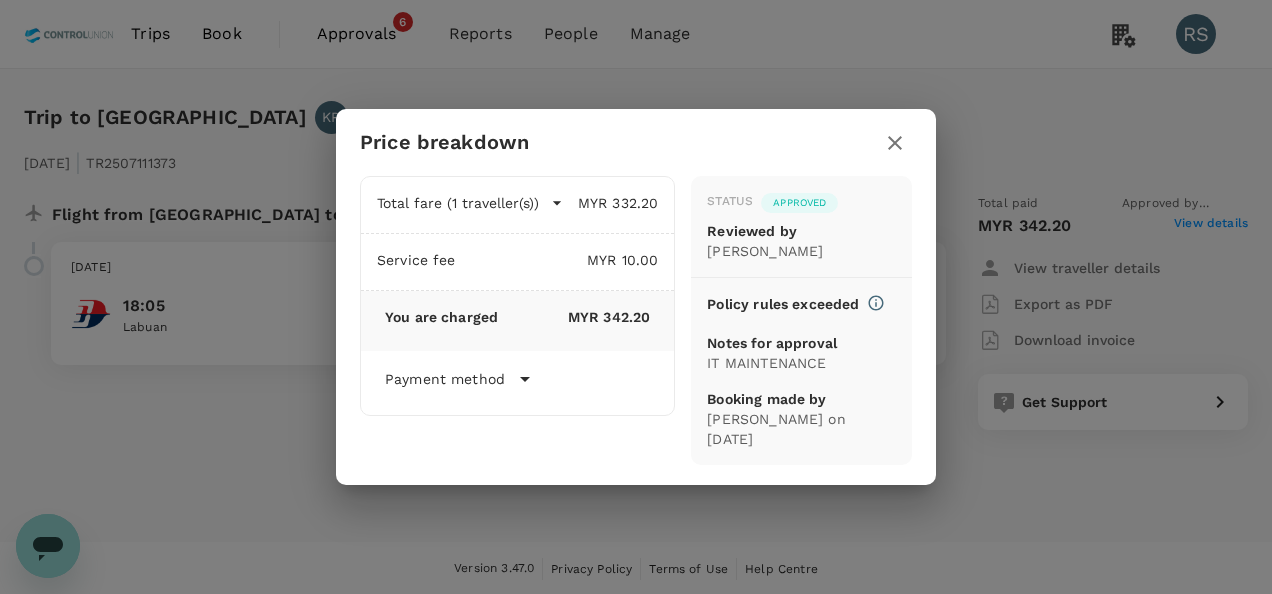 click 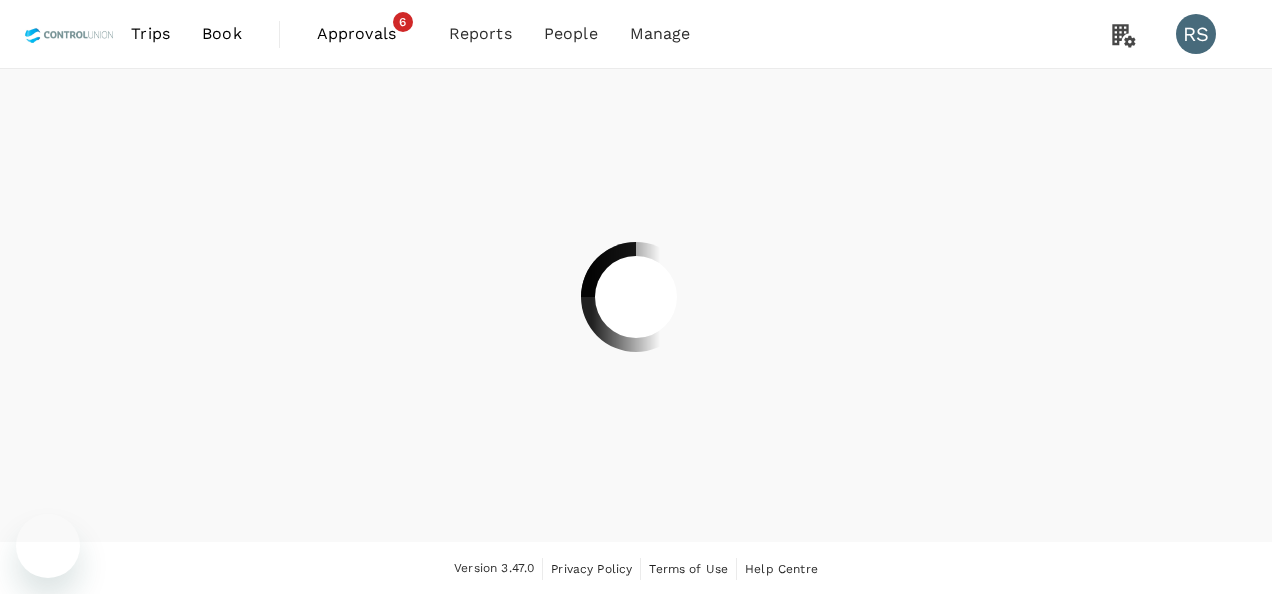 scroll, scrollTop: 0, scrollLeft: 0, axis: both 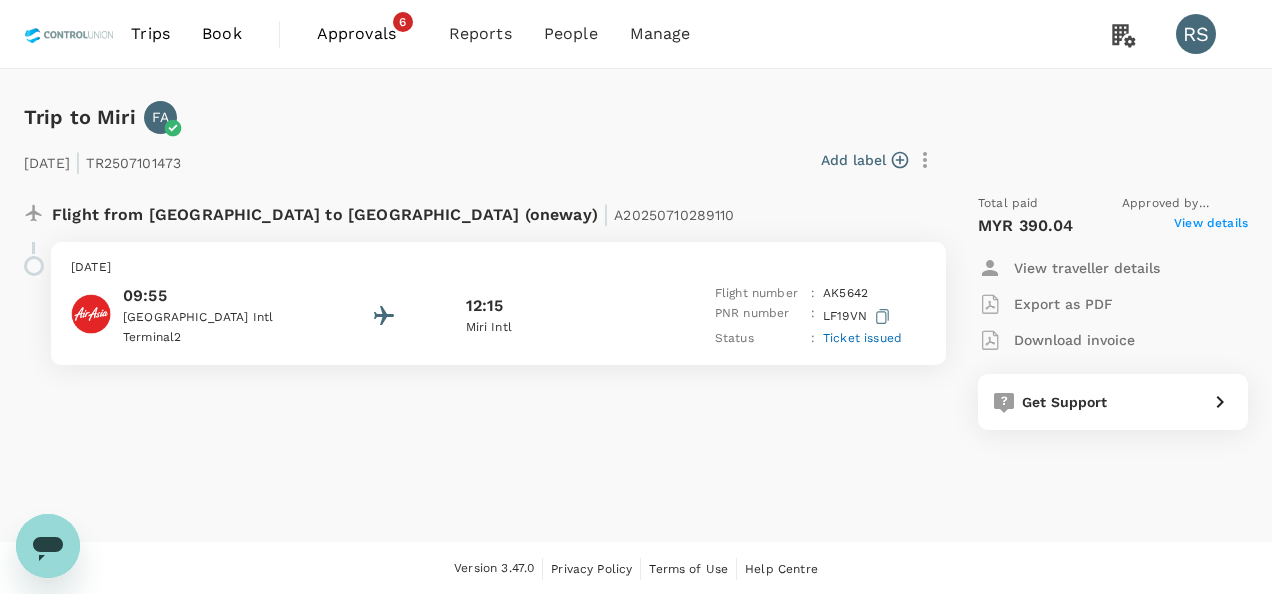click on "View details" at bounding box center [1211, 226] 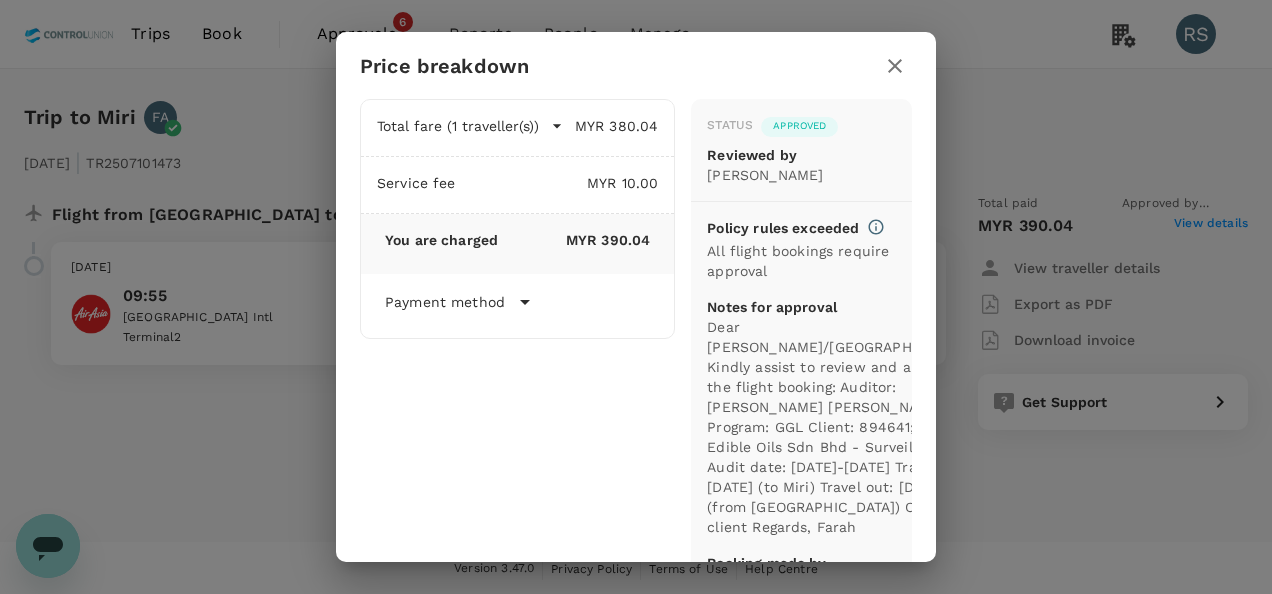 scroll, scrollTop: 100, scrollLeft: 0, axis: vertical 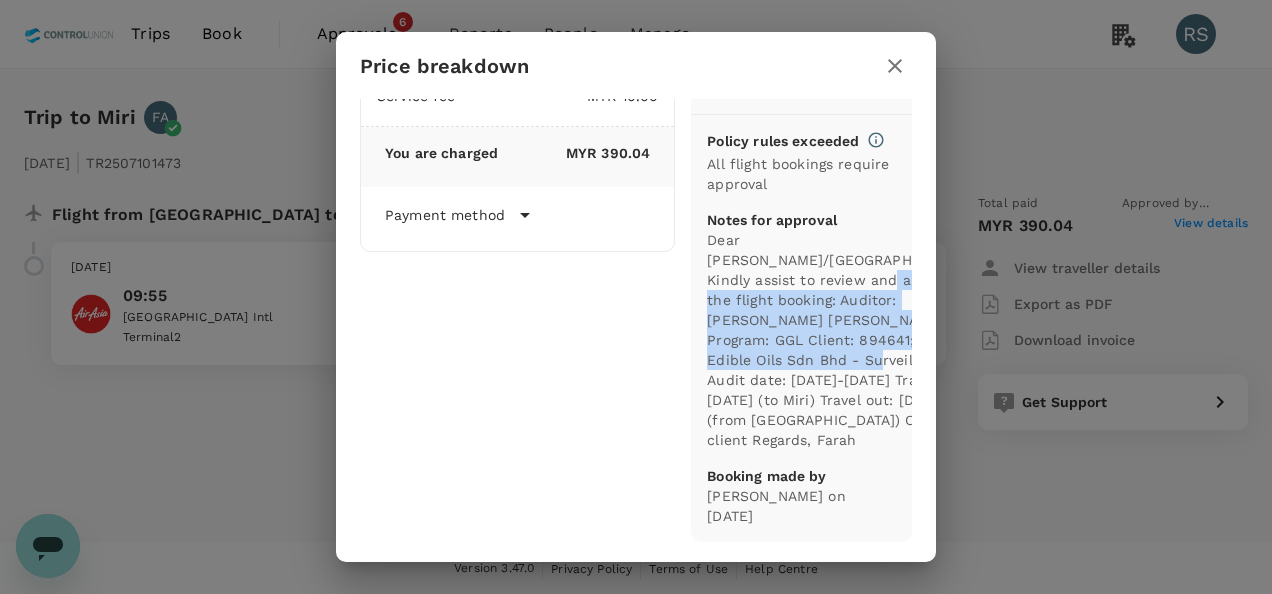drag, startPoint x: 820, startPoint y: 286, endPoint x: 886, endPoint y: 386, distance: 119.81653 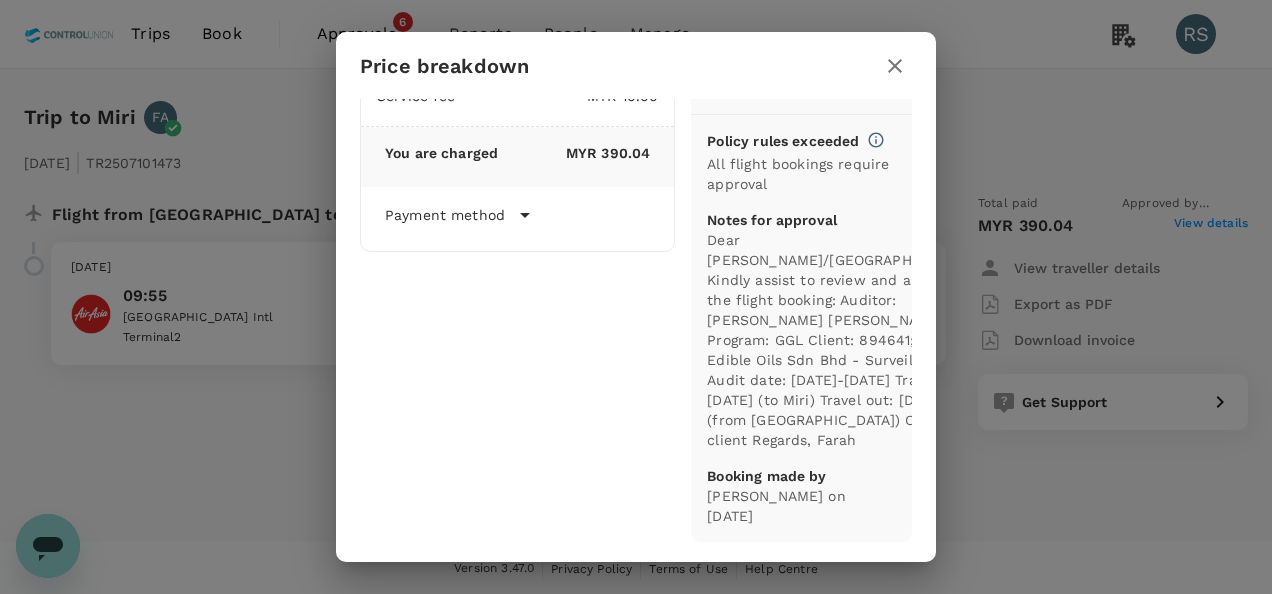 click on "Dear Hariz/Chathuranga,
Kindly assist to review and approve the flight booking:
Auditor: Ferly Cynte Lanan
Program: GGL
Client: 894641; SOP Edible Oils Sdn Bhd - Surveillance 2
Audit date: 23-25 July 2025
Travel in: 22 July 2025 (to Miri)
Travel out: 26 July 2025 (from Bintulu)
Charge to client
Regards, Farah" at bounding box center (842, 340) 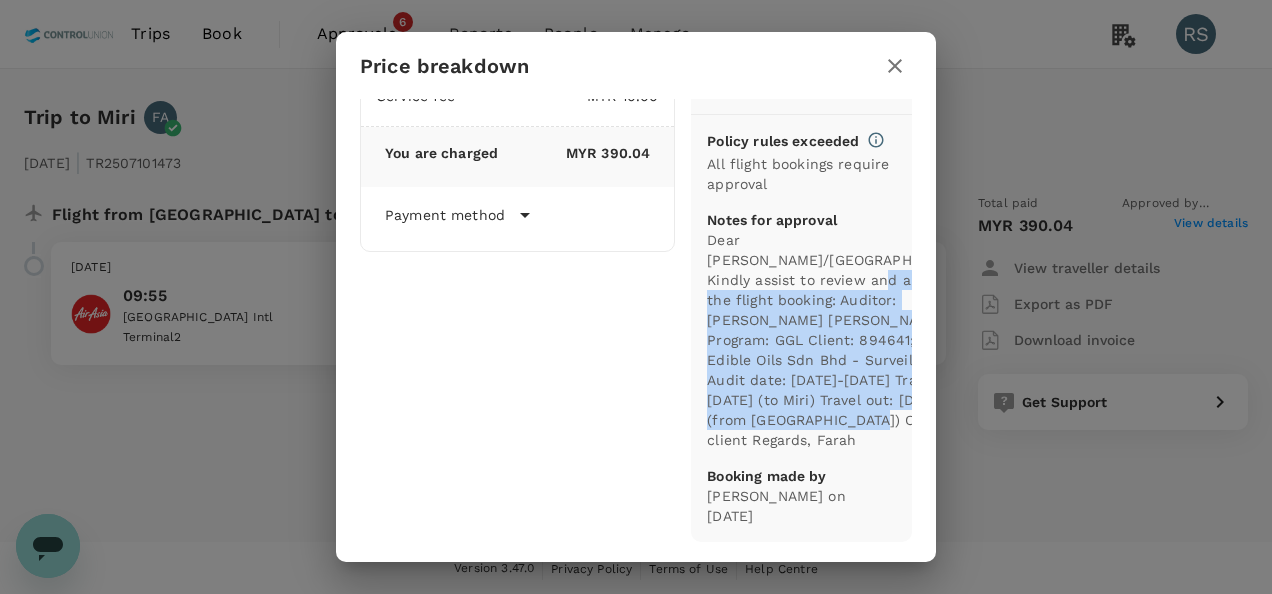 drag, startPoint x: 816, startPoint y: 285, endPoint x: 742, endPoint y: 488, distance: 216.06712 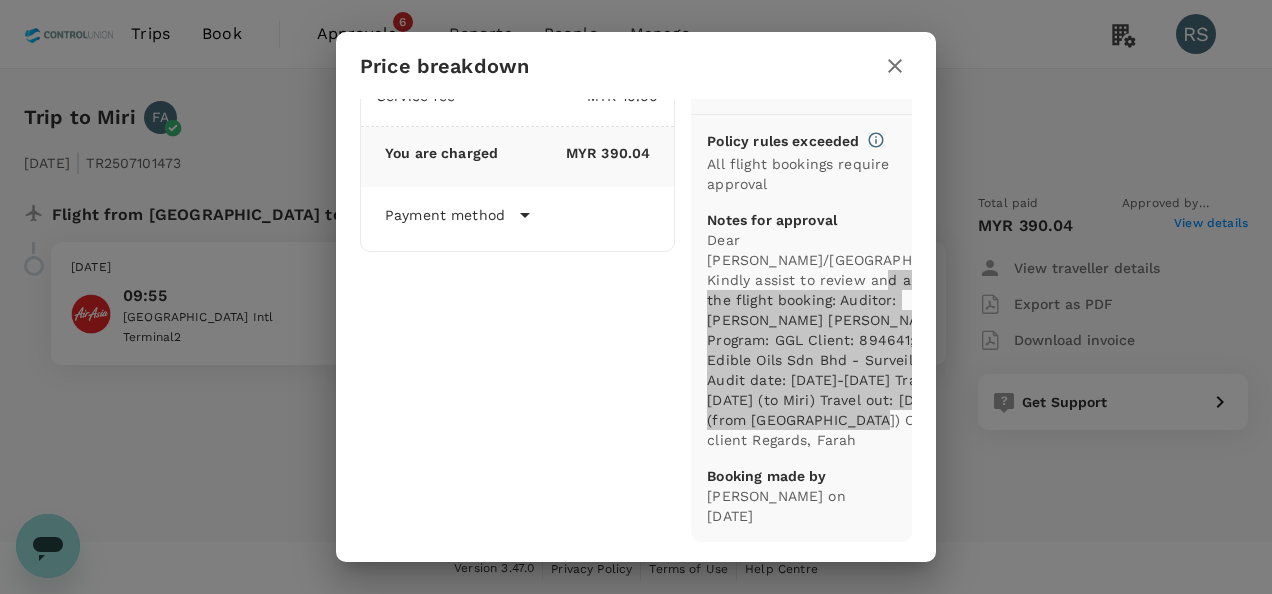 scroll, scrollTop: 0, scrollLeft: 0, axis: both 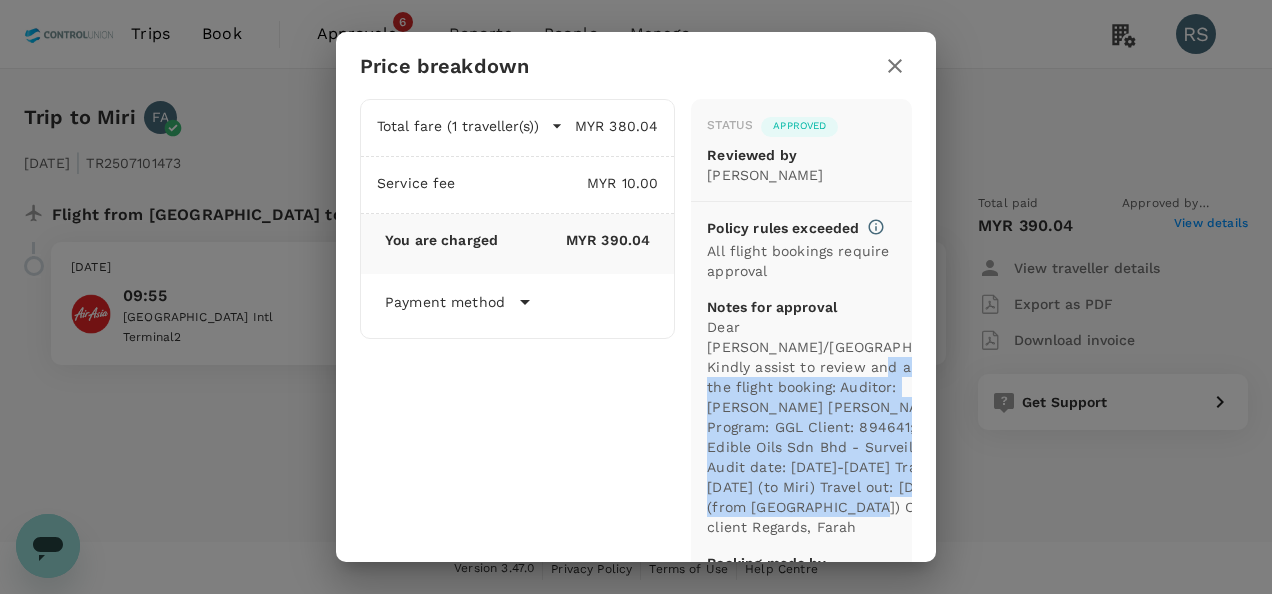click 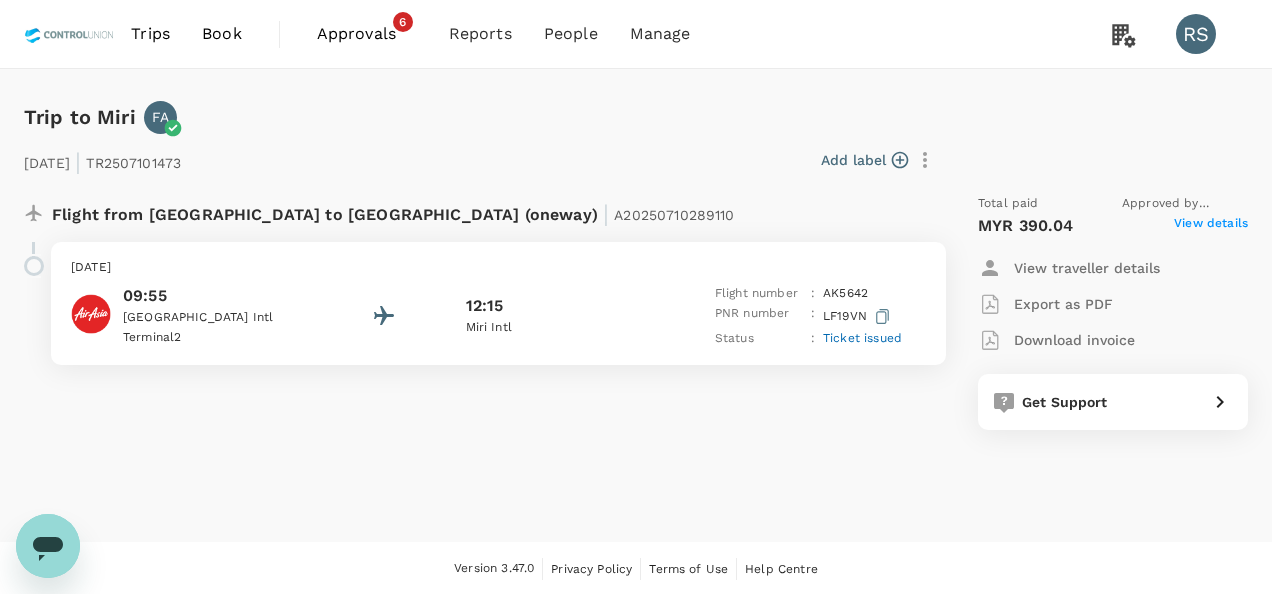 click on "Download invoice" at bounding box center [1074, 340] 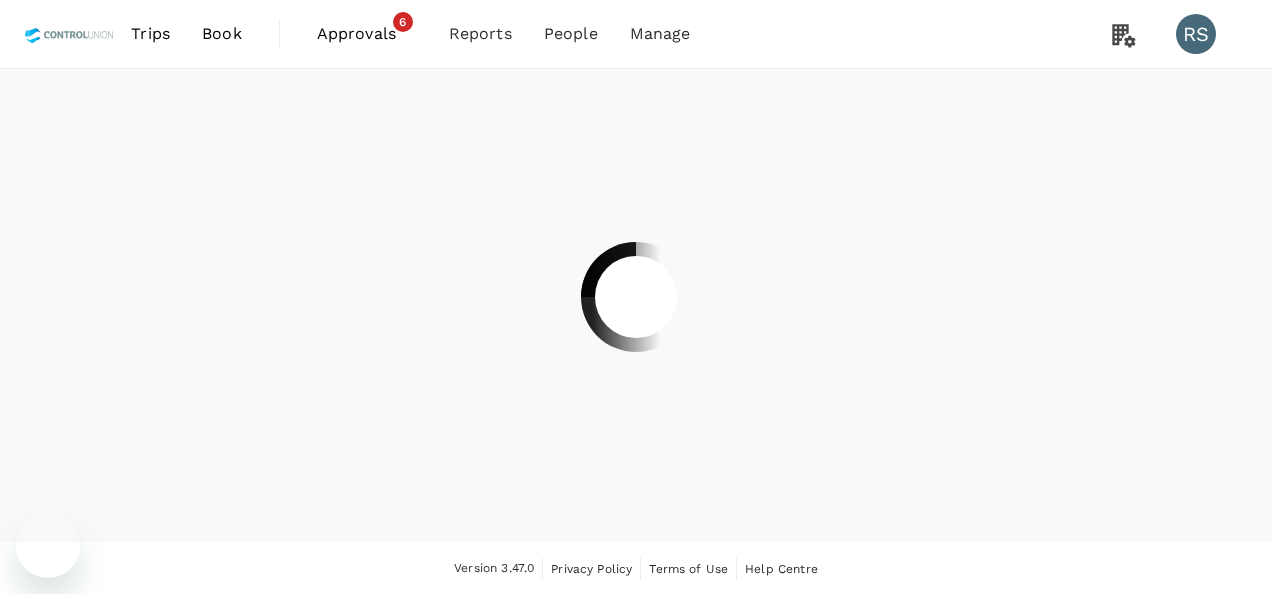 scroll, scrollTop: 0, scrollLeft: 0, axis: both 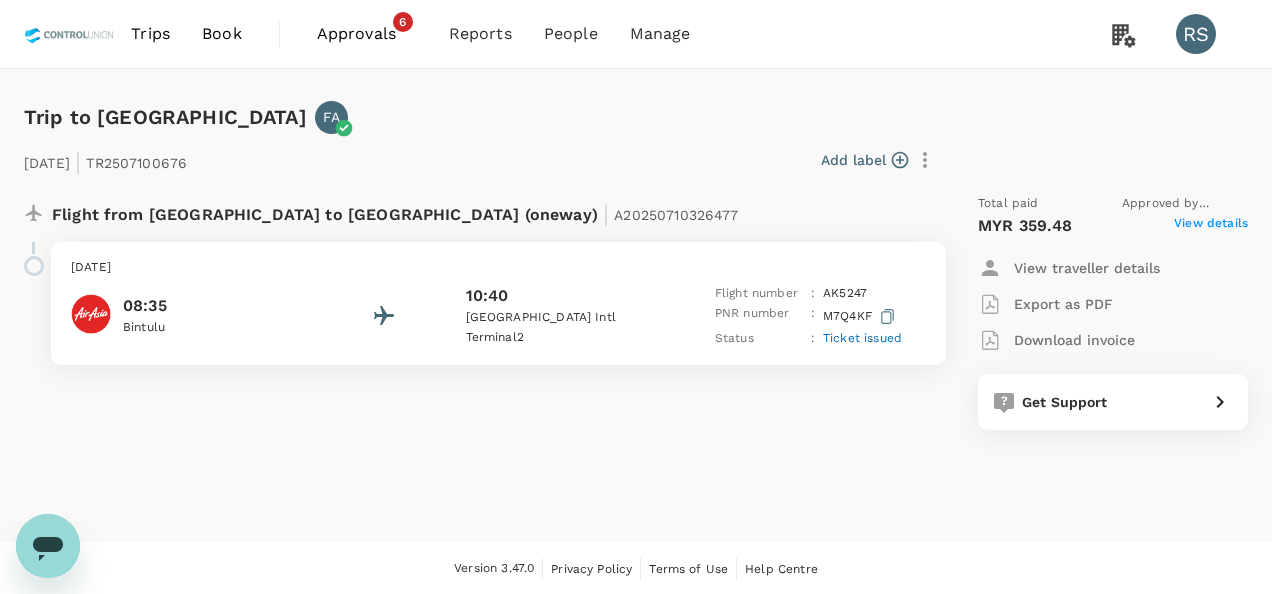 click on "View details" at bounding box center (1211, 226) 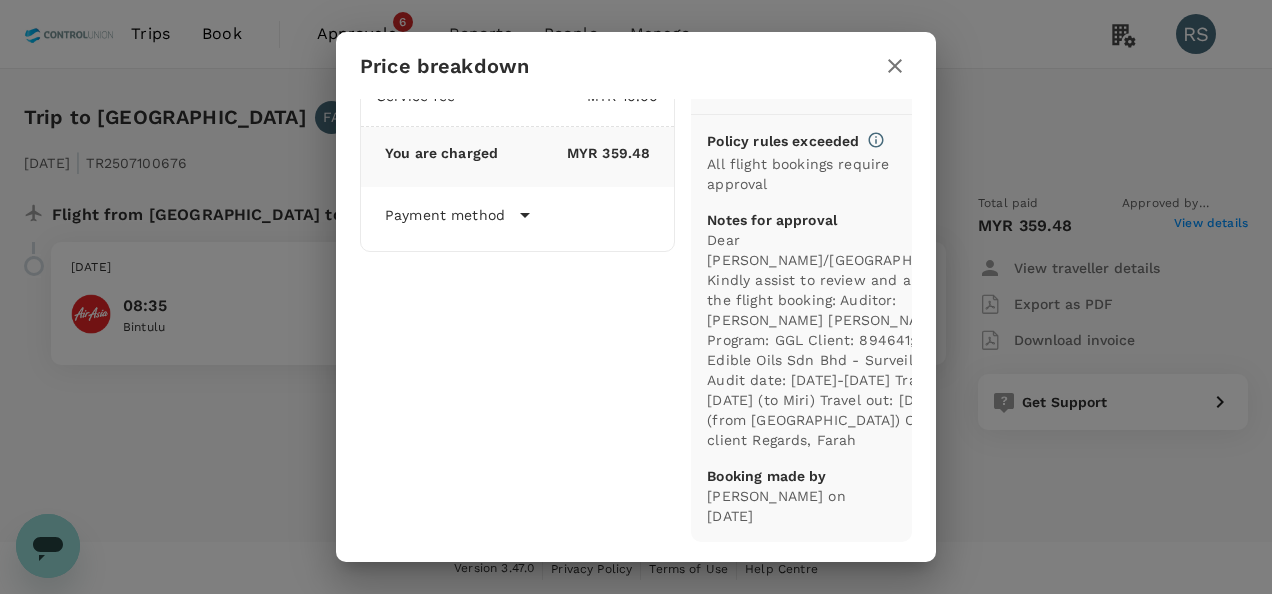 scroll, scrollTop: 146, scrollLeft: 0, axis: vertical 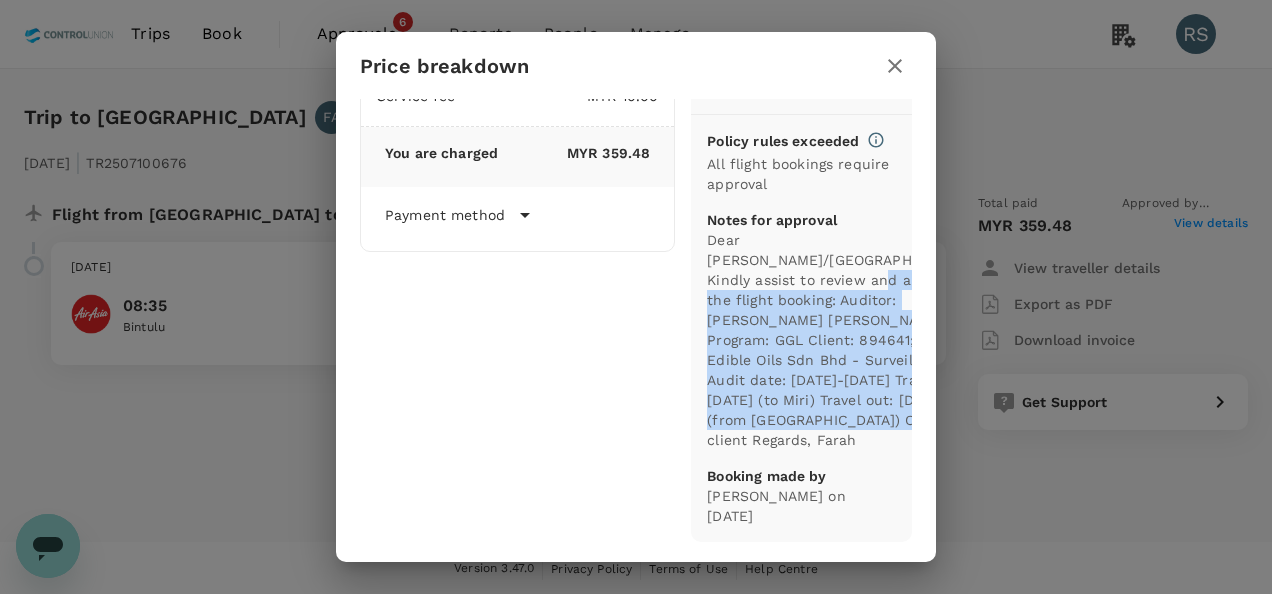 drag, startPoint x: 817, startPoint y: 236, endPoint x: 799, endPoint y: 438, distance: 202.8004 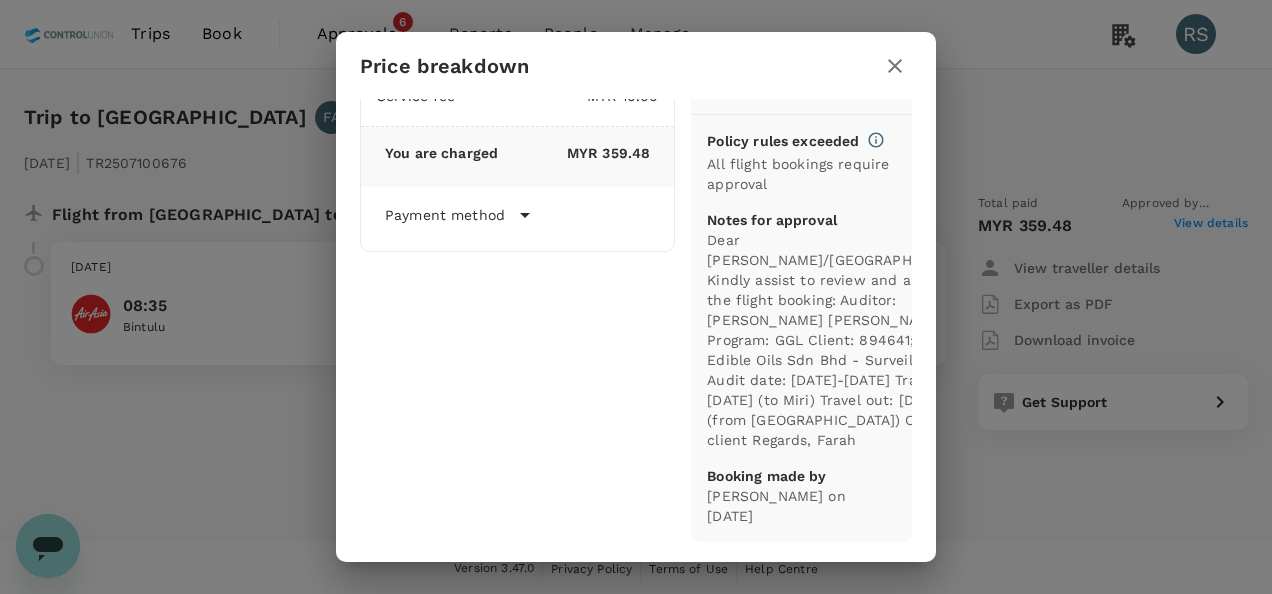scroll, scrollTop: 0, scrollLeft: 0, axis: both 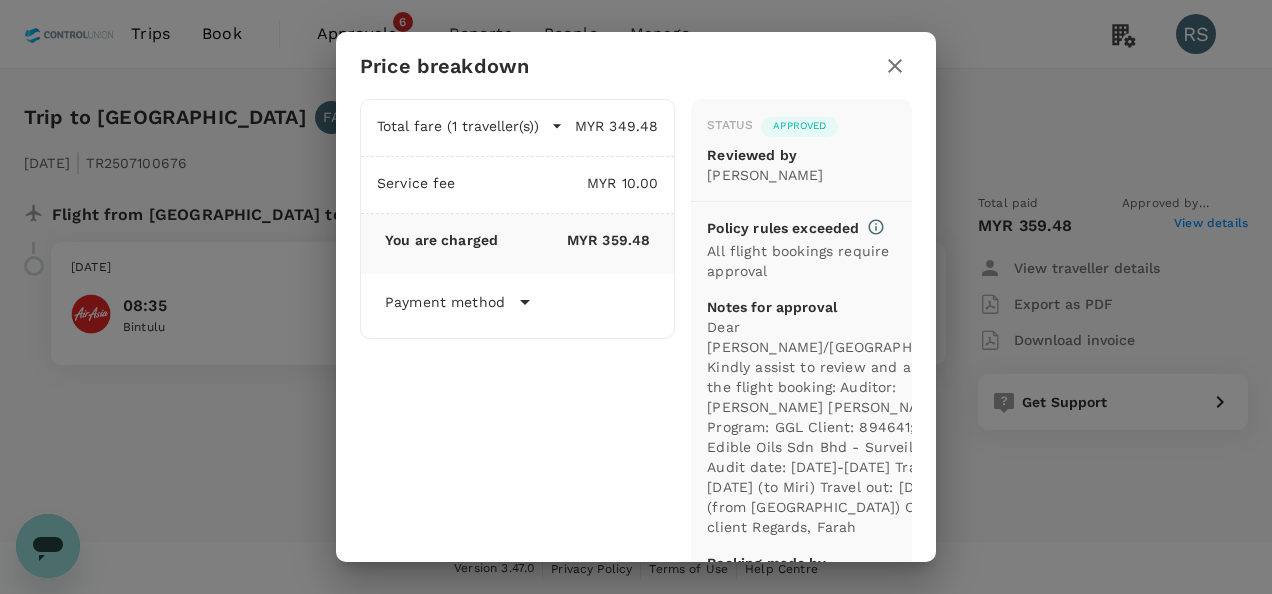 click 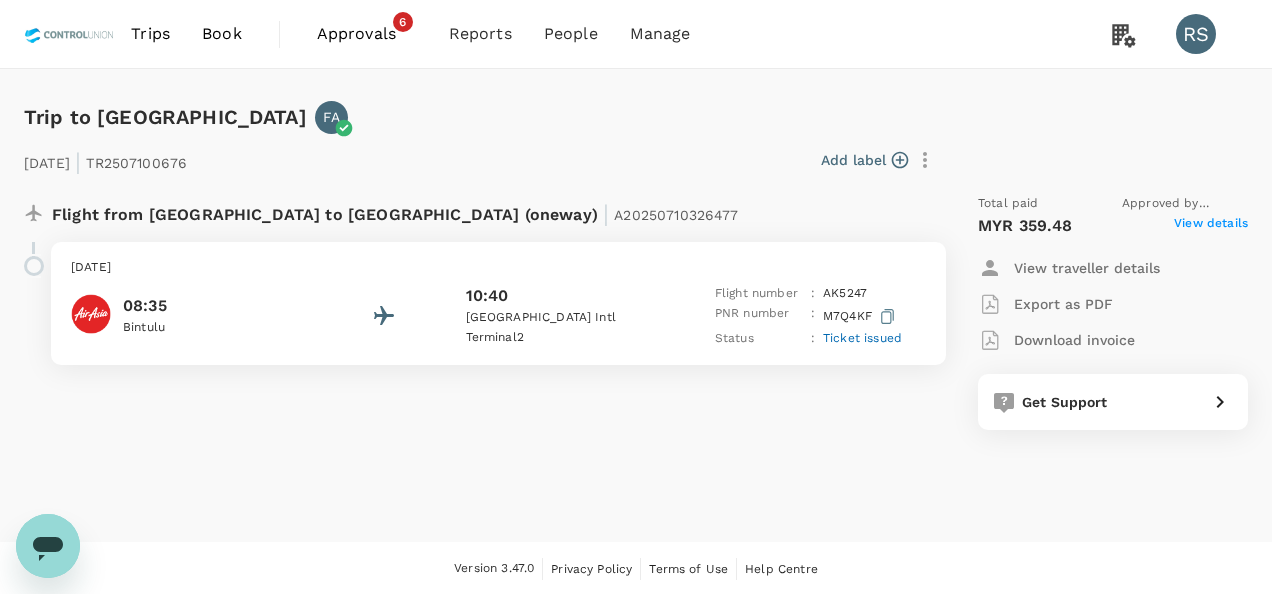 click on "Download invoice" at bounding box center [1074, 340] 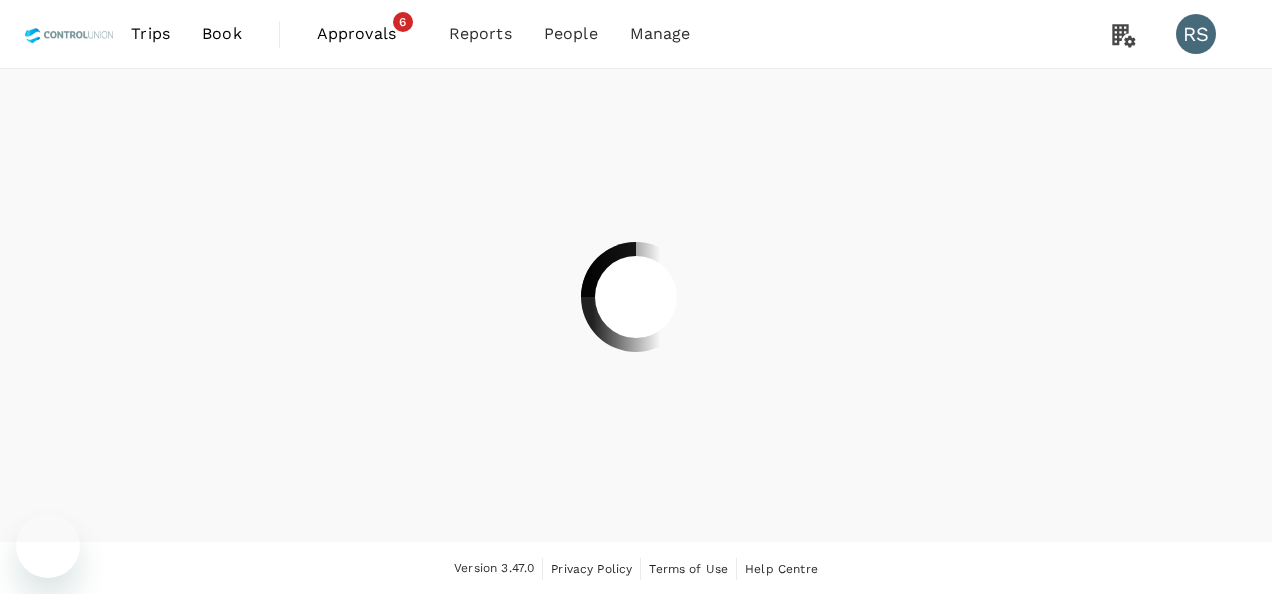 scroll, scrollTop: 0, scrollLeft: 0, axis: both 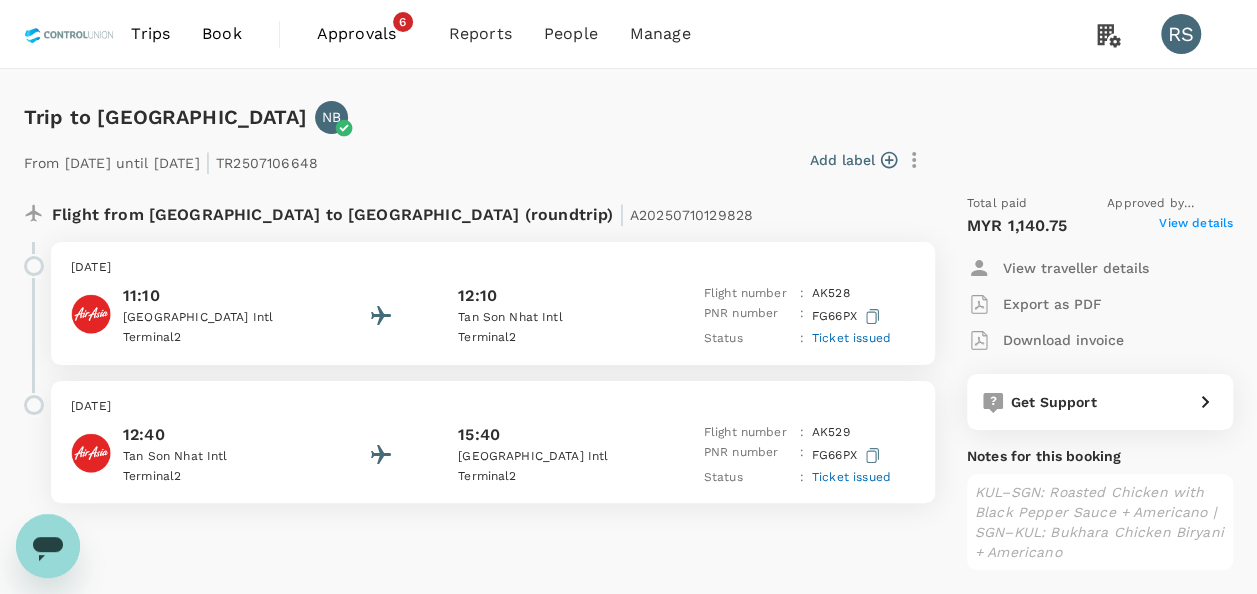 click on "View details" at bounding box center (1196, 226) 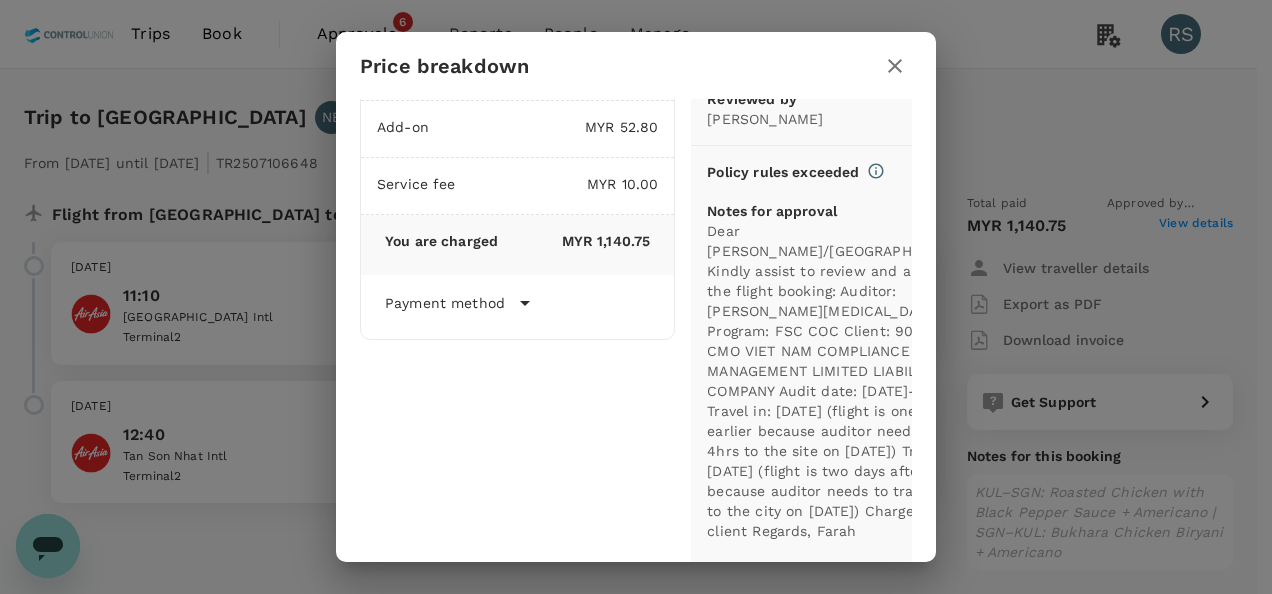 scroll, scrollTop: 100, scrollLeft: 0, axis: vertical 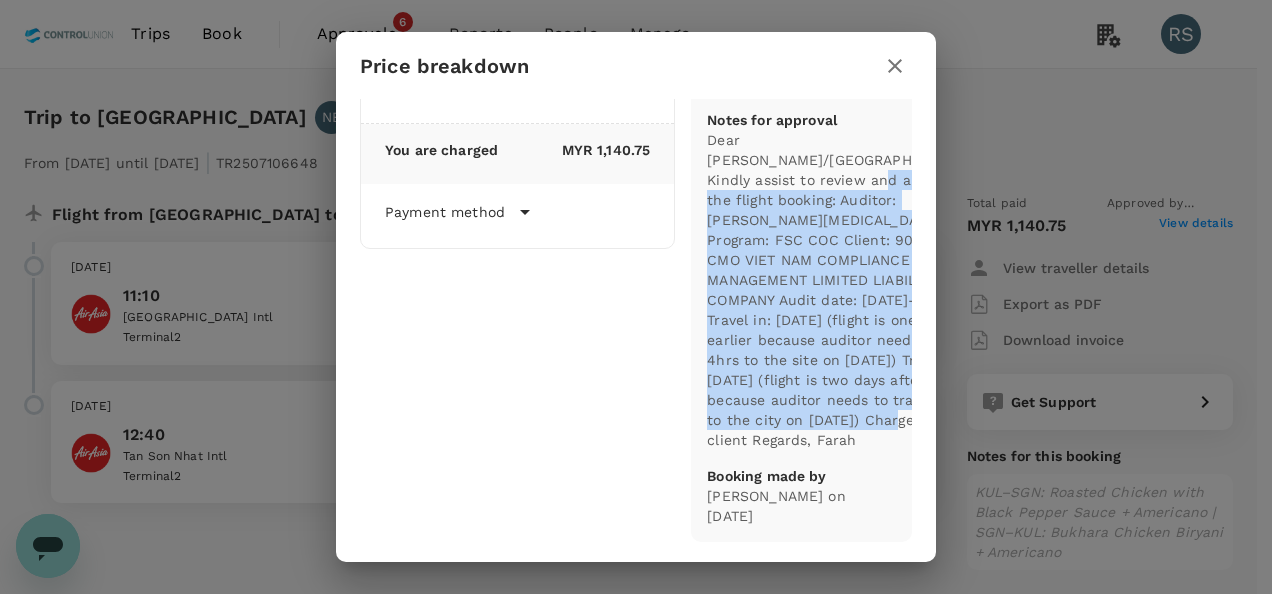 drag, startPoint x: 816, startPoint y: 244, endPoint x: 812, endPoint y: 414, distance: 170.04706 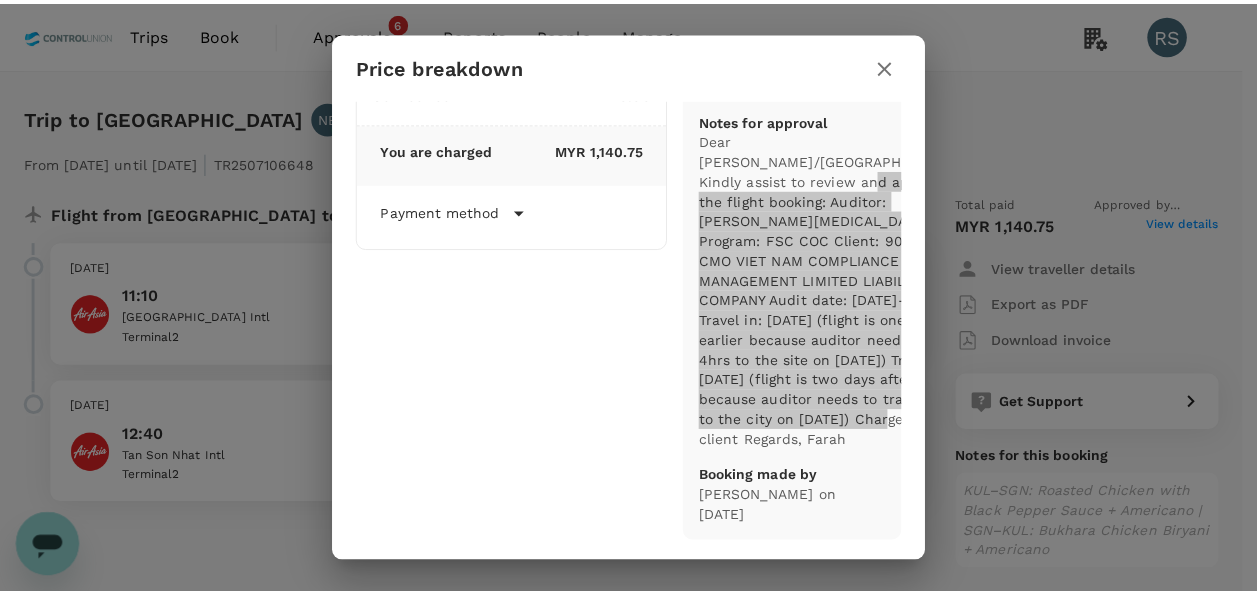 scroll, scrollTop: 0, scrollLeft: 0, axis: both 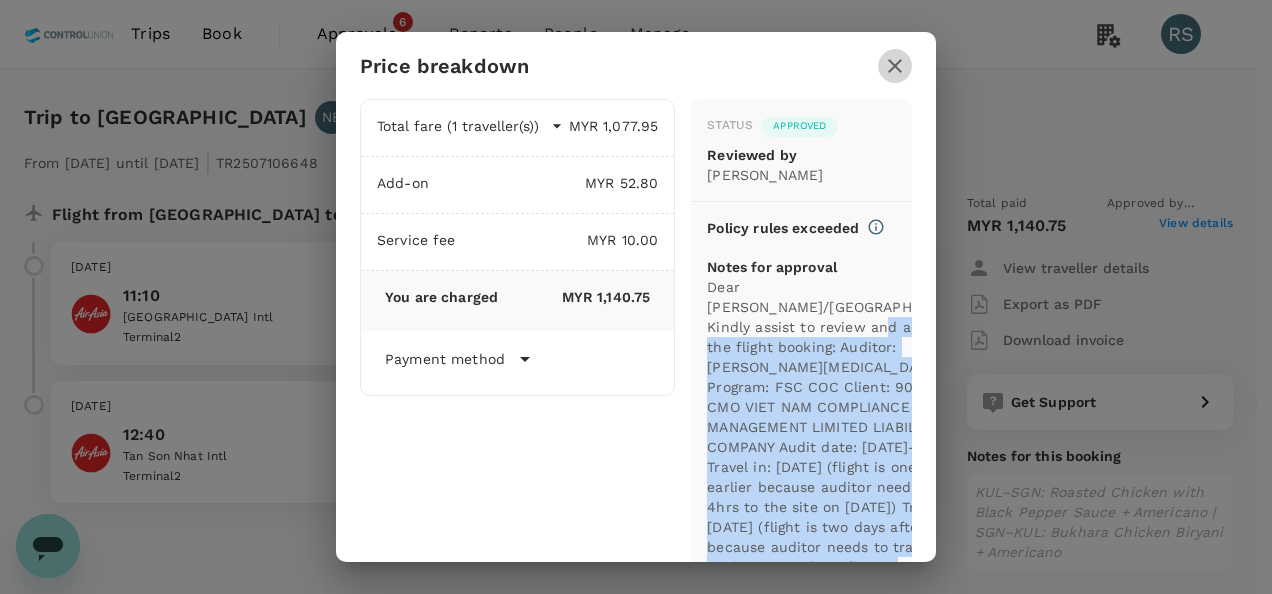 click 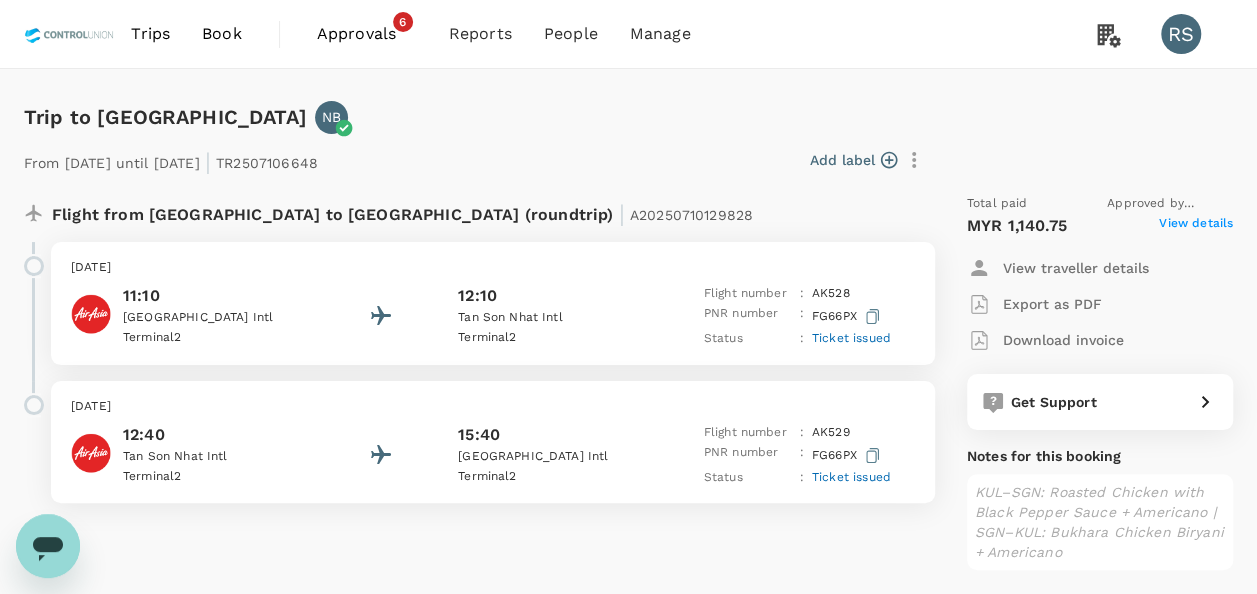 click on "Download invoice" at bounding box center [1063, 340] 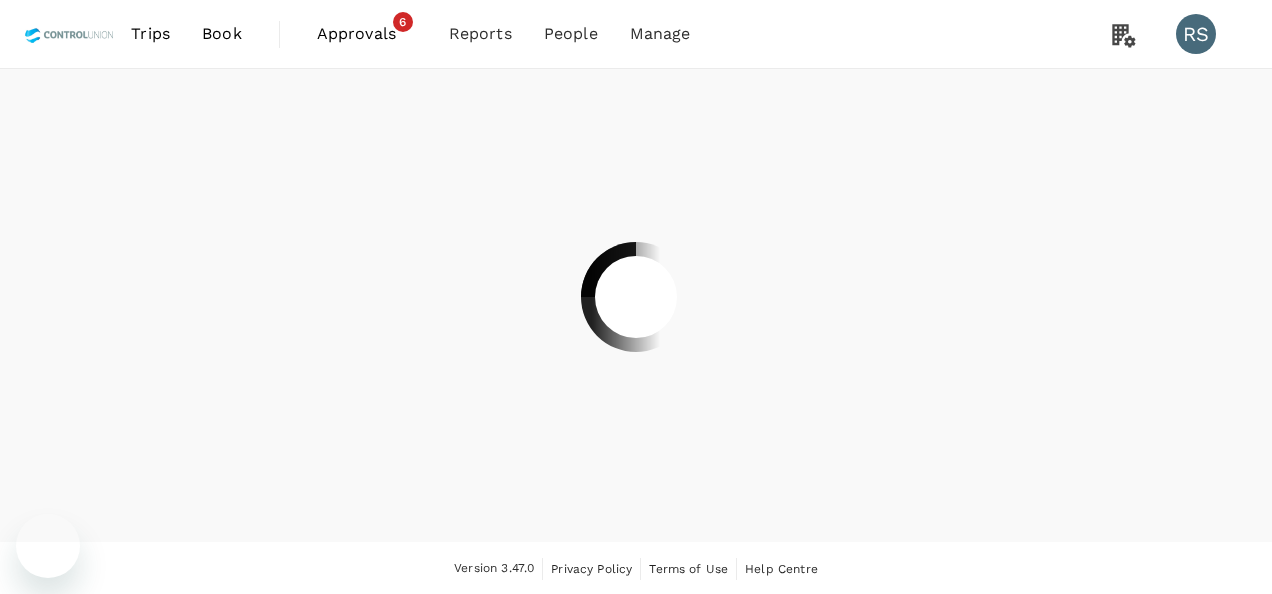 scroll, scrollTop: 0, scrollLeft: 0, axis: both 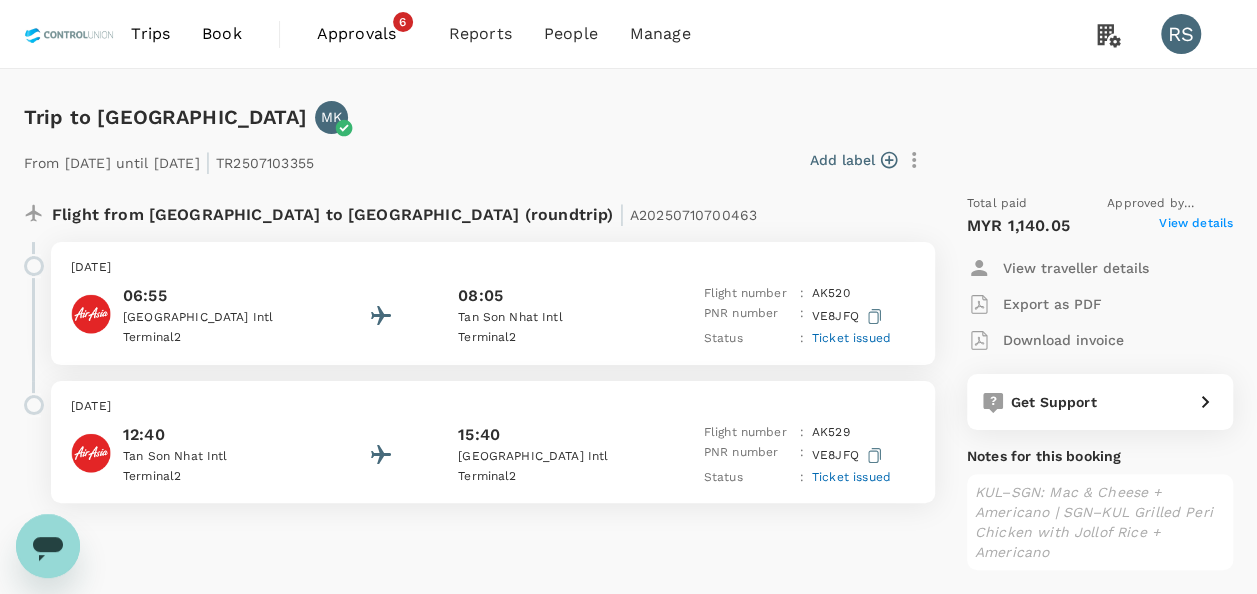 click on "View details" at bounding box center [1196, 226] 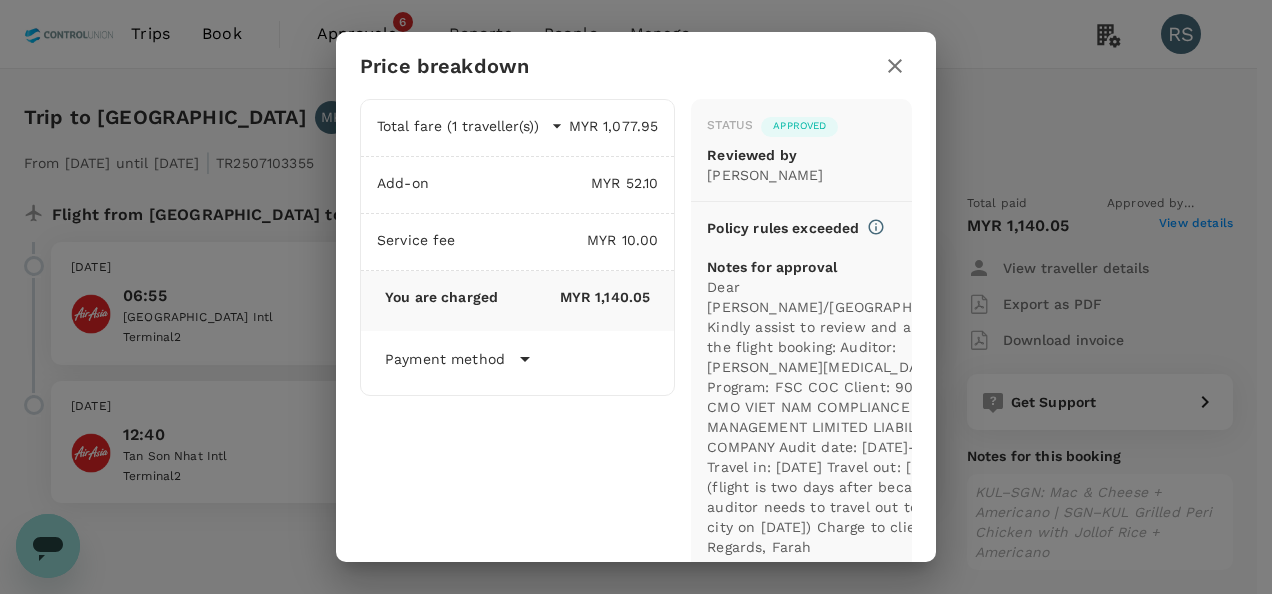 scroll, scrollTop: 100, scrollLeft: 0, axis: vertical 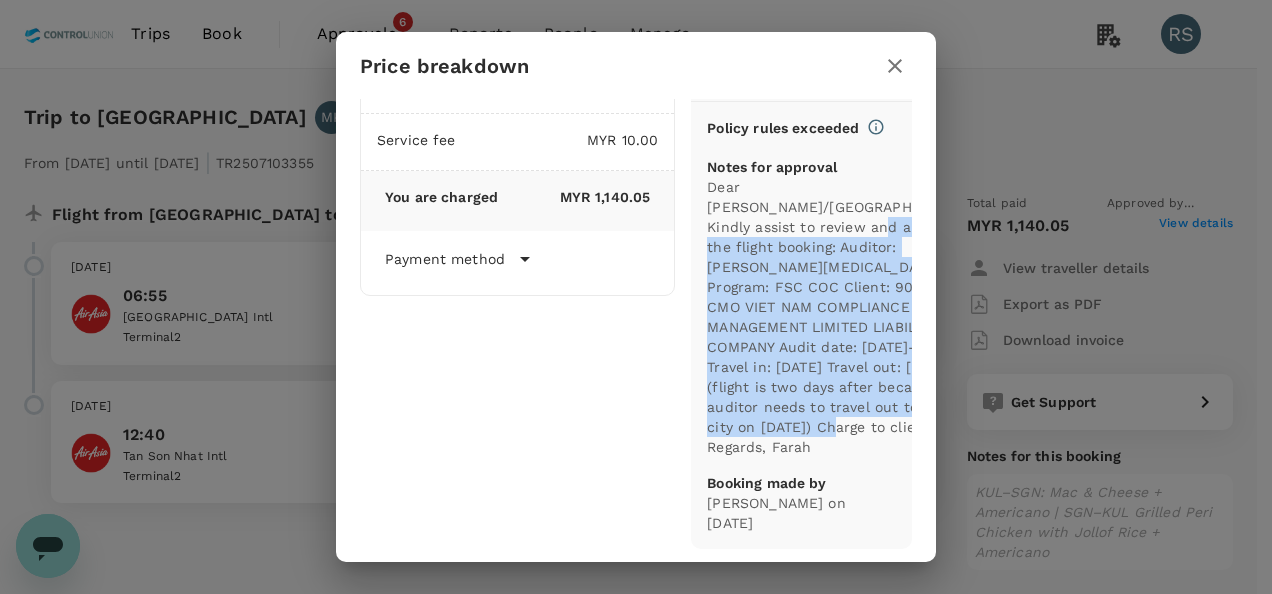 drag, startPoint x: 817, startPoint y: 242, endPoint x: 870, endPoint y: 532, distance: 294.8033 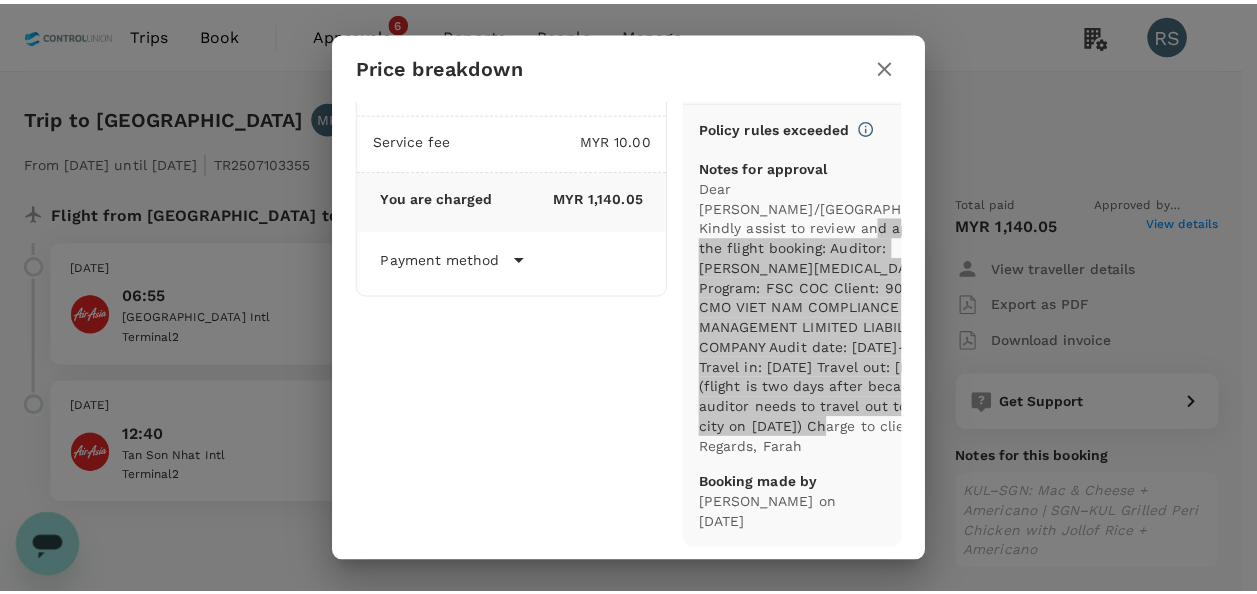 scroll, scrollTop: 0, scrollLeft: 0, axis: both 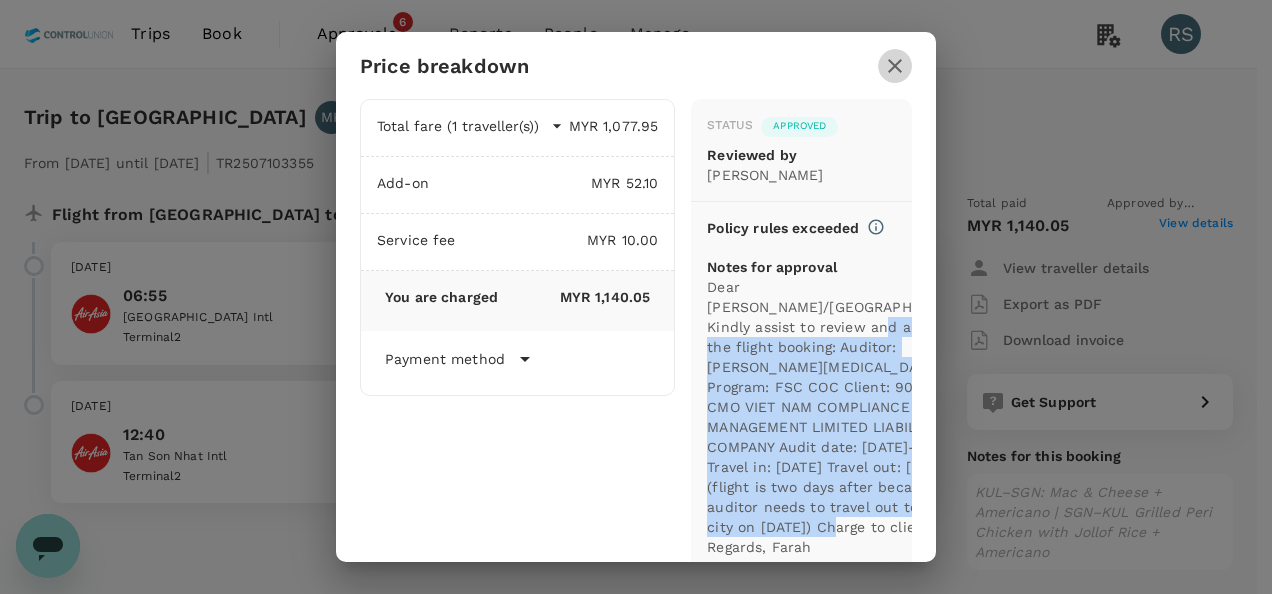 click 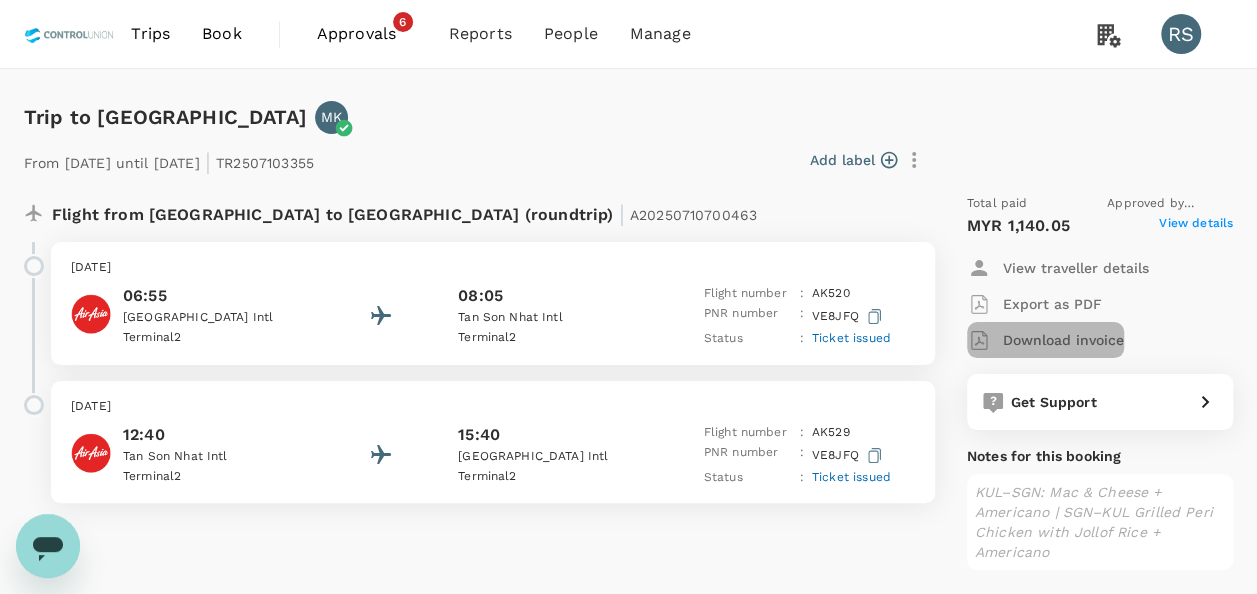 click on "Download invoice" at bounding box center (1063, 340) 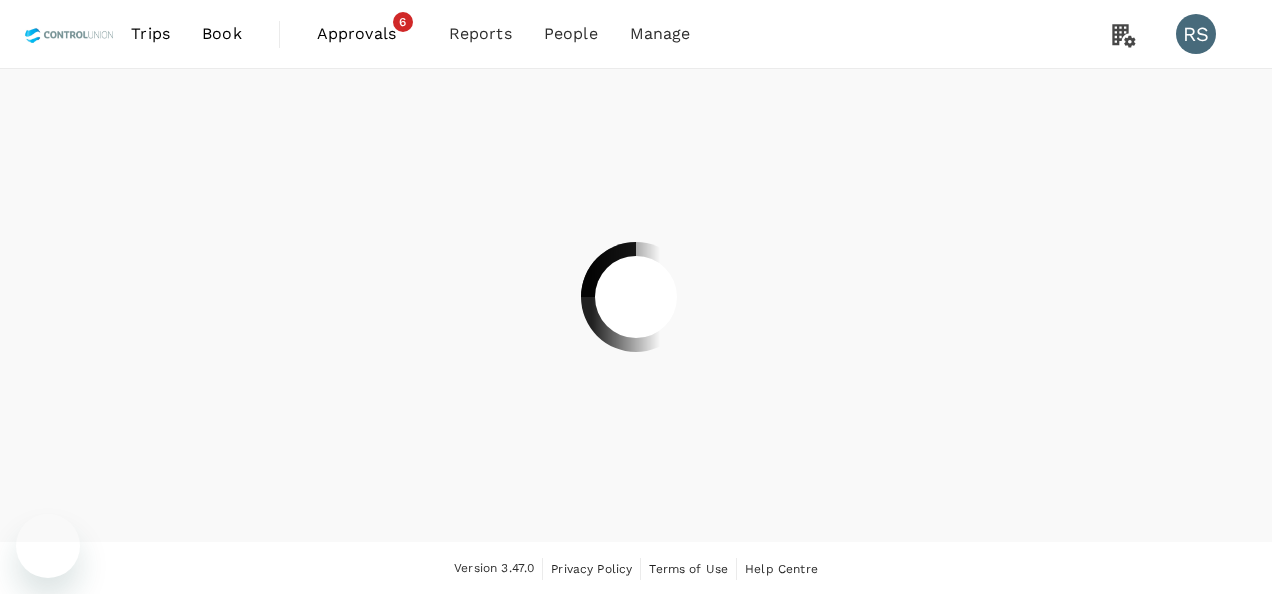 scroll, scrollTop: 0, scrollLeft: 0, axis: both 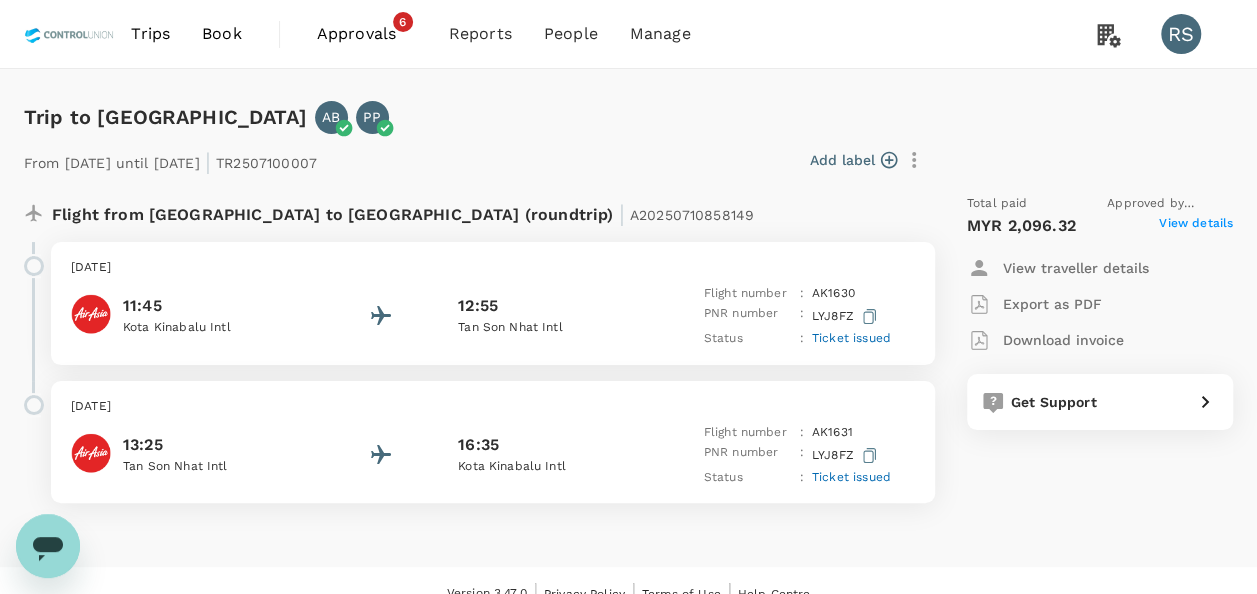 click on "View details" at bounding box center (1196, 226) 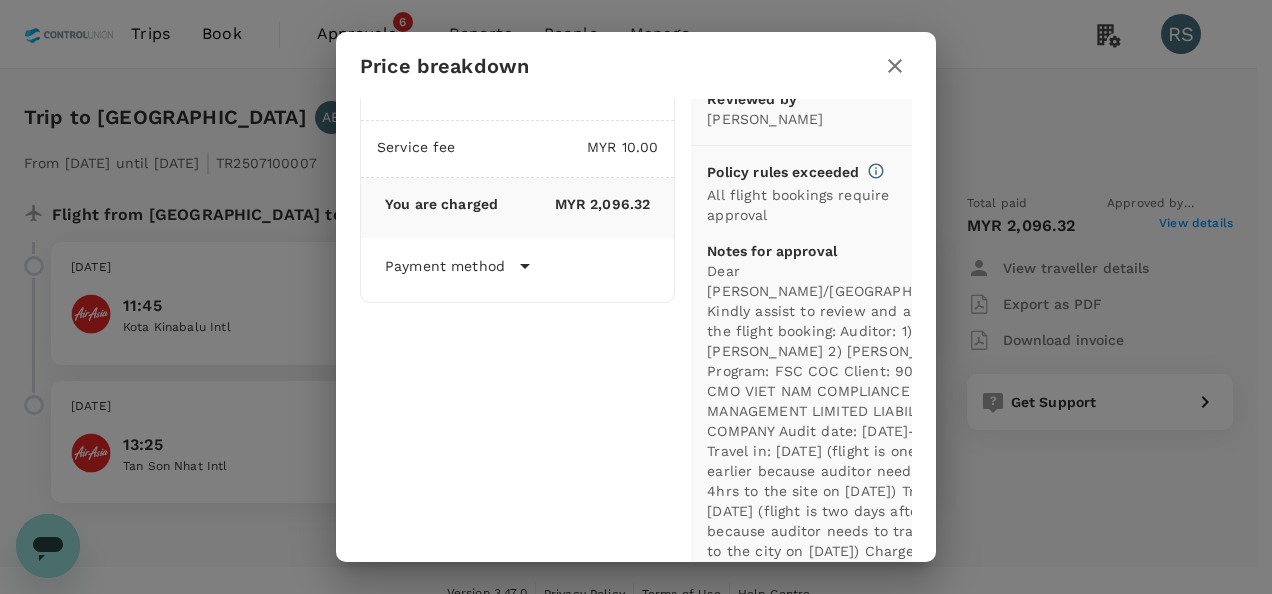 scroll, scrollTop: 100, scrollLeft: 0, axis: vertical 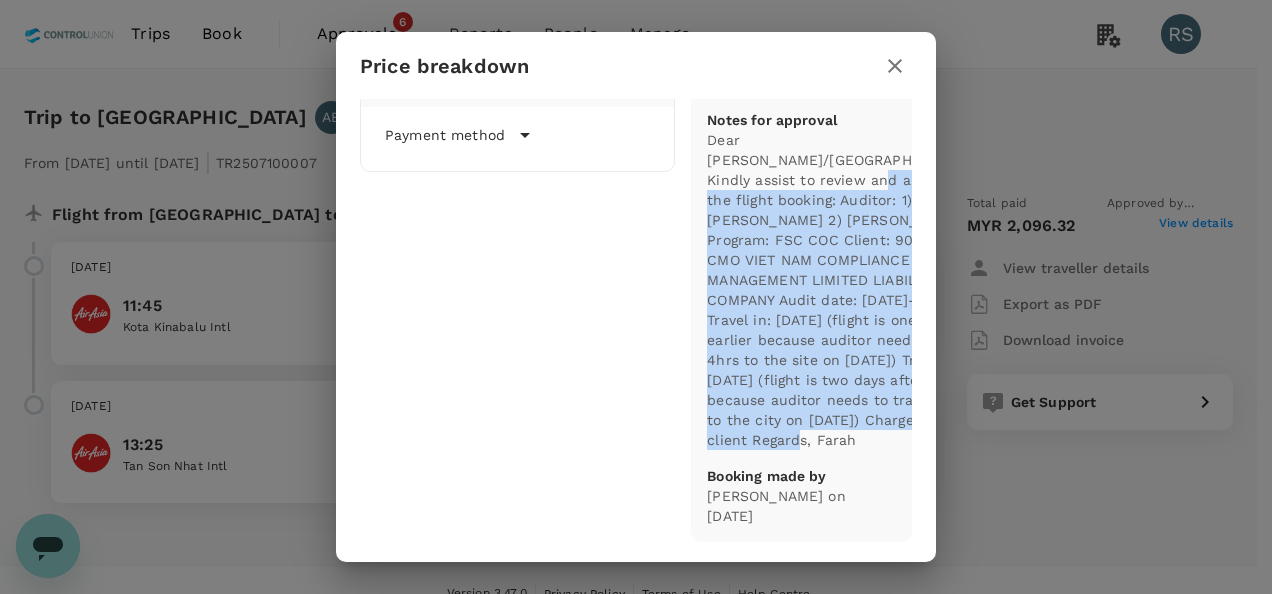 drag, startPoint x: 818, startPoint y: 286, endPoint x: 815, endPoint y: 418, distance: 132.03409 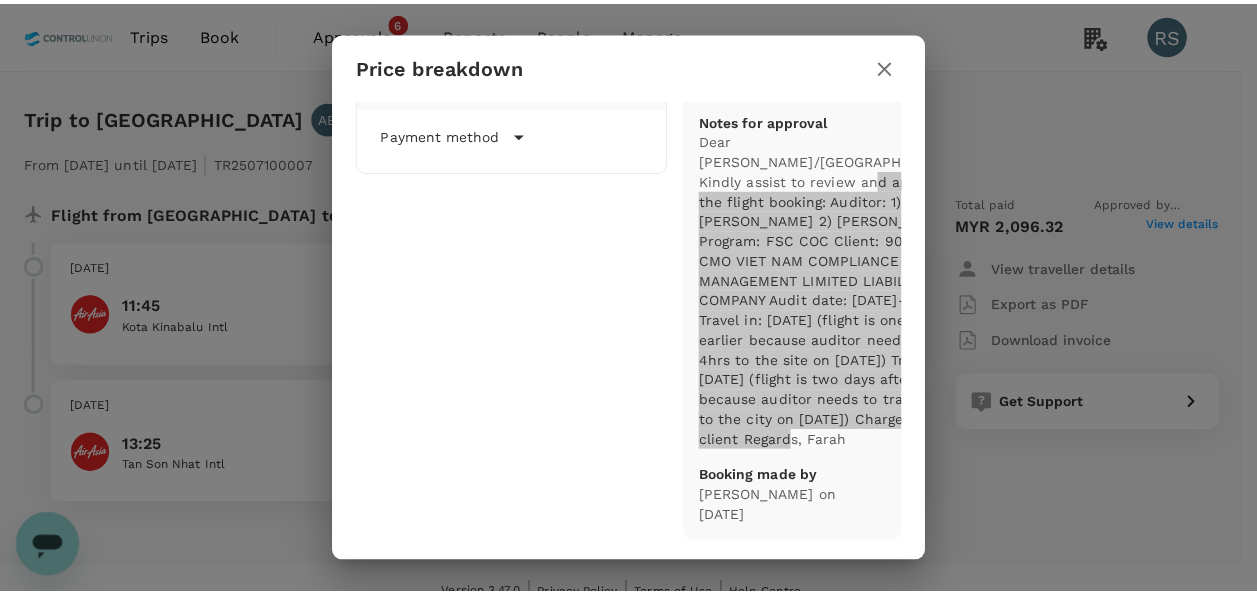 scroll, scrollTop: 0, scrollLeft: 0, axis: both 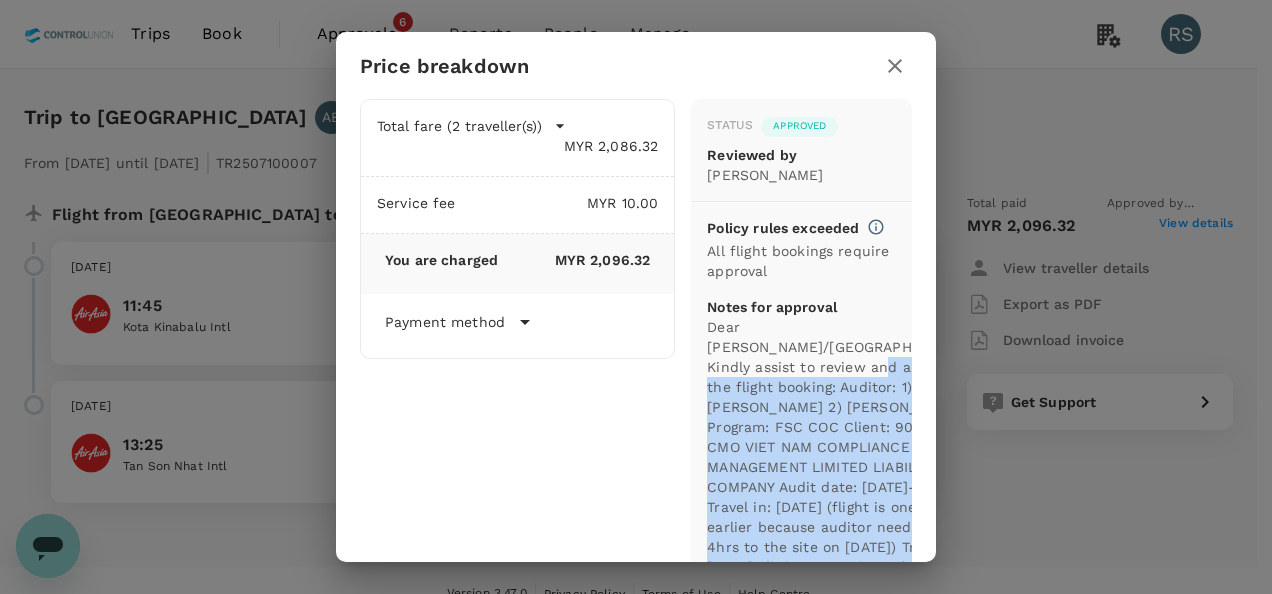 click 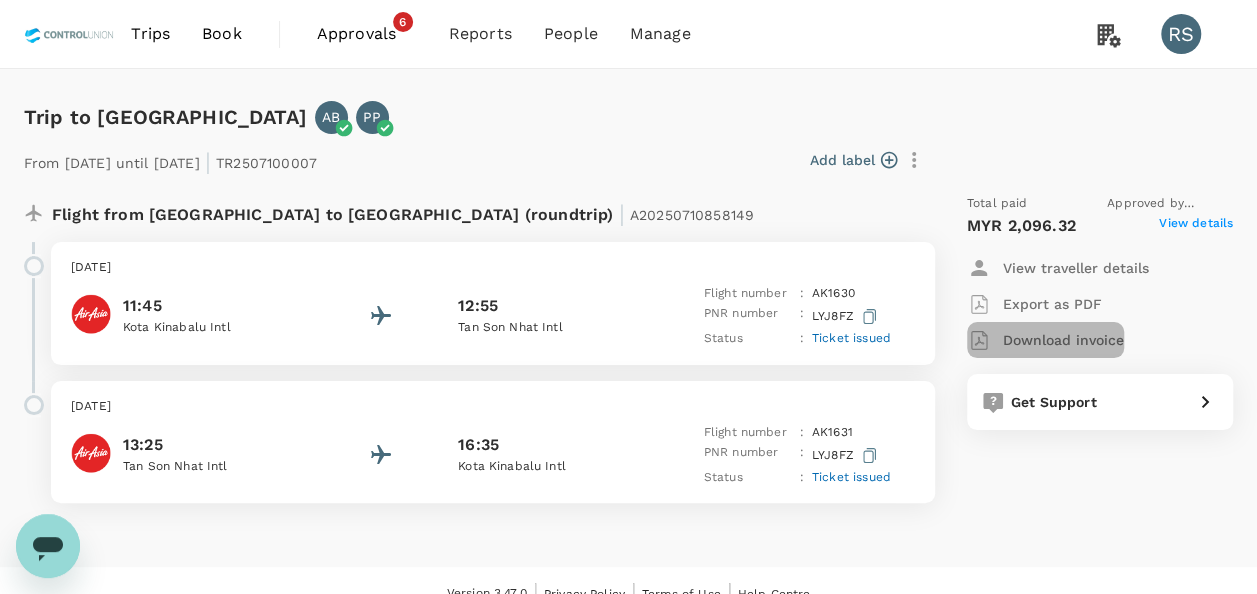 click on "Download invoice" at bounding box center (1063, 340) 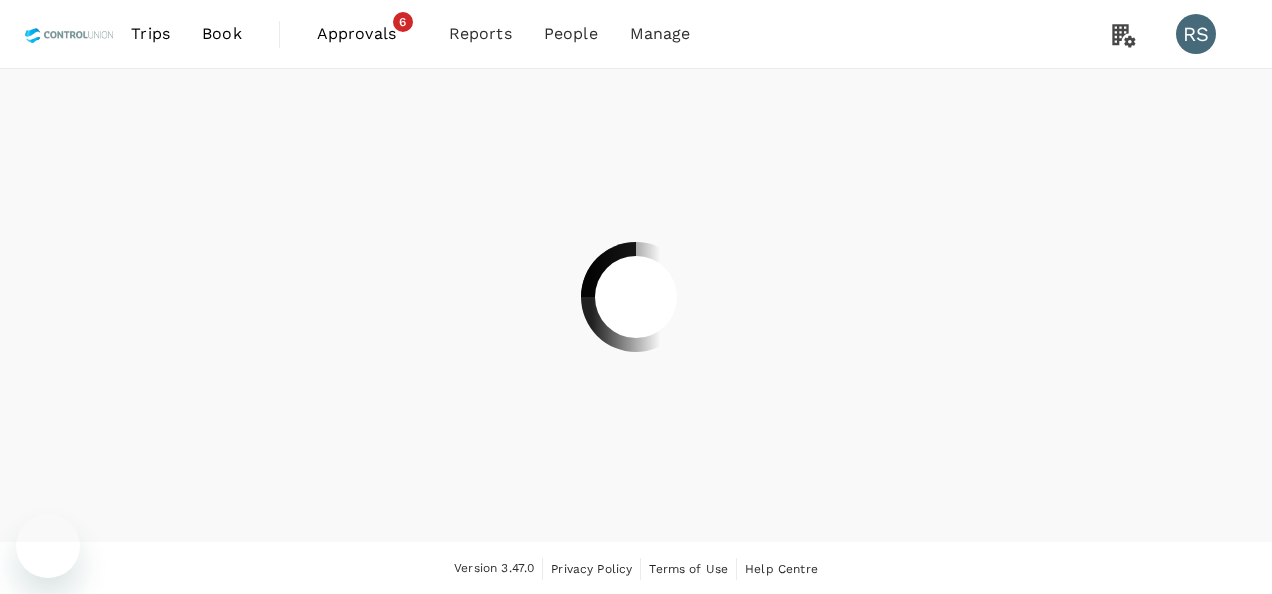 scroll, scrollTop: 0, scrollLeft: 0, axis: both 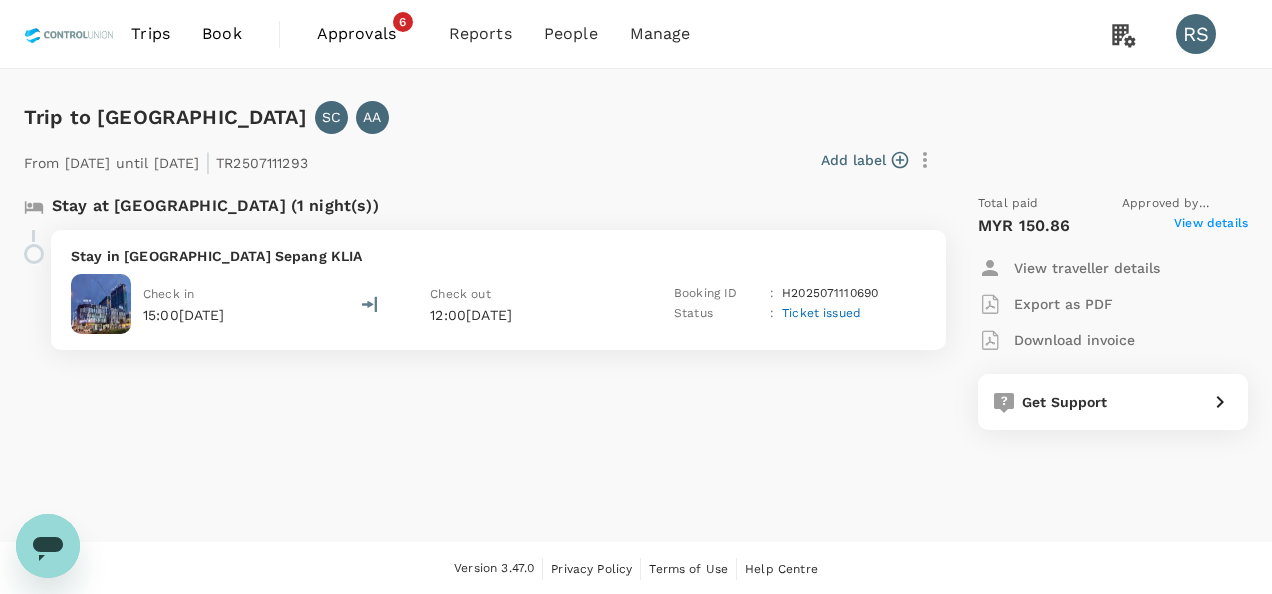 click on "View details" at bounding box center (1211, 226) 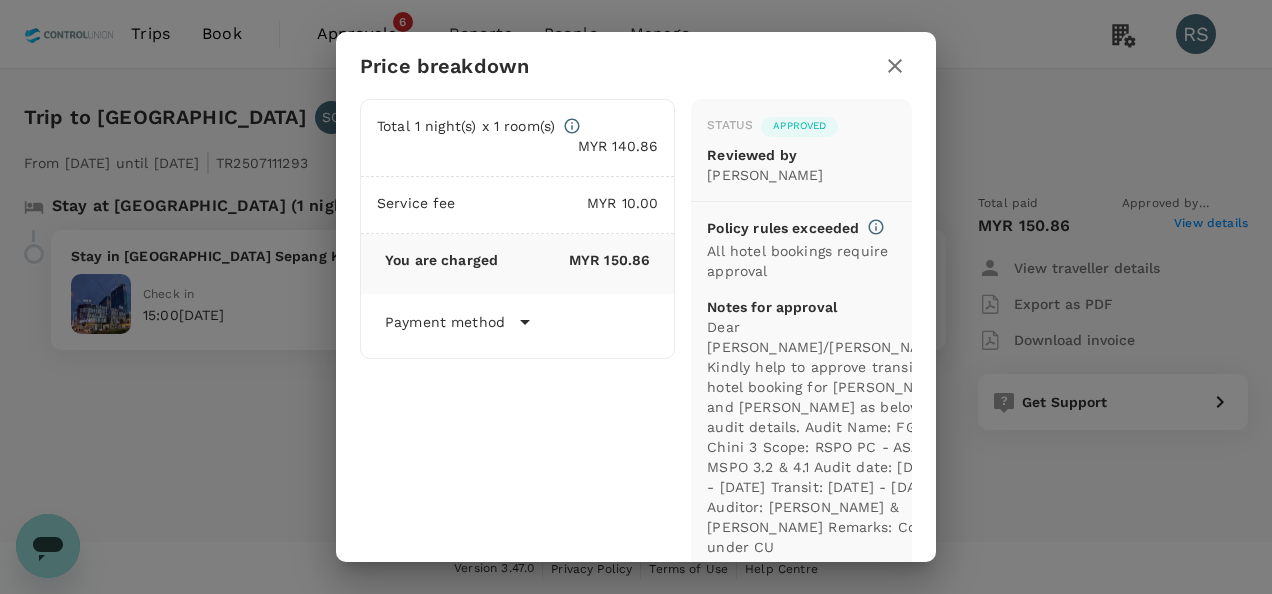 scroll, scrollTop: 100, scrollLeft: 0, axis: vertical 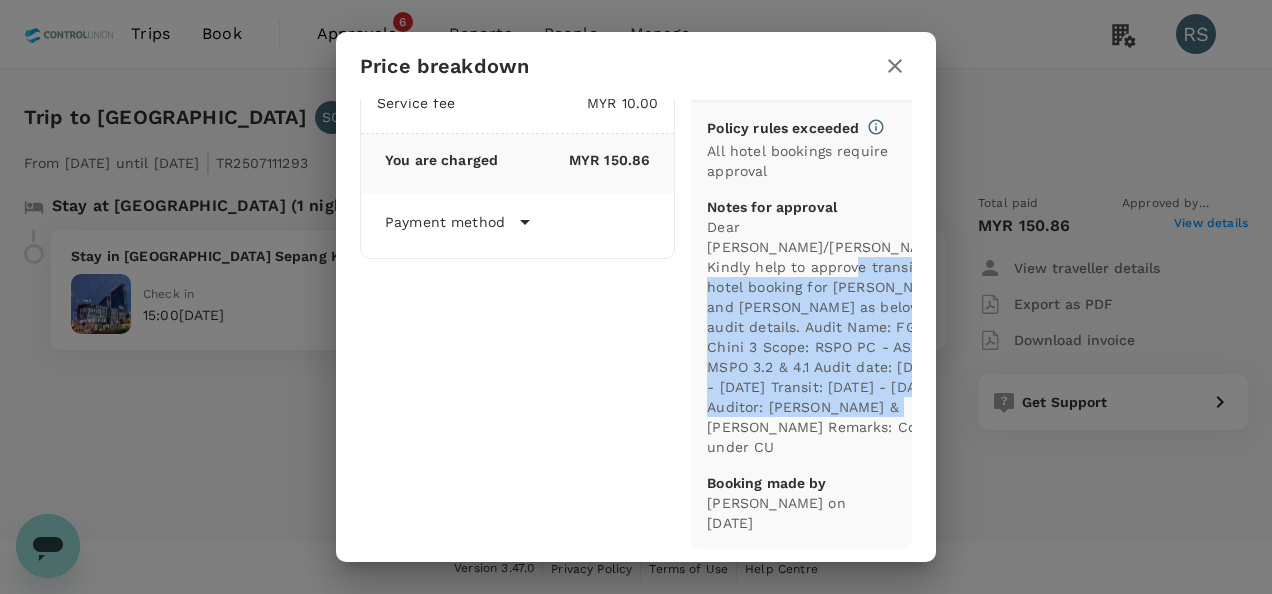 drag, startPoint x: 748, startPoint y: 286, endPoint x: 744, endPoint y: 466, distance: 180.04443 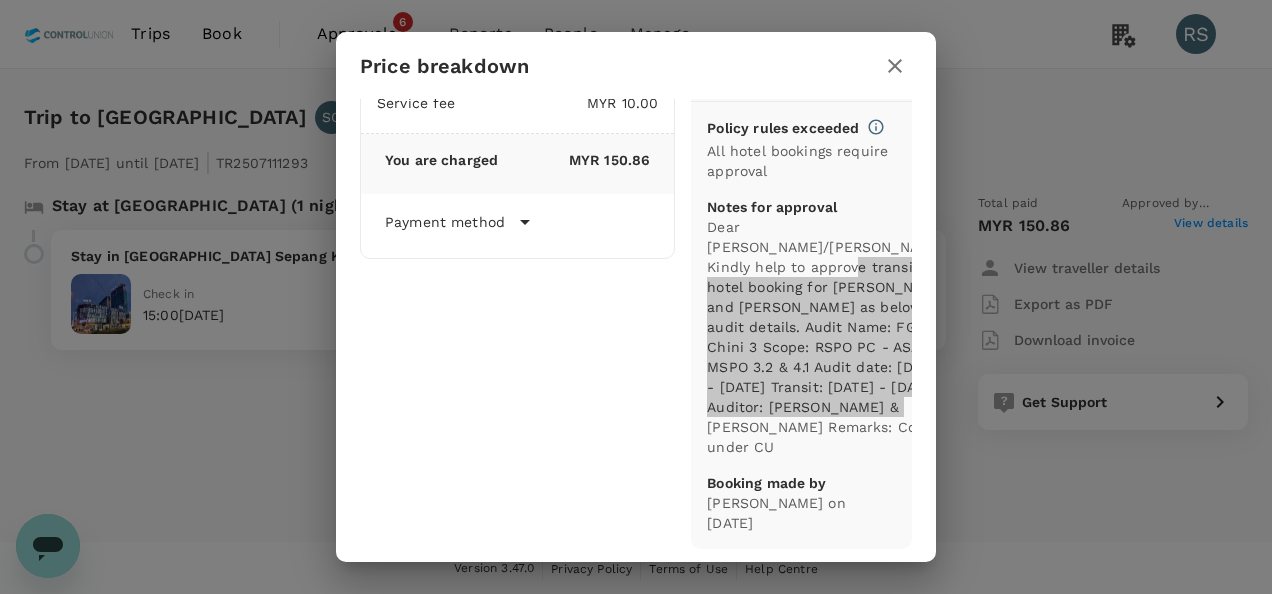 scroll, scrollTop: 0, scrollLeft: 0, axis: both 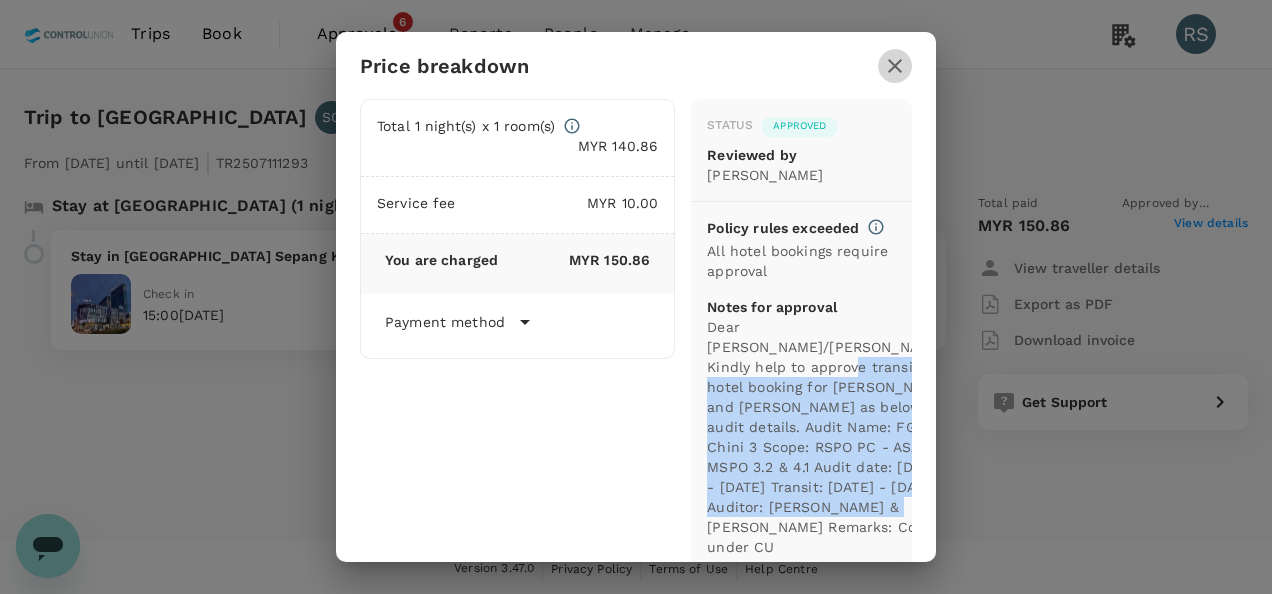 click 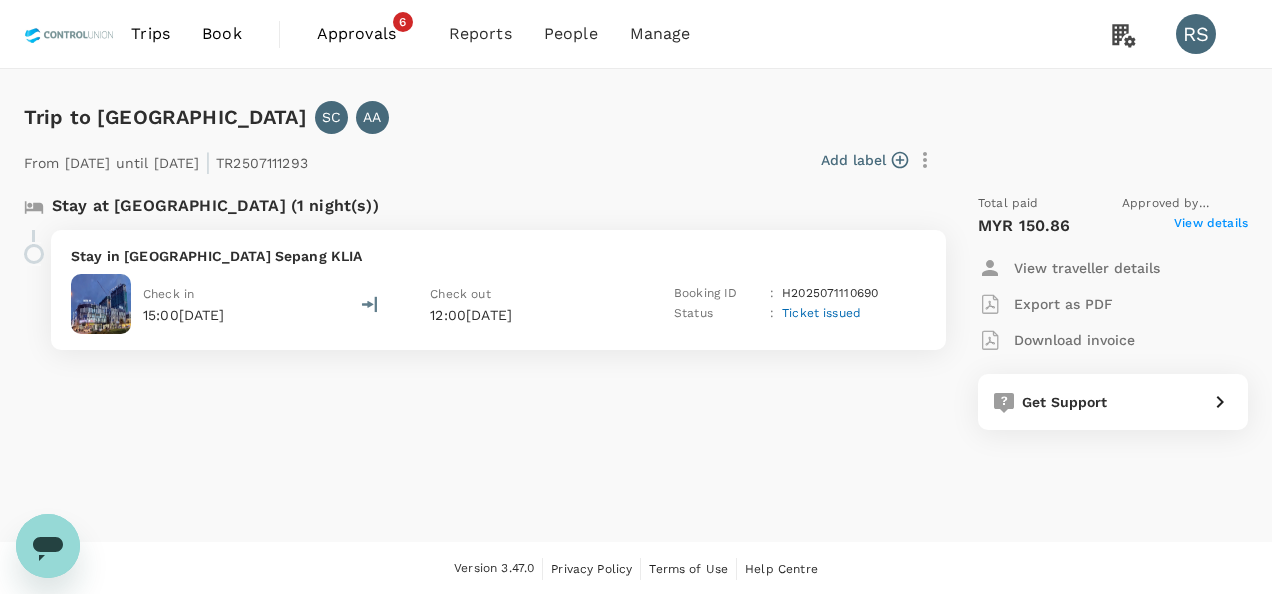click on "Download invoice" at bounding box center [1074, 340] 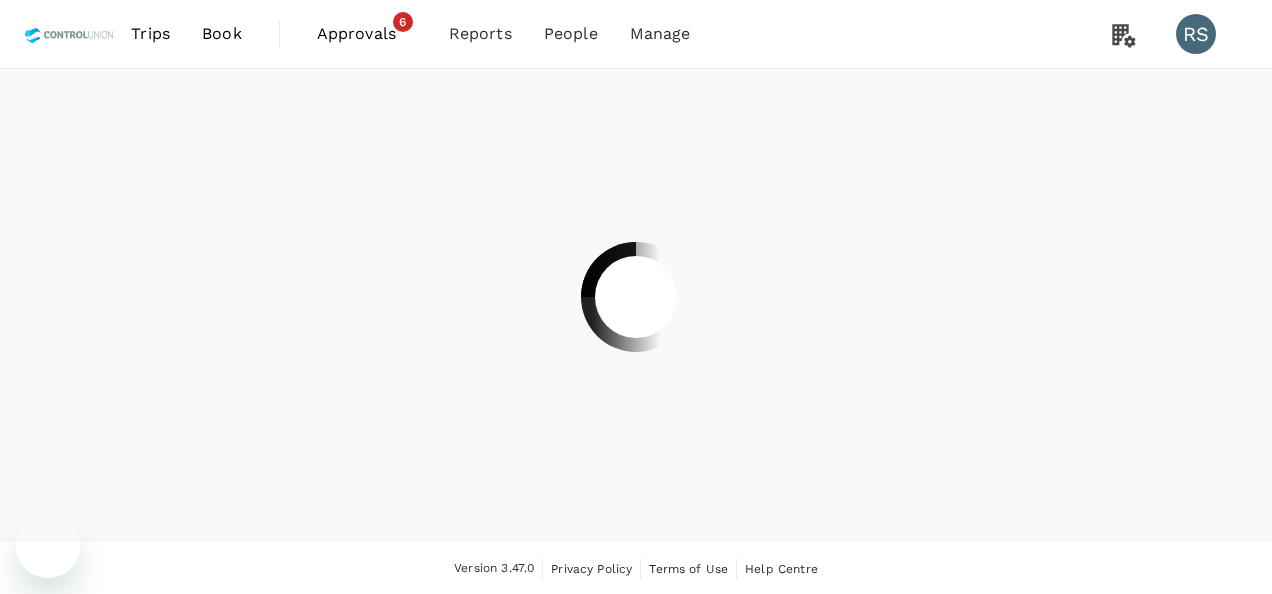 scroll, scrollTop: 0, scrollLeft: 0, axis: both 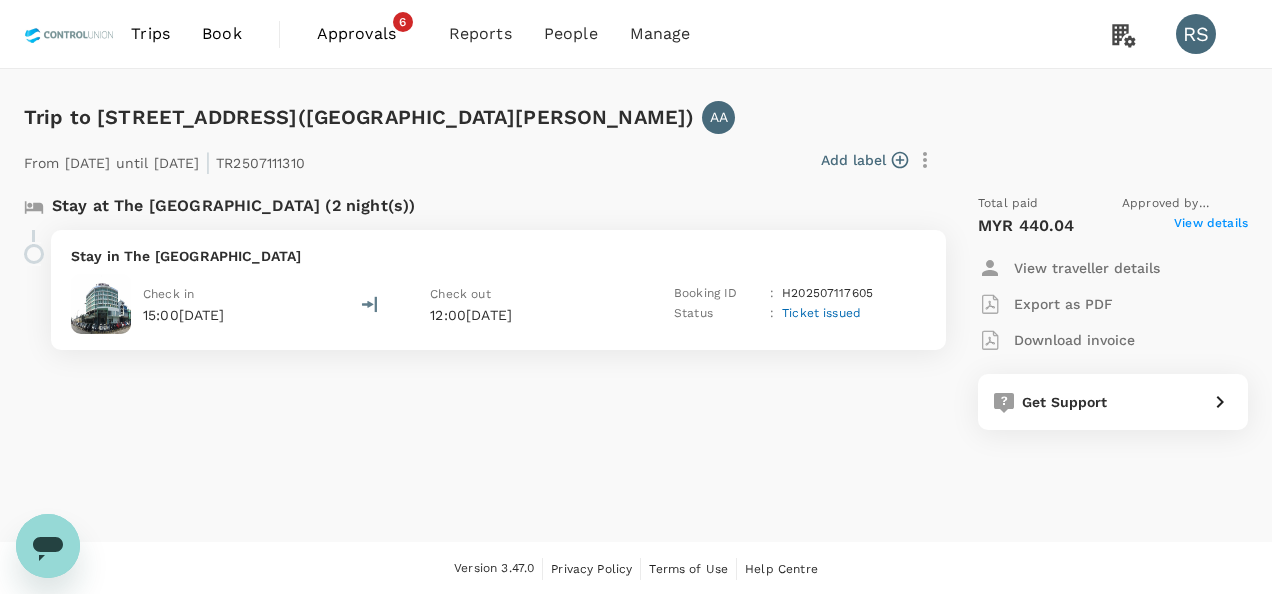 click on "View details" at bounding box center [1211, 226] 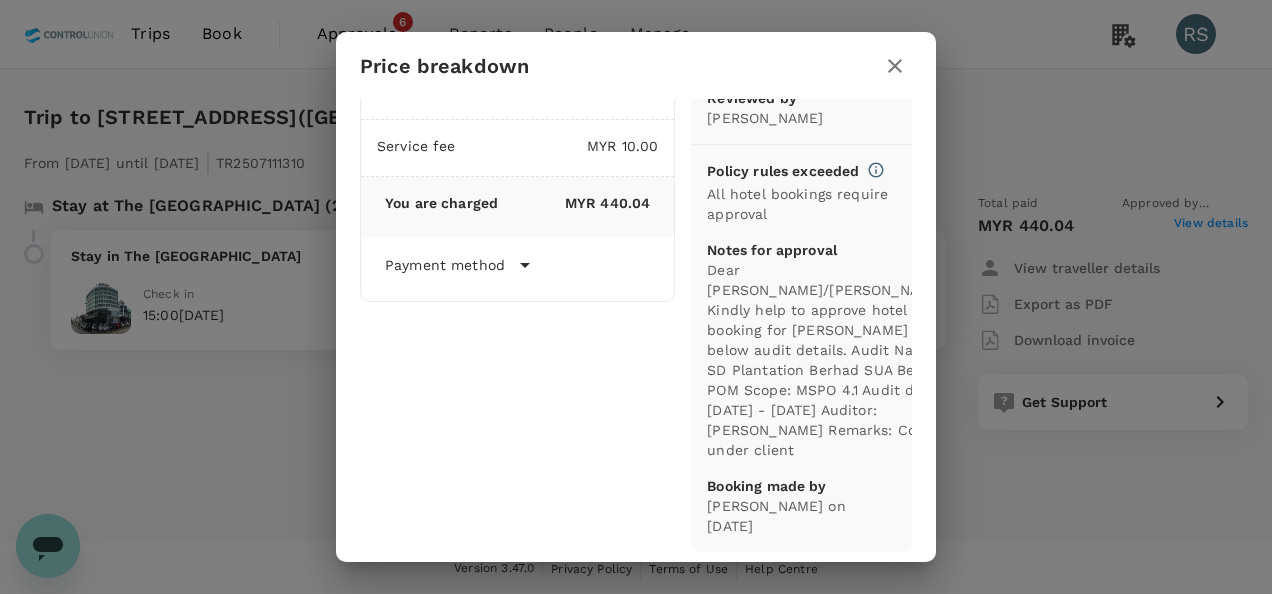 scroll, scrollTop: 86, scrollLeft: 0, axis: vertical 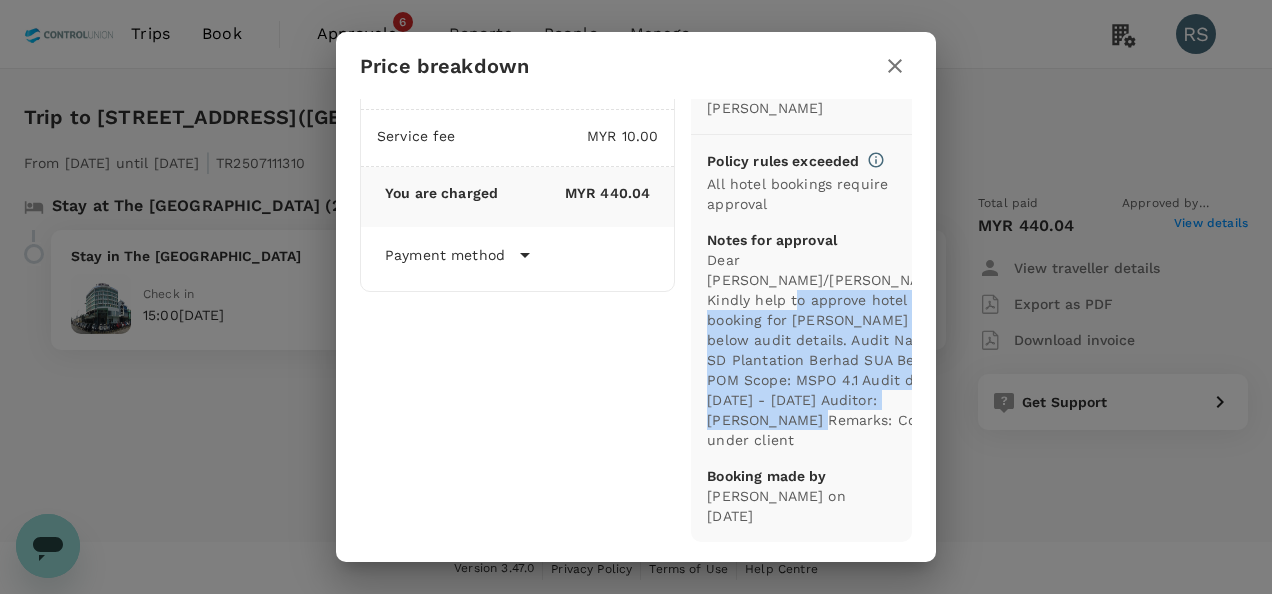 drag, startPoint x: 697, startPoint y: 296, endPoint x: 826, endPoint y: 440, distance: 193.33133 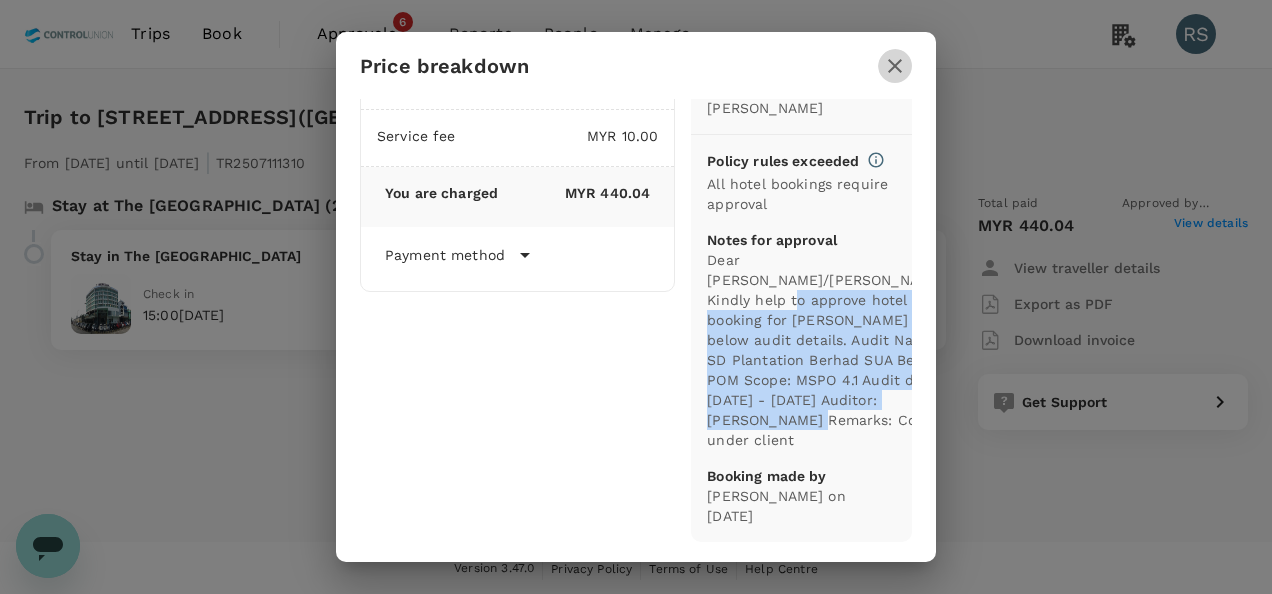 click 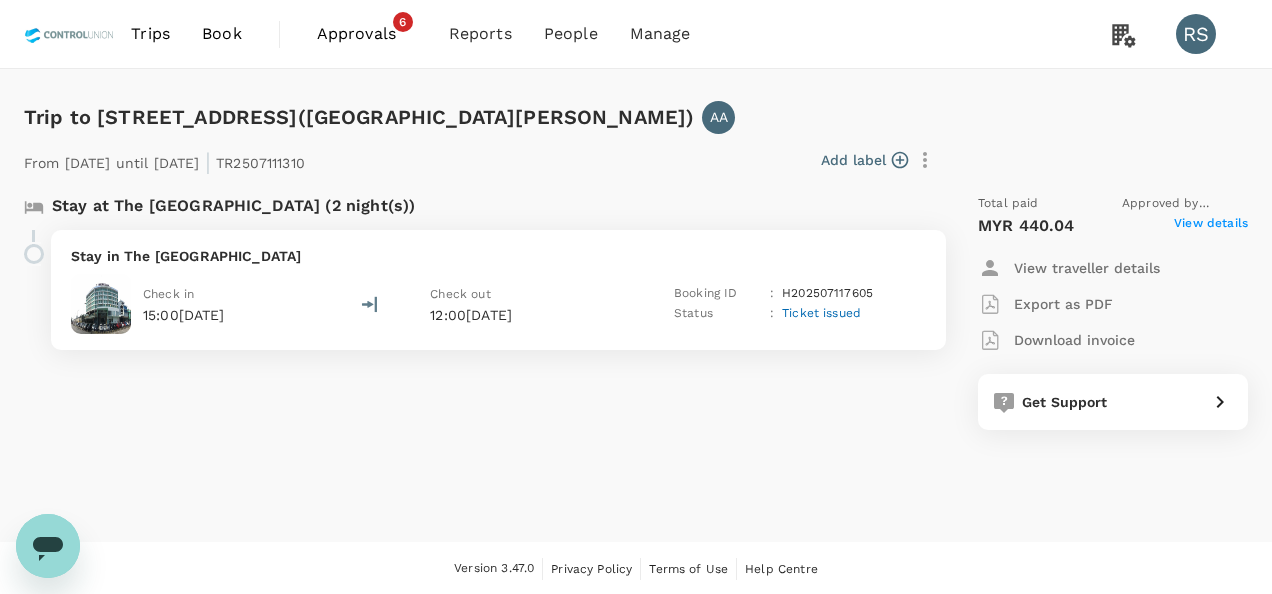click on "View details" at bounding box center [1211, 226] 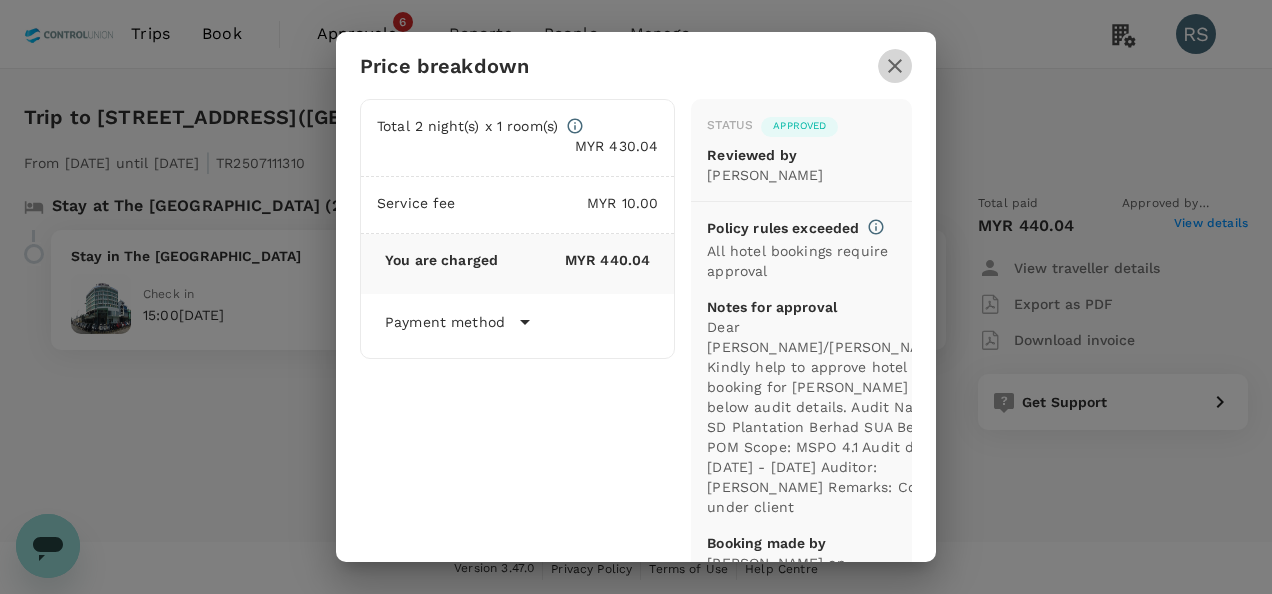 click 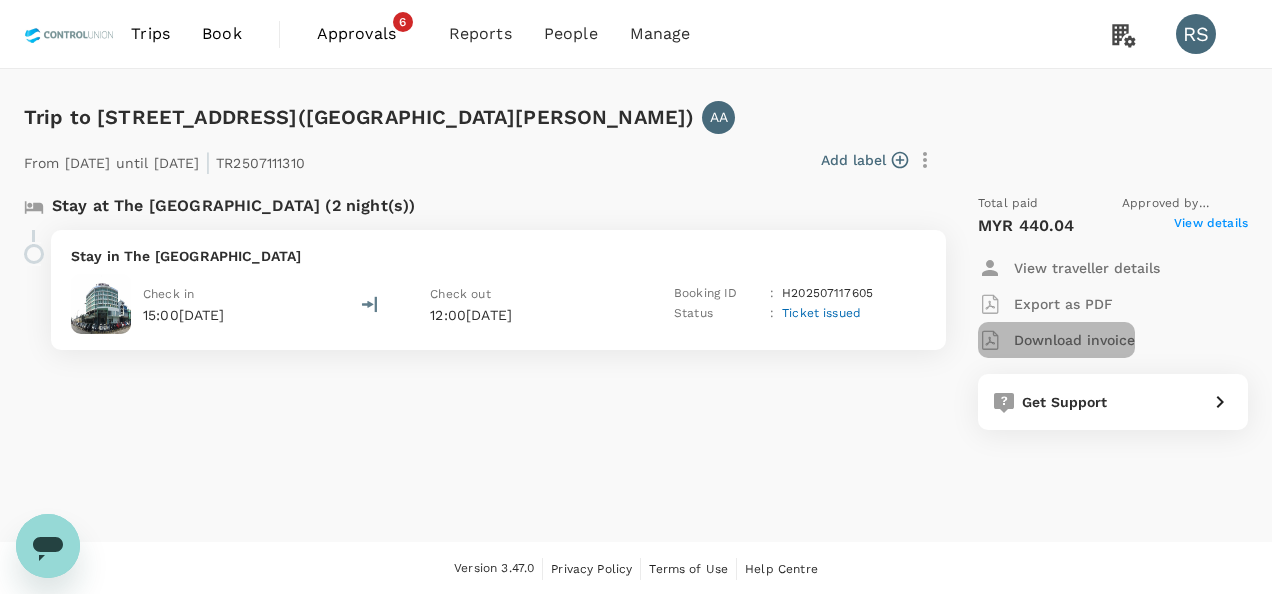click on "Download invoice" at bounding box center (1074, 340) 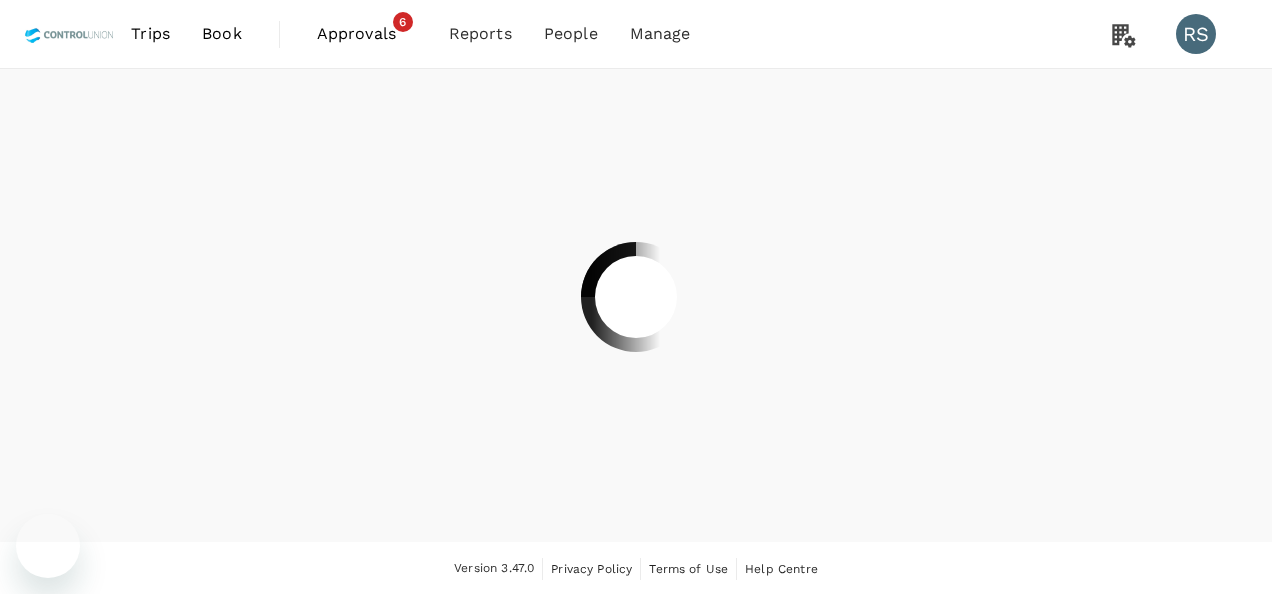 scroll, scrollTop: 0, scrollLeft: 0, axis: both 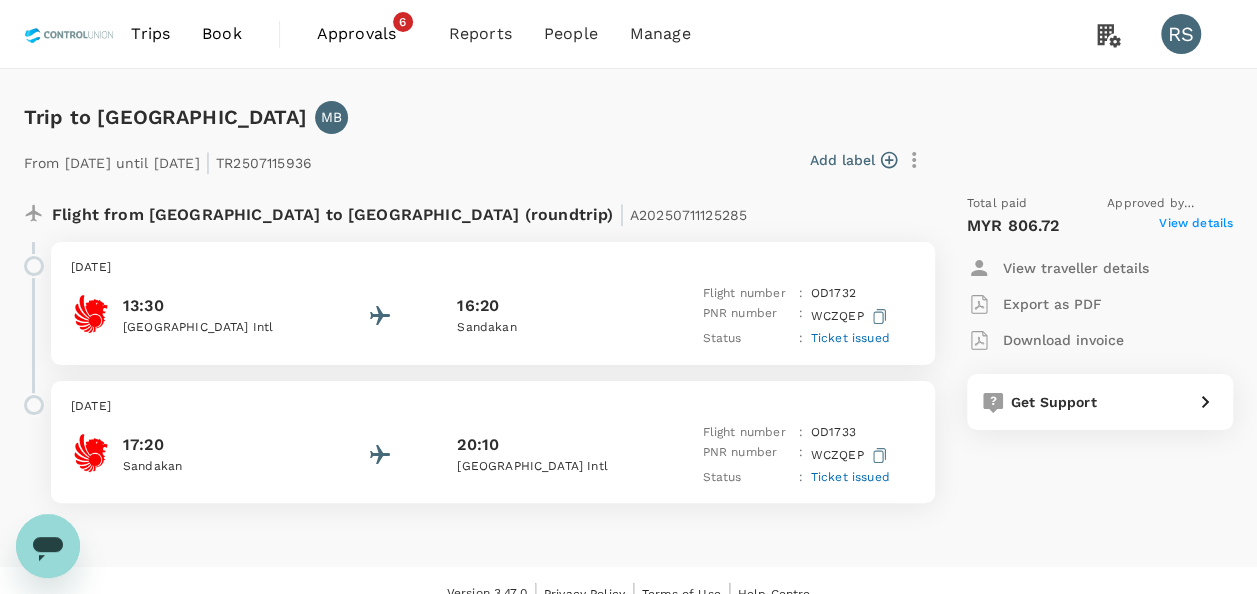 click on "View details" at bounding box center [1196, 226] 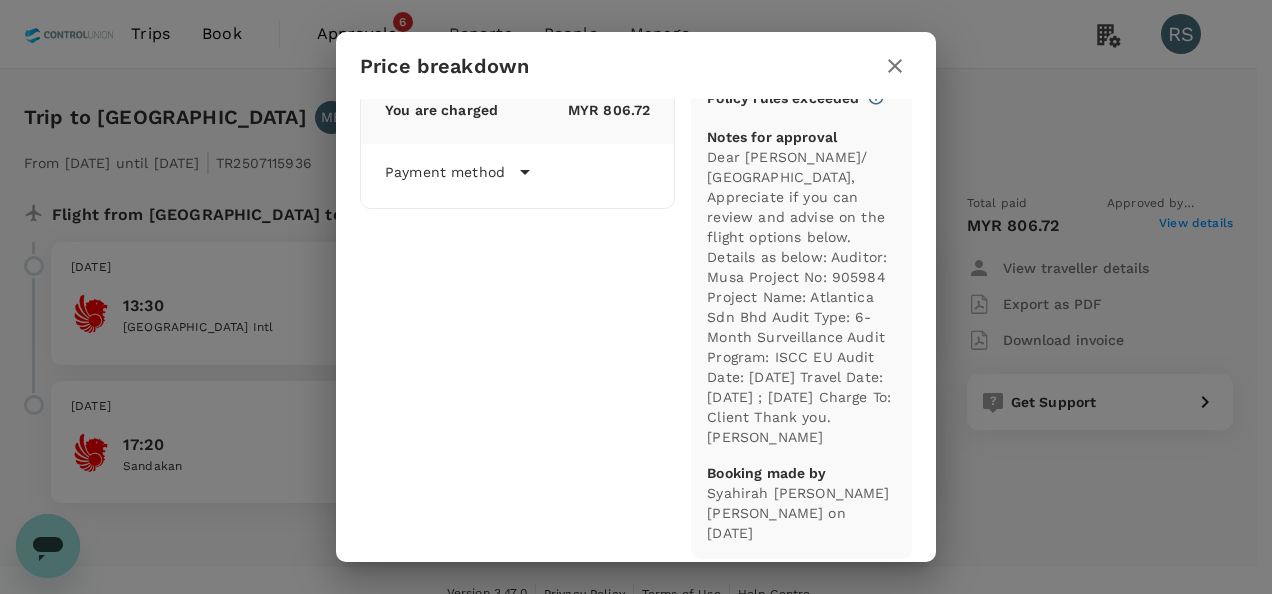 scroll, scrollTop: 146, scrollLeft: 0, axis: vertical 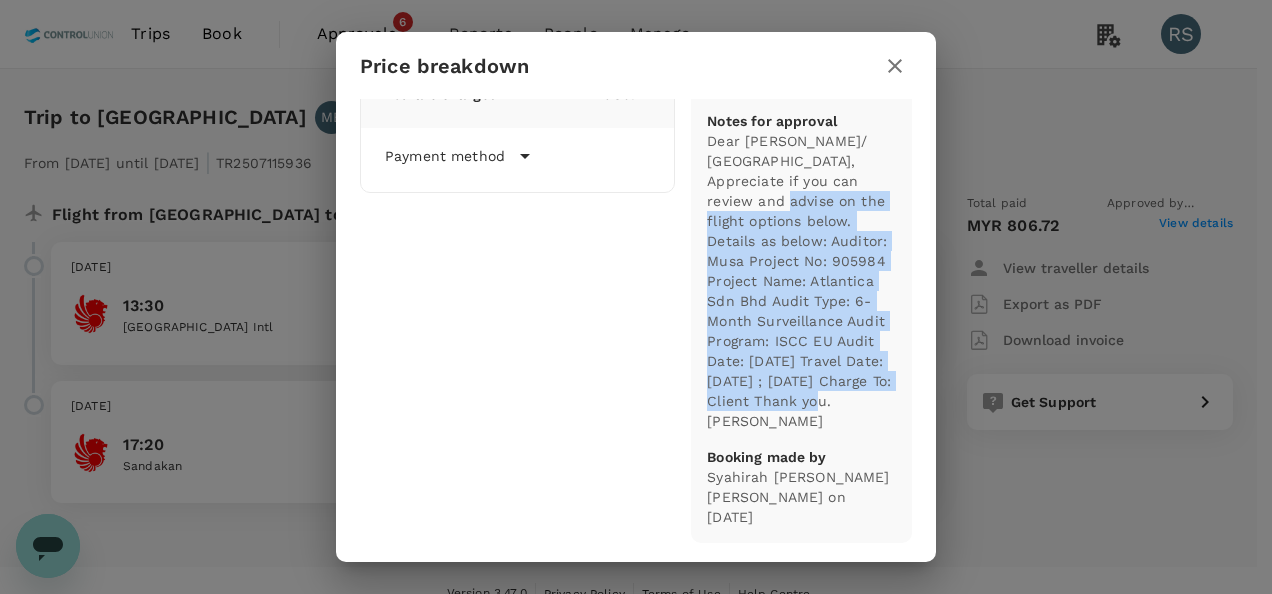 drag, startPoint x: 699, startPoint y: 216, endPoint x: 819, endPoint y: 418, distance: 234.95532 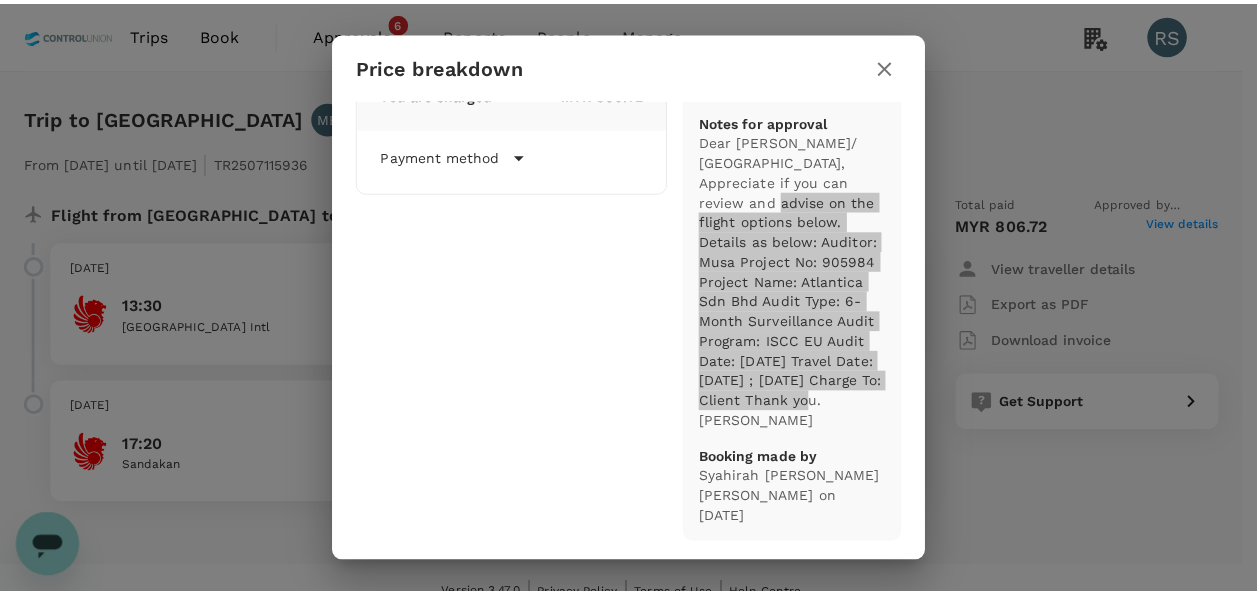scroll, scrollTop: 0, scrollLeft: 0, axis: both 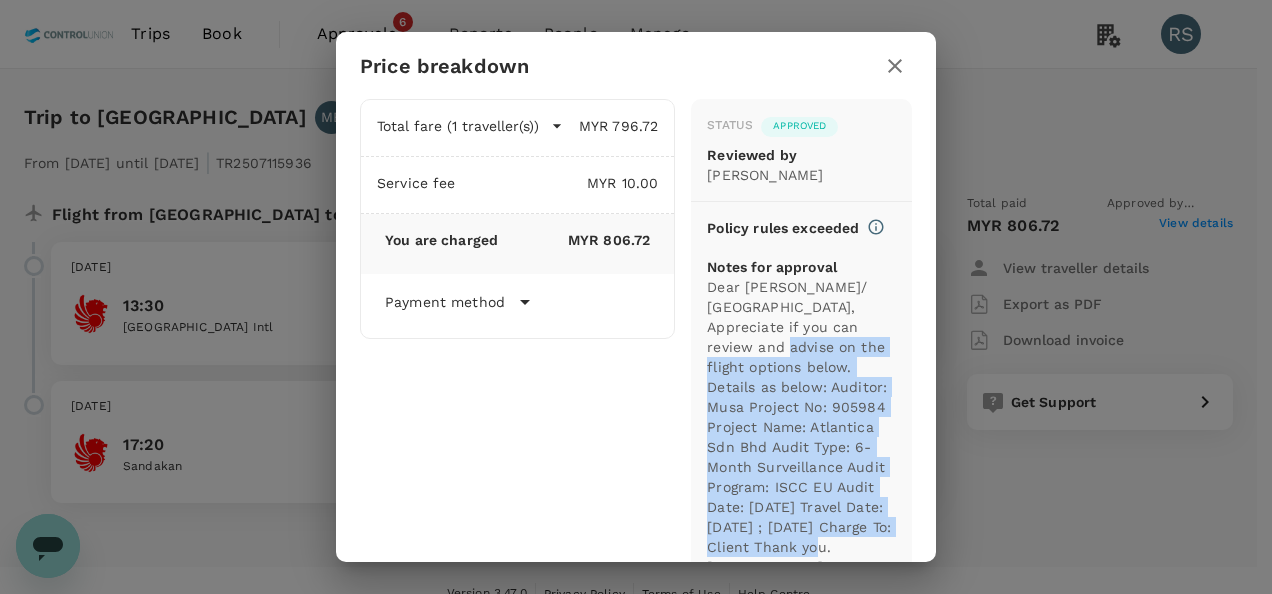 click 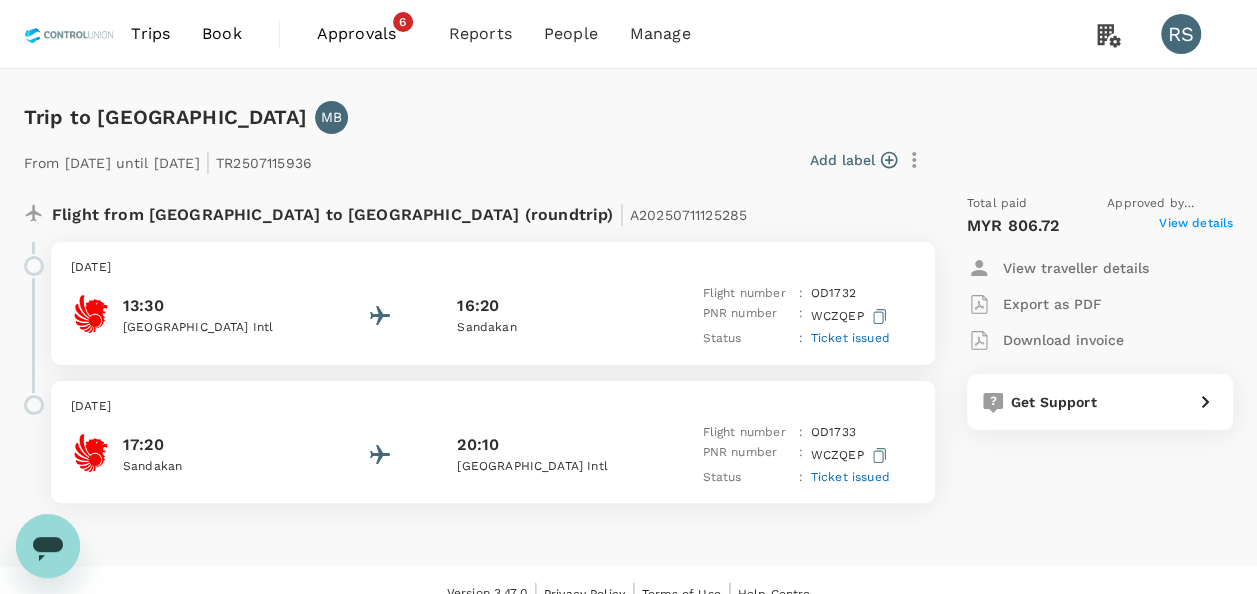 click on "Download invoice" at bounding box center (1063, 340) 